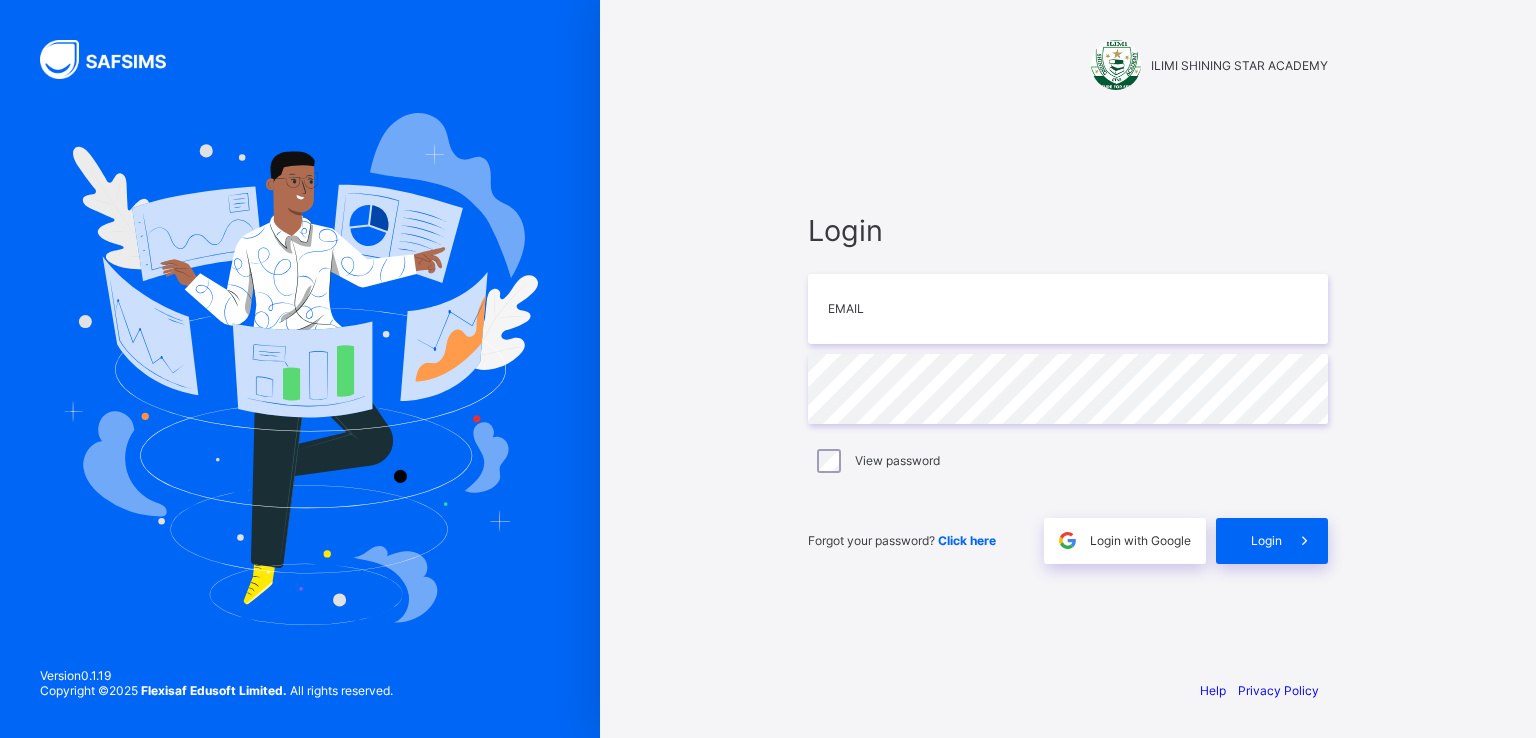scroll, scrollTop: 0, scrollLeft: 0, axis: both 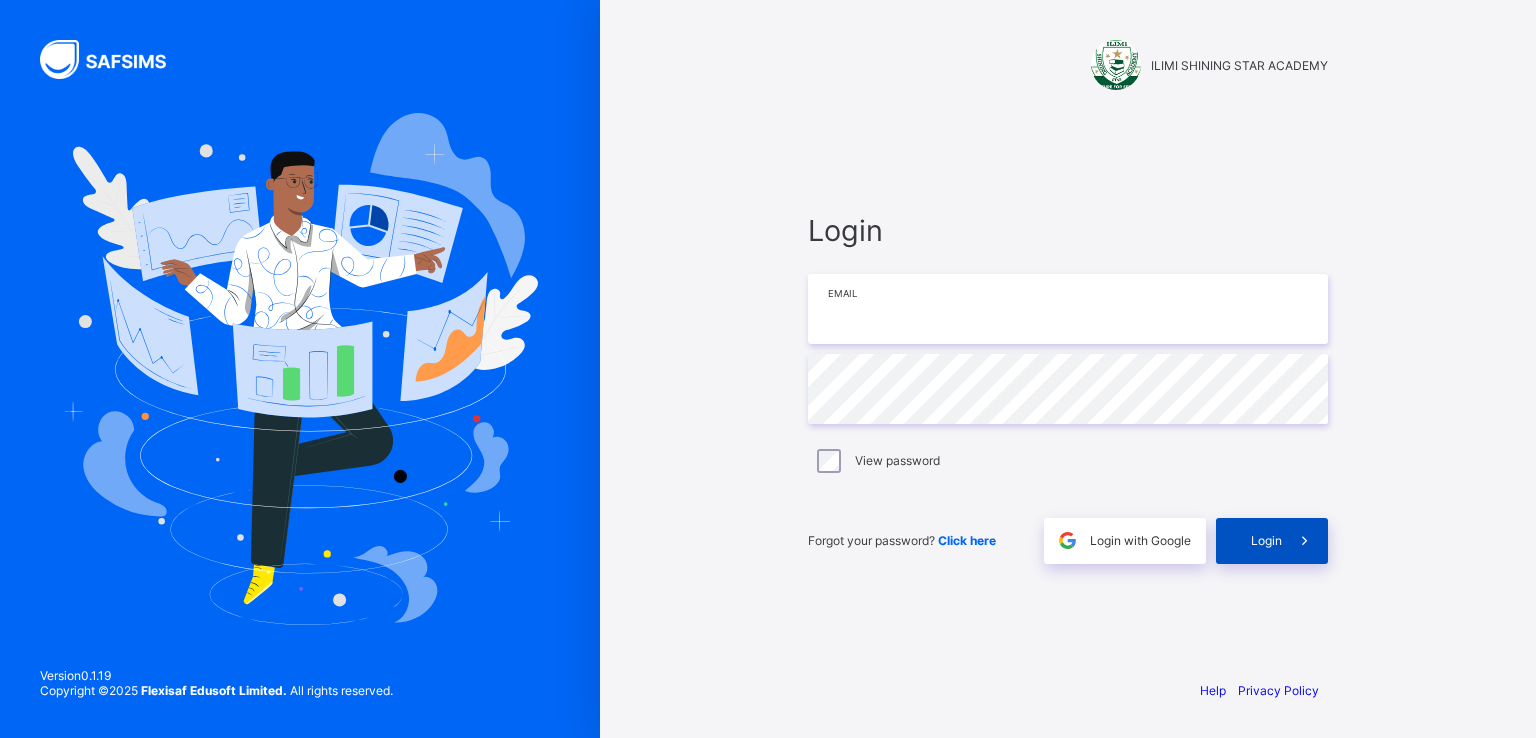 type on "**********" 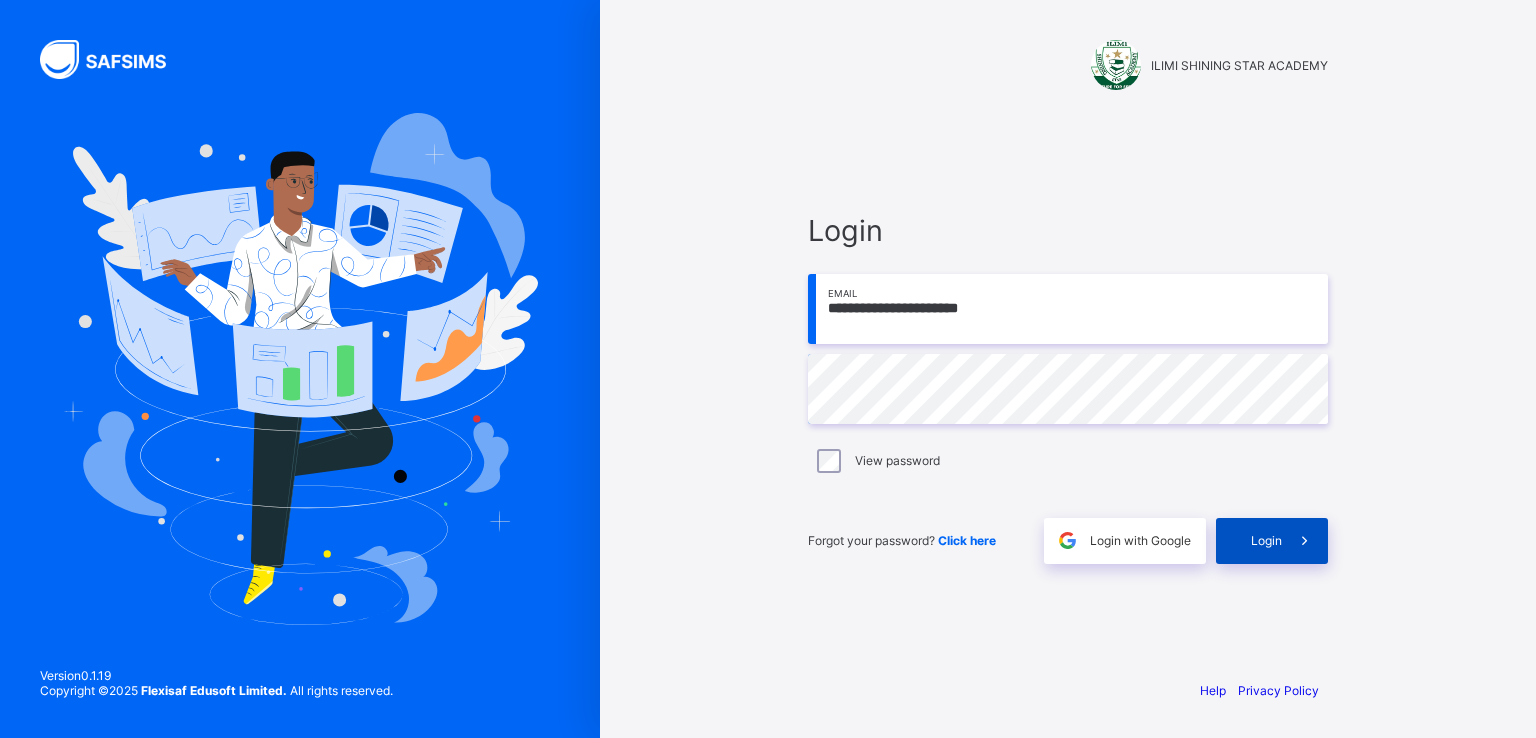 click on "Login" at bounding box center (1266, 540) 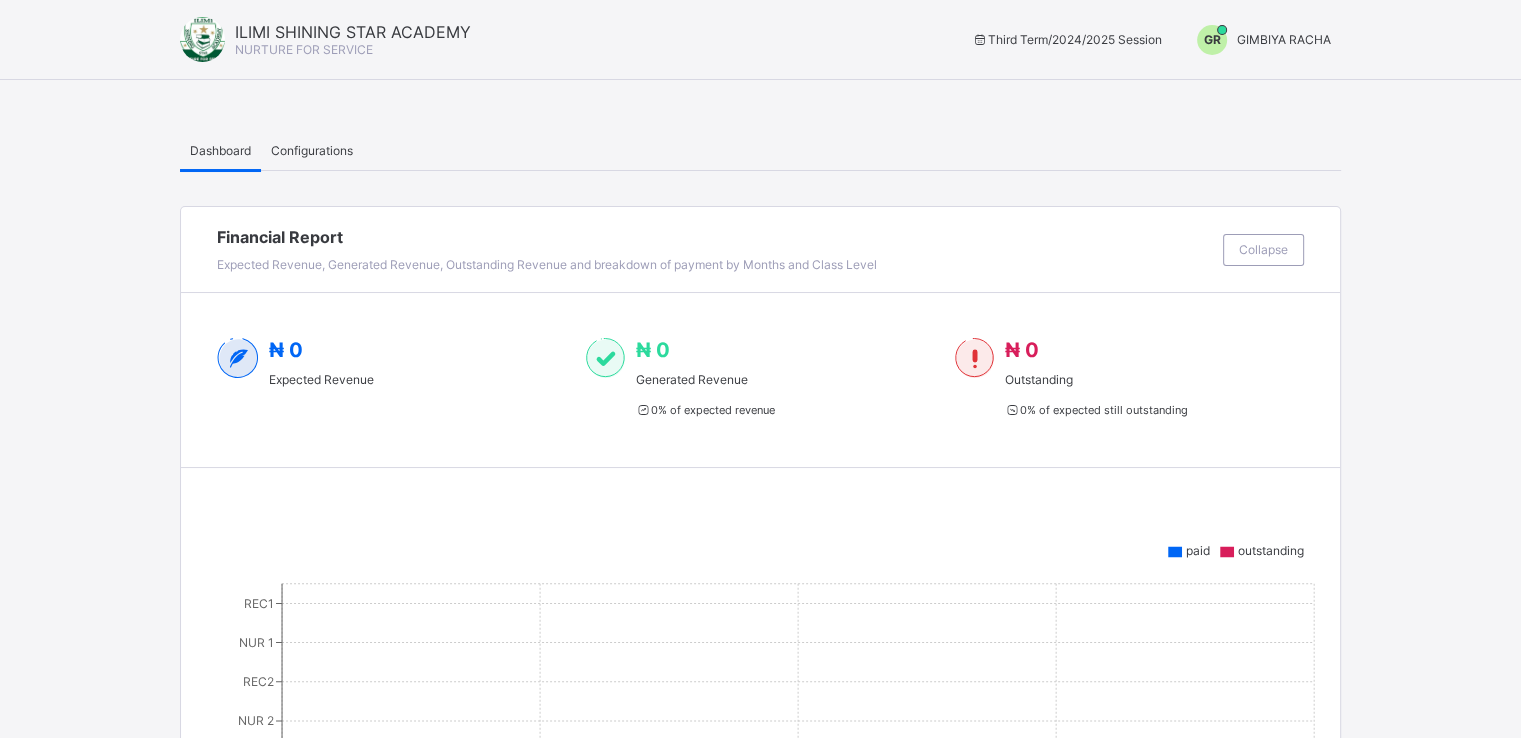 click on "GIMBIYA RACHA" at bounding box center (1284, 39) 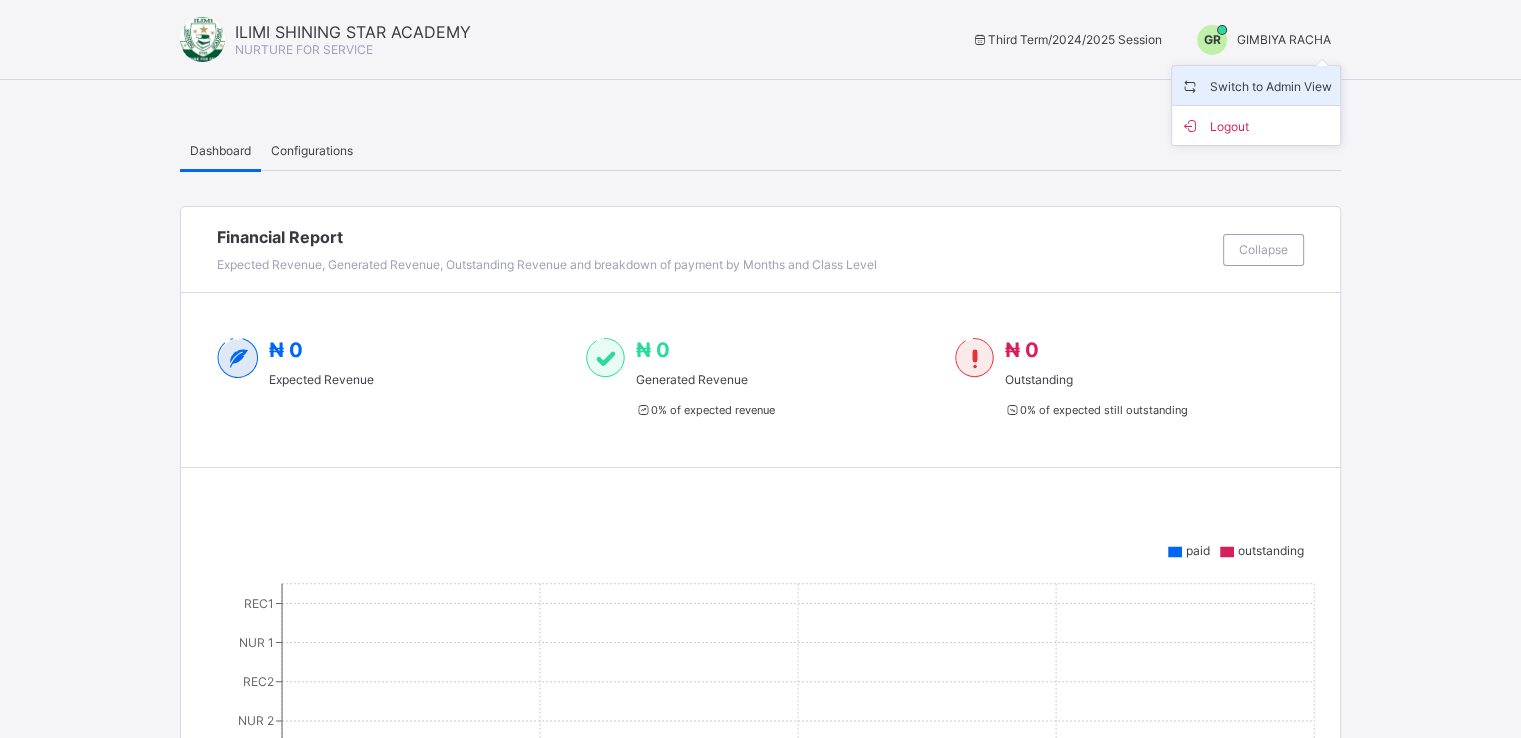 click on "Switch to Admin View" at bounding box center [1256, 85] 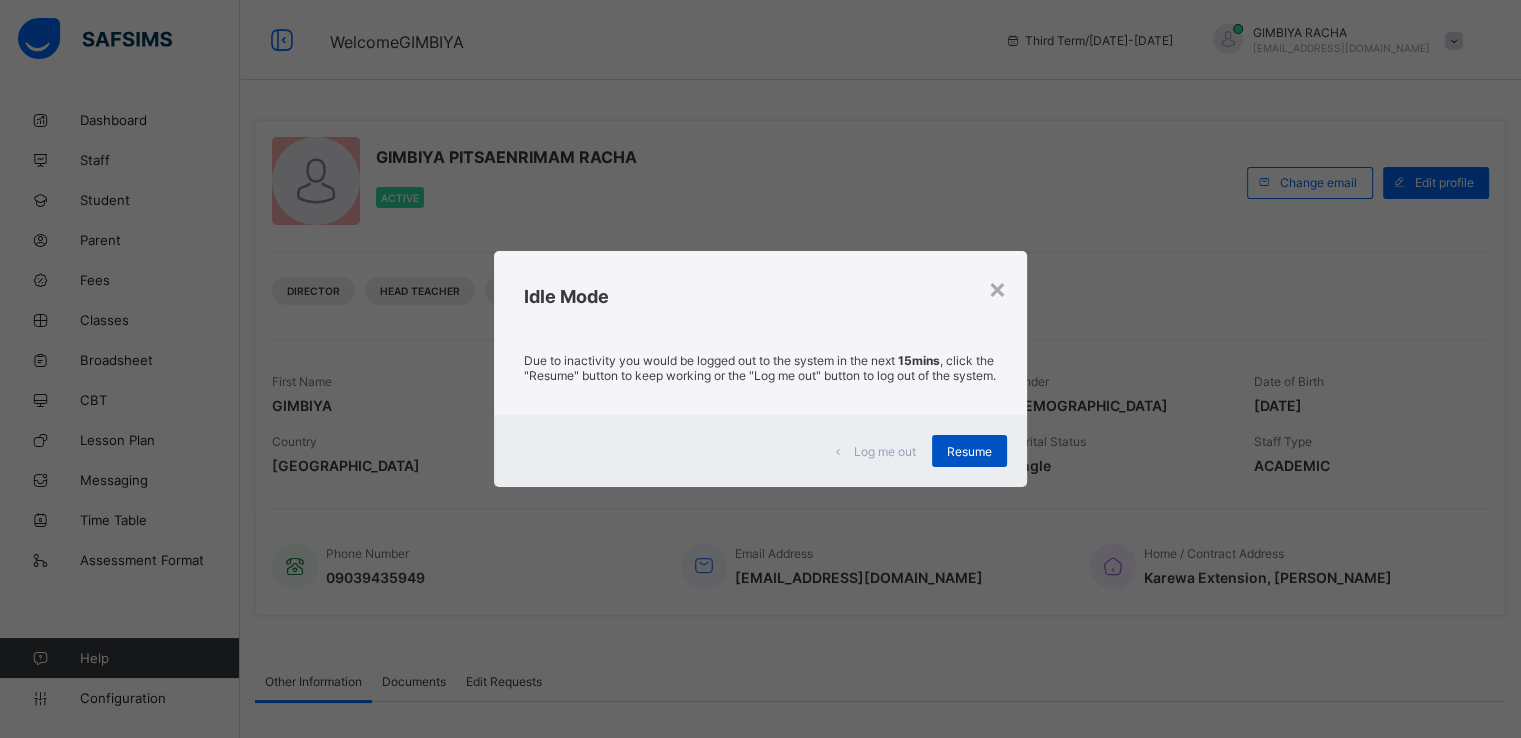 click on "Resume" at bounding box center (969, 451) 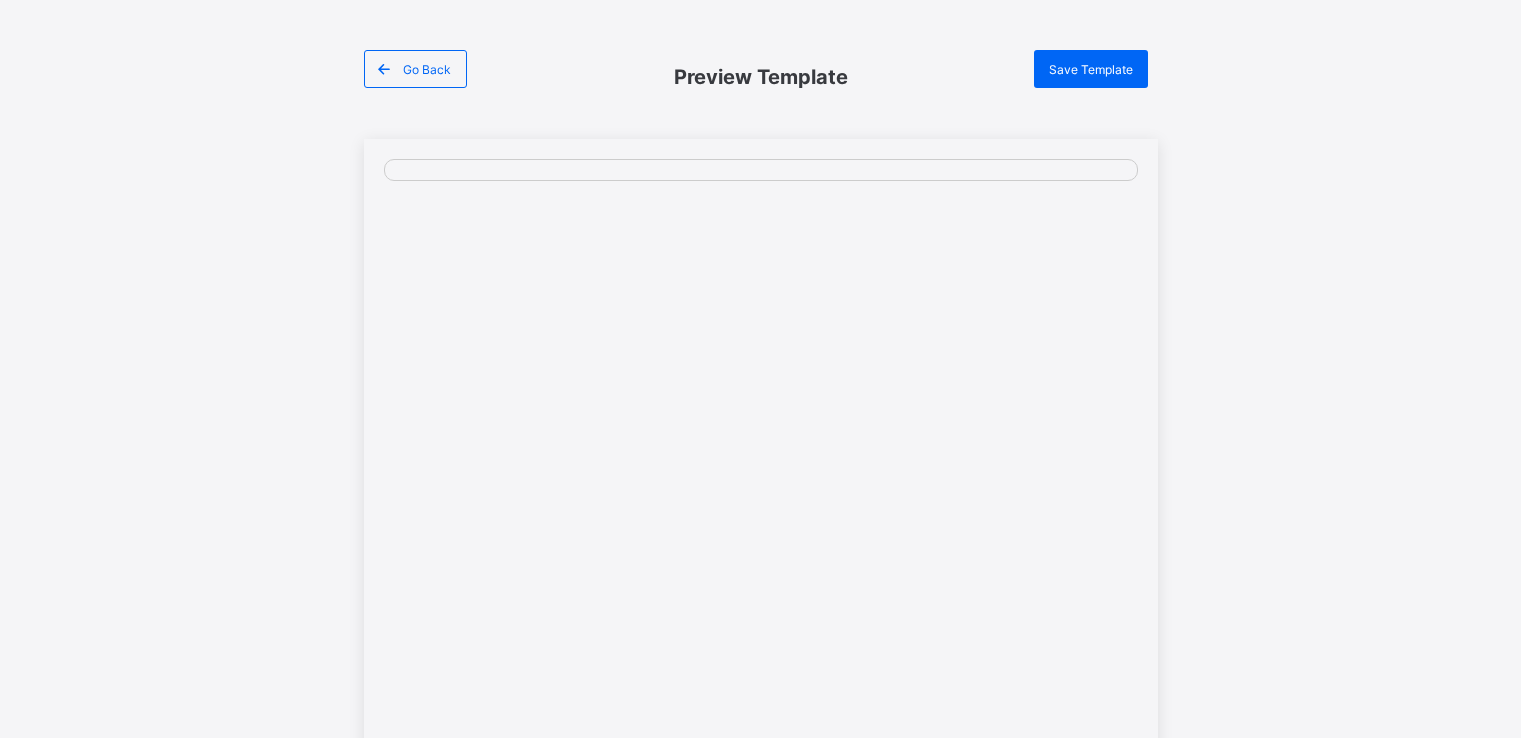 scroll, scrollTop: 0, scrollLeft: 0, axis: both 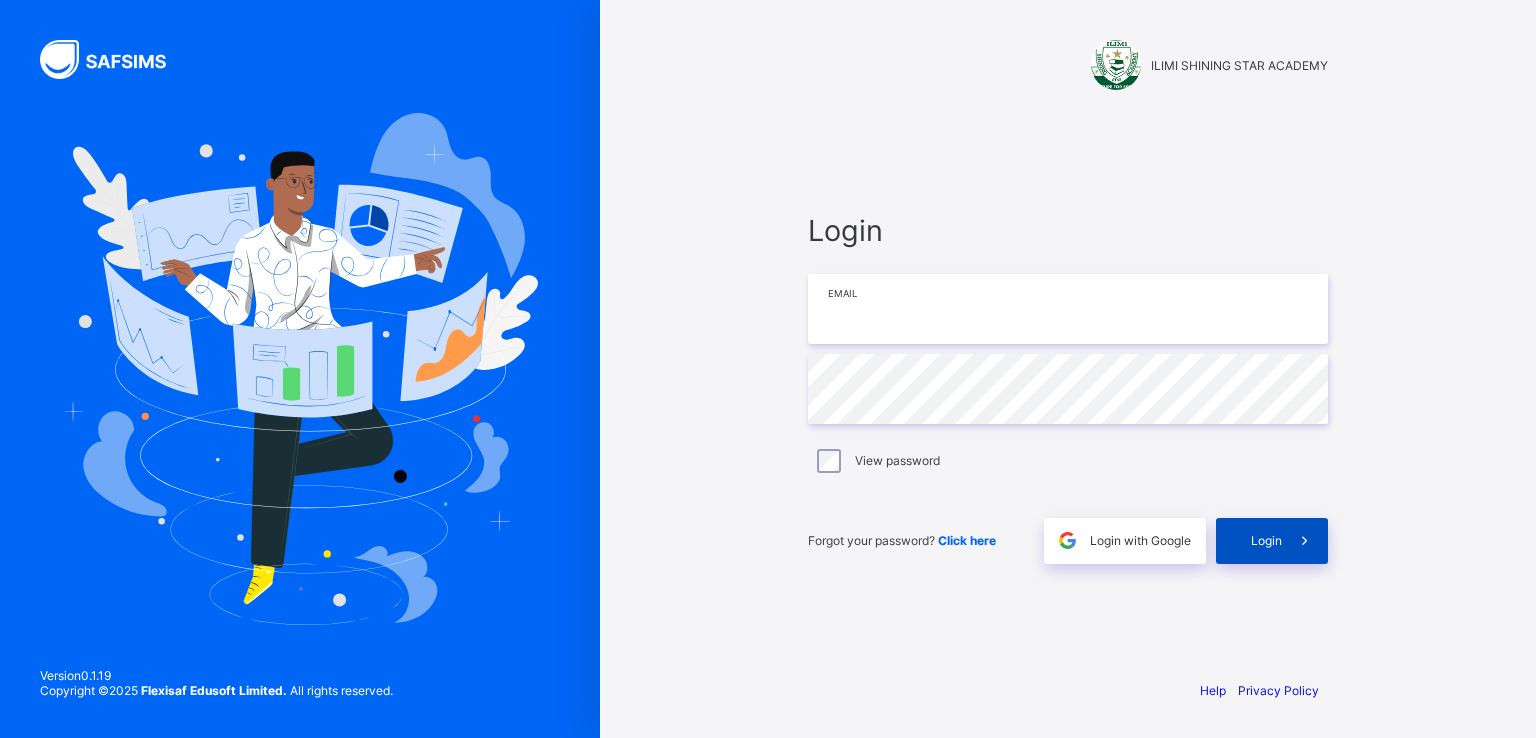 type on "**********" 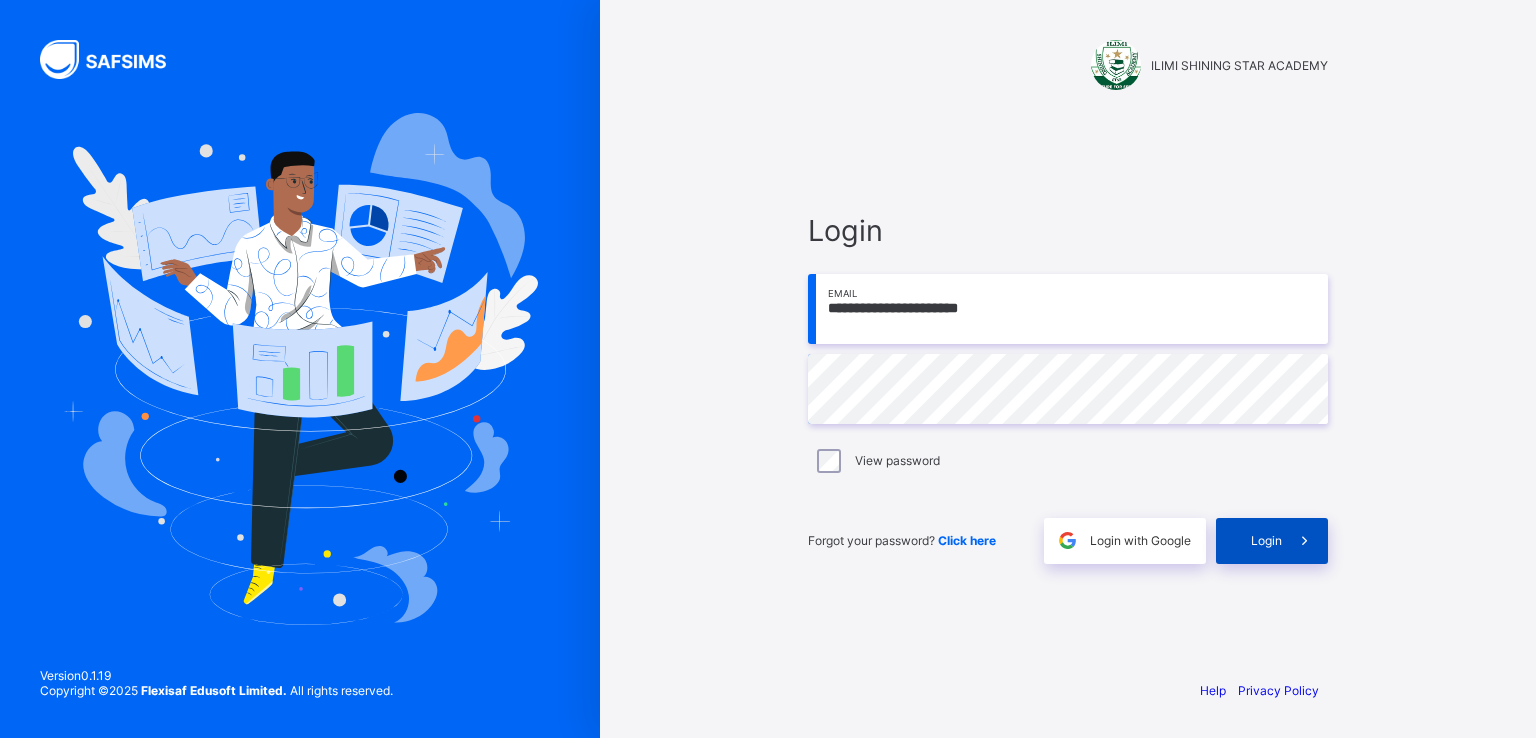 click on "Login" at bounding box center [1266, 540] 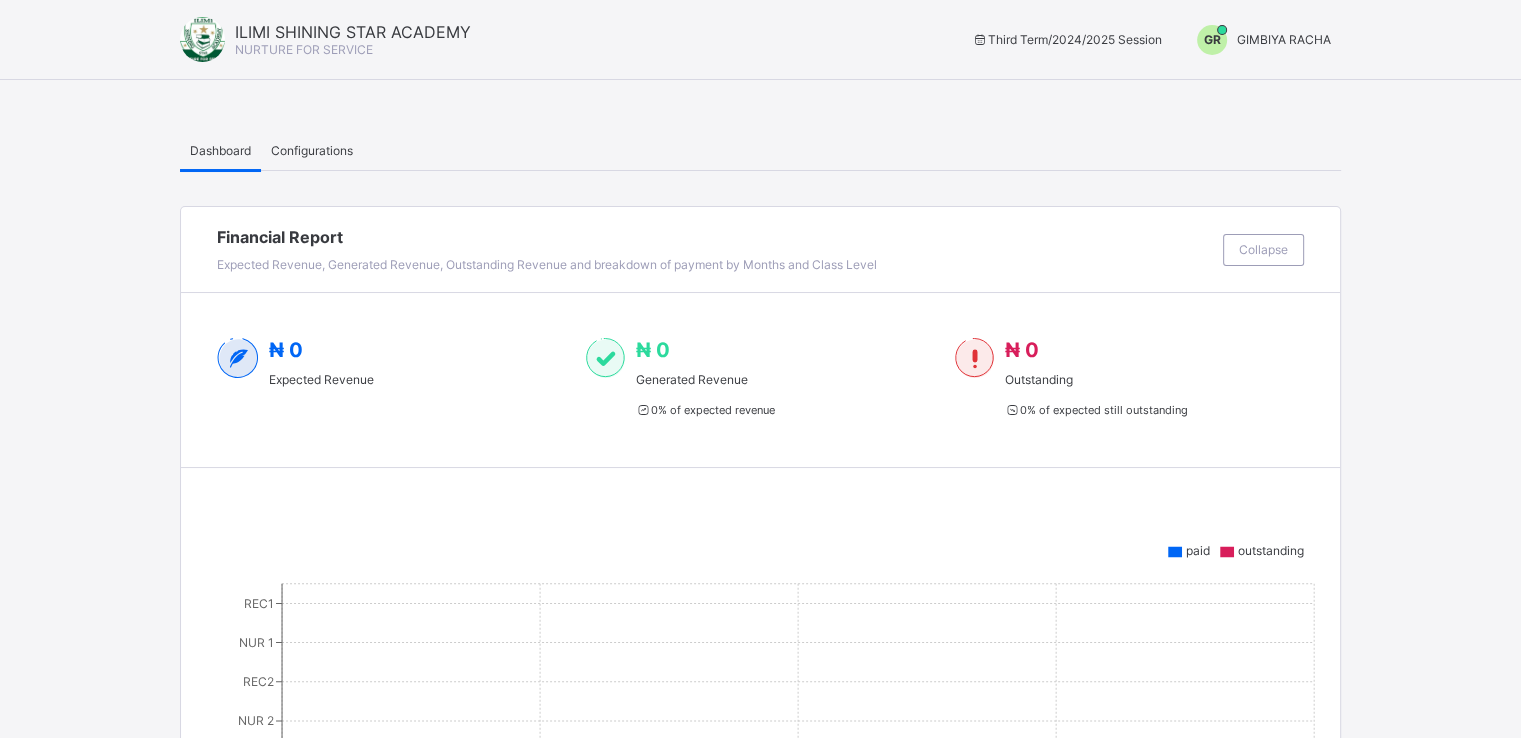 click on "GIMBIYA RACHA" at bounding box center (1284, 39) 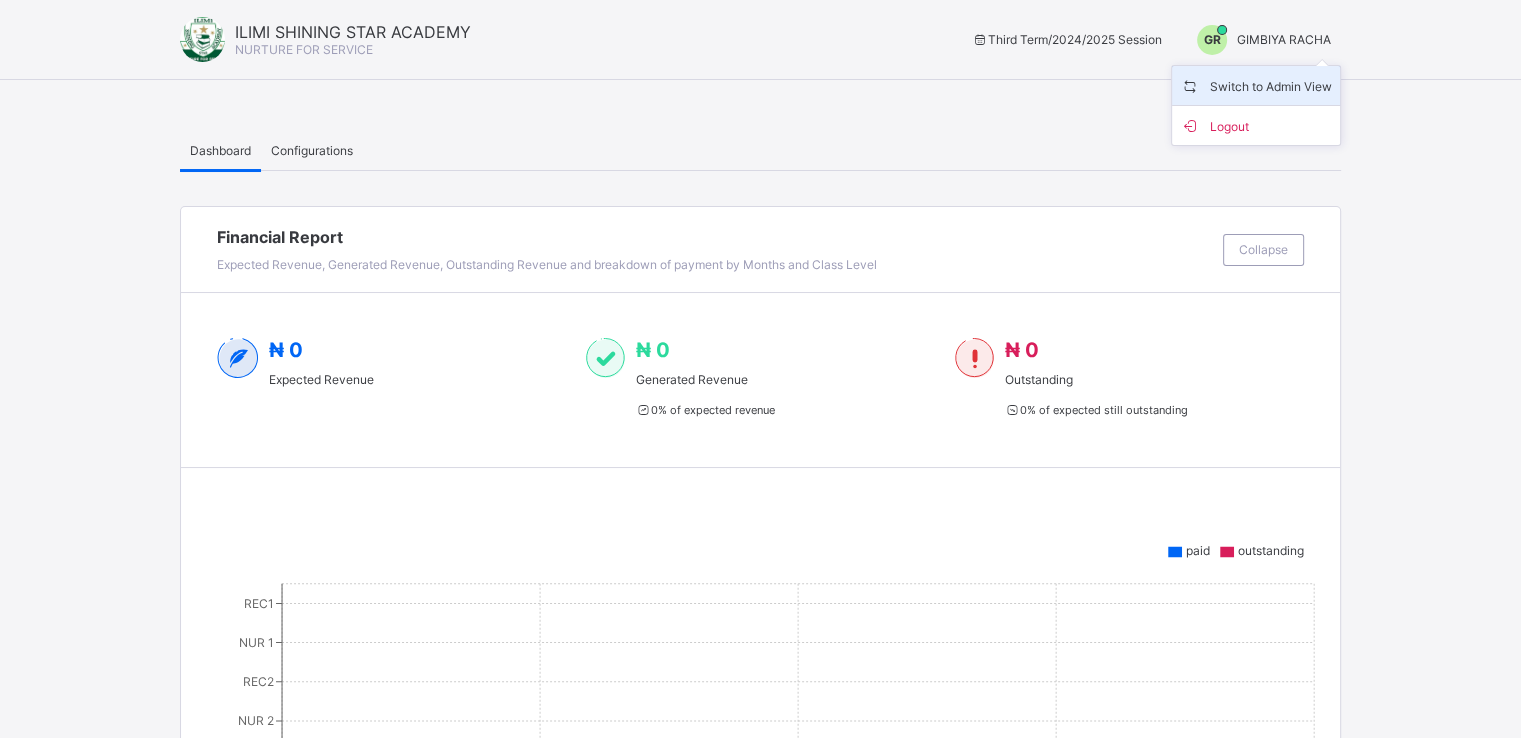 click on "Switch to Admin View" at bounding box center (1256, 85) 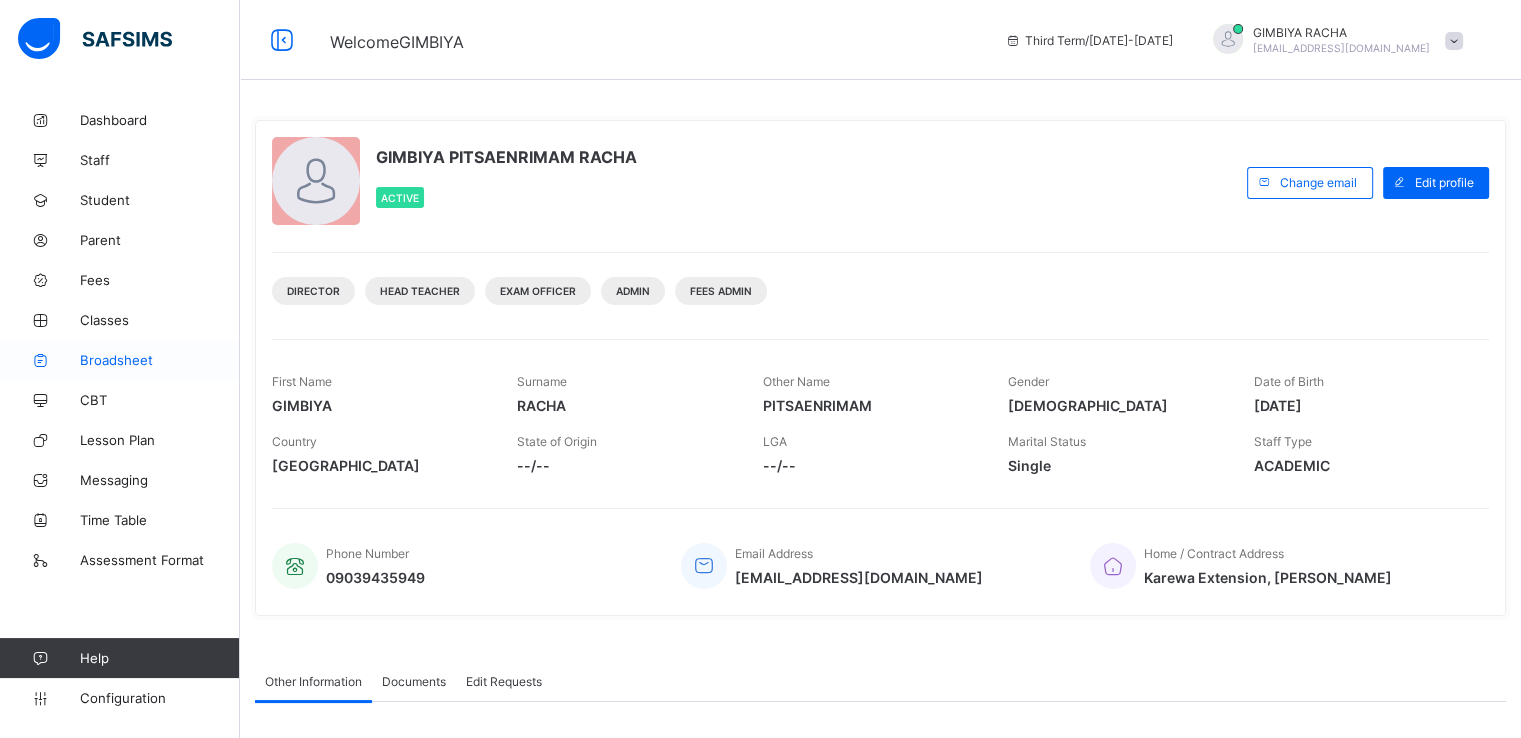 click on "Broadsheet" at bounding box center [160, 360] 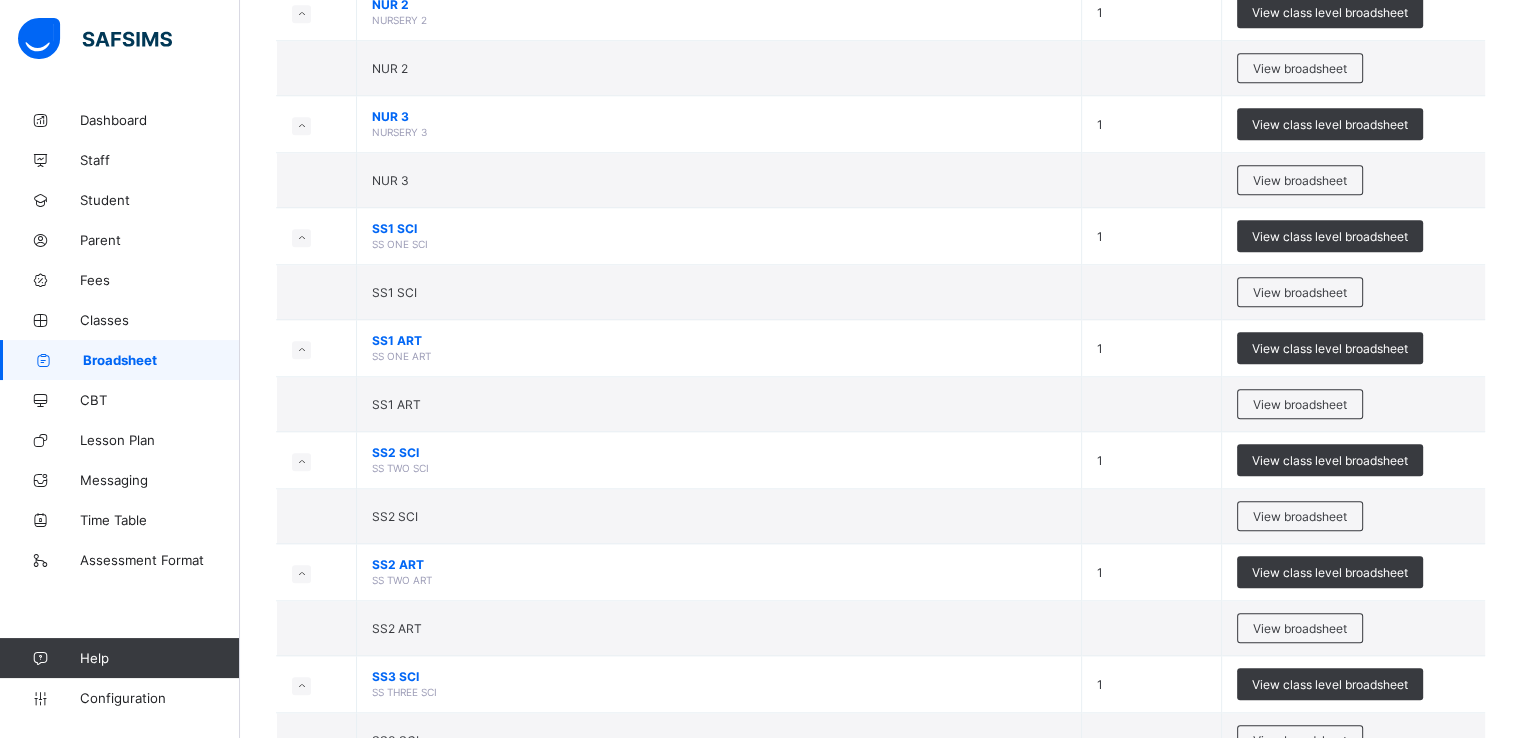 scroll, scrollTop: 1596, scrollLeft: 0, axis: vertical 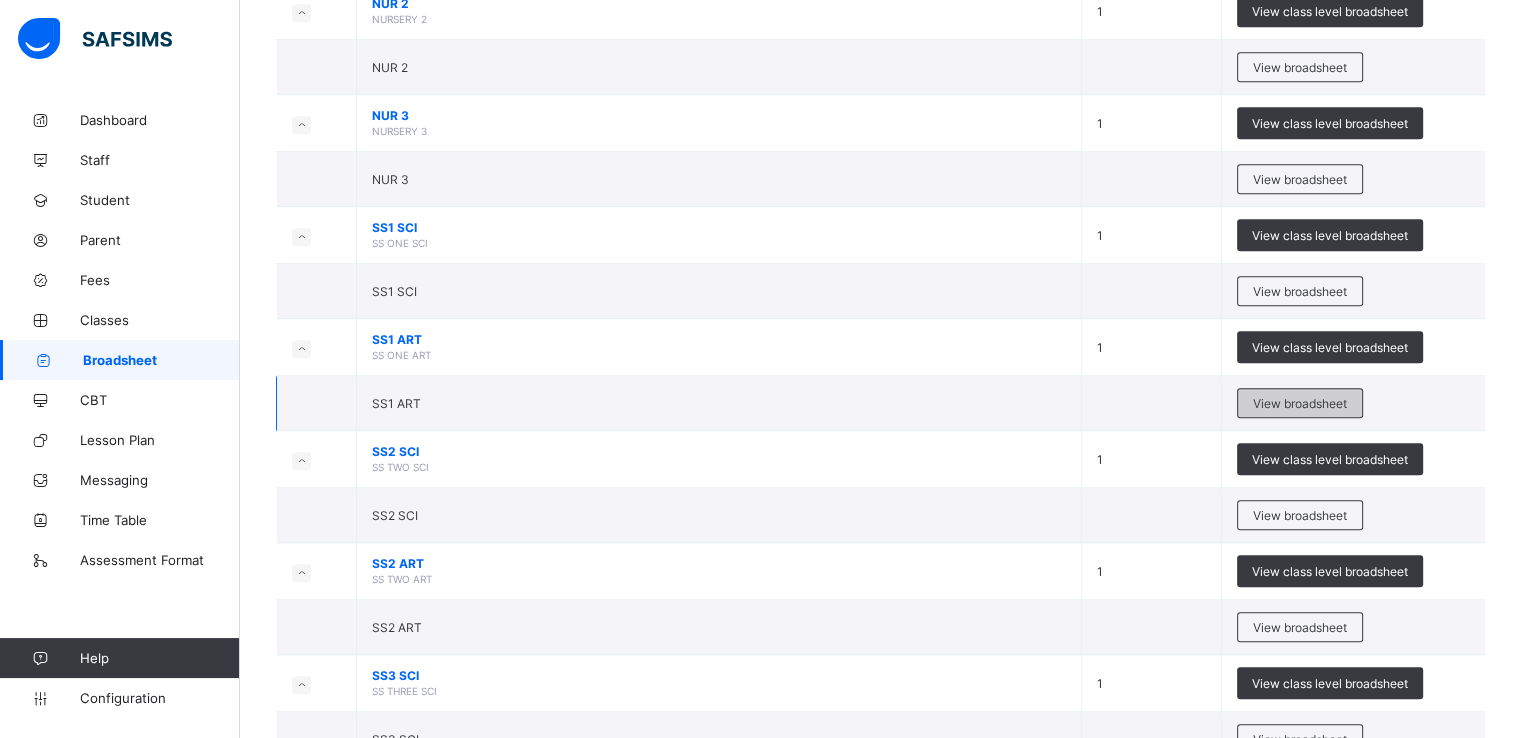 click on "View broadsheet" at bounding box center [1300, 403] 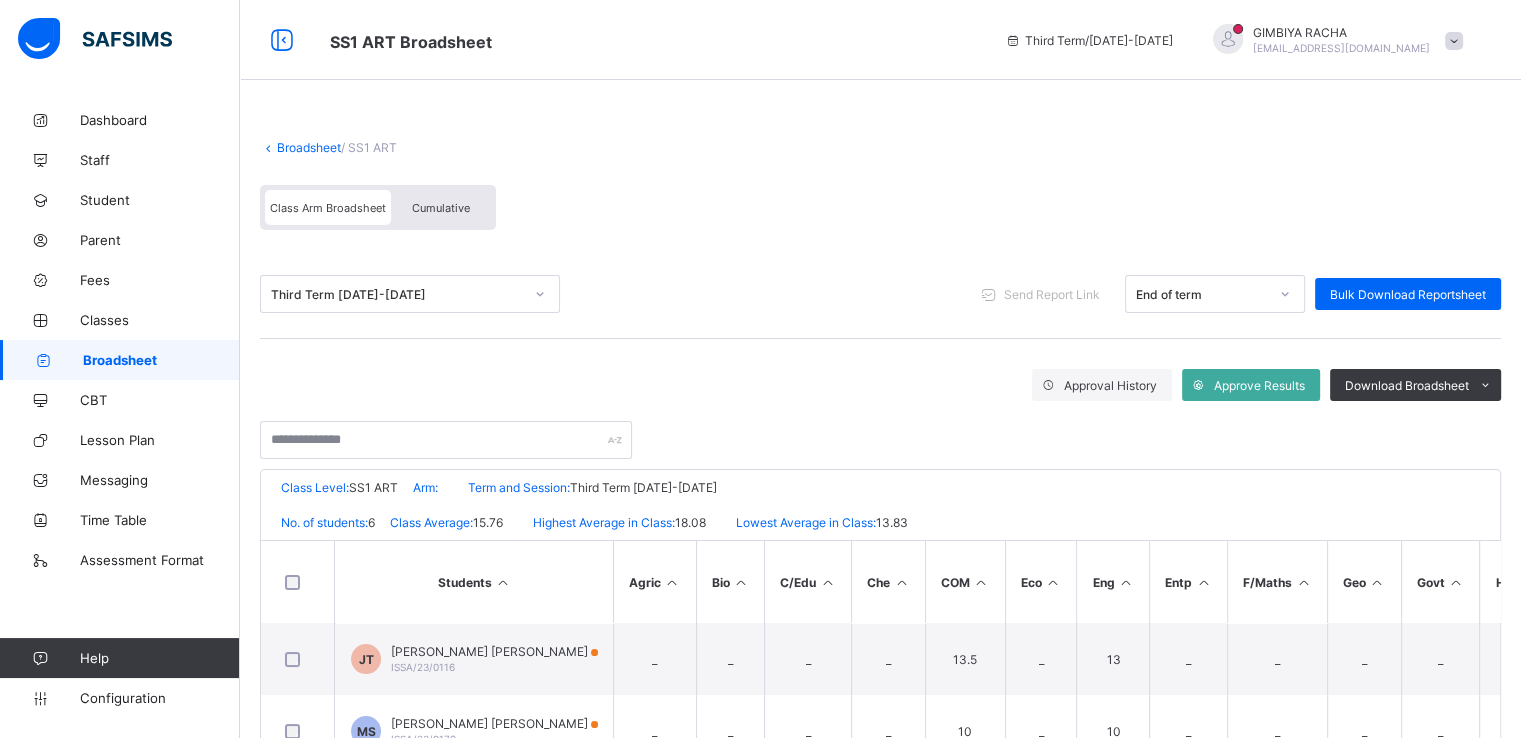 scroll, scrollTop: 344, scrollLeft: 0, axis: vertical 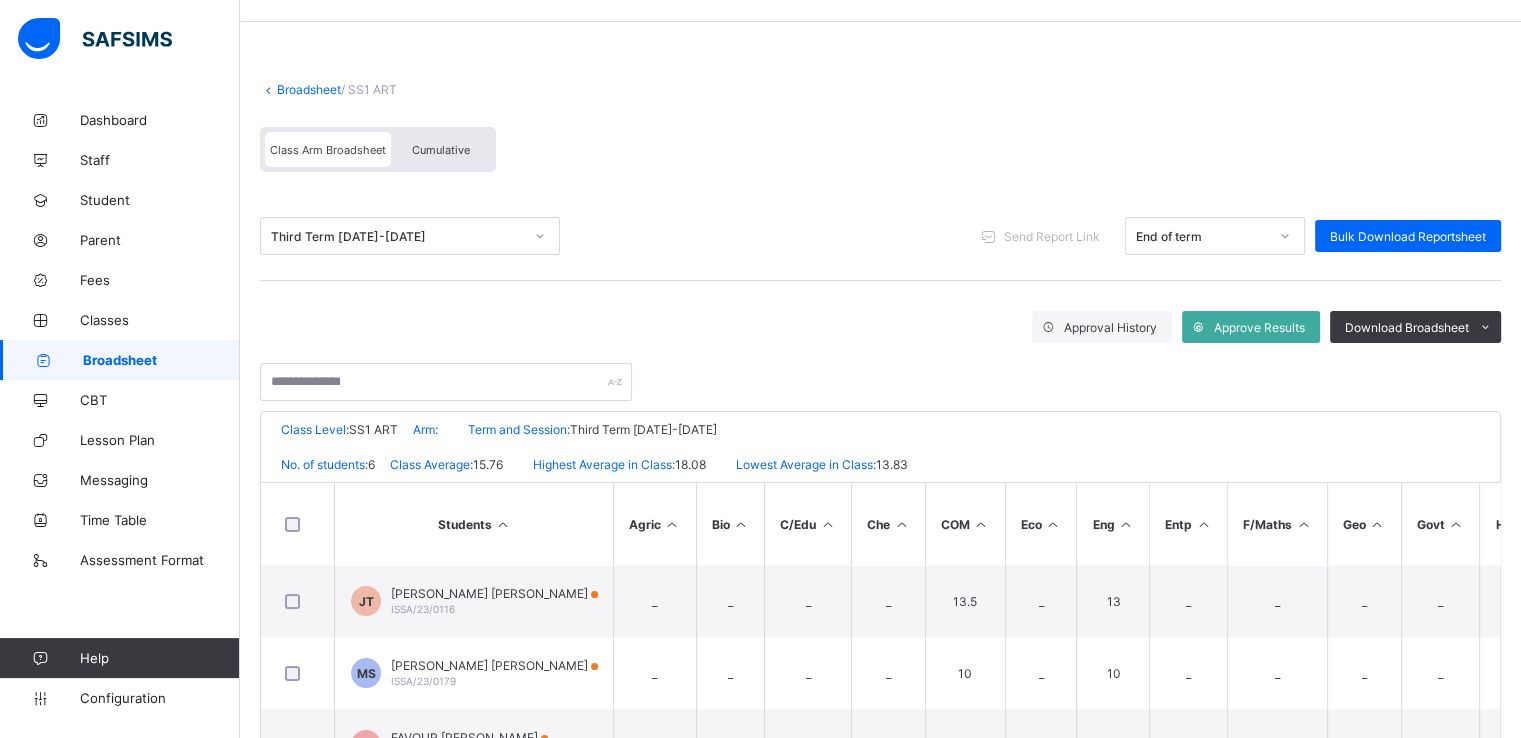 click on "Cumulative" at bounding box center [441, 150] 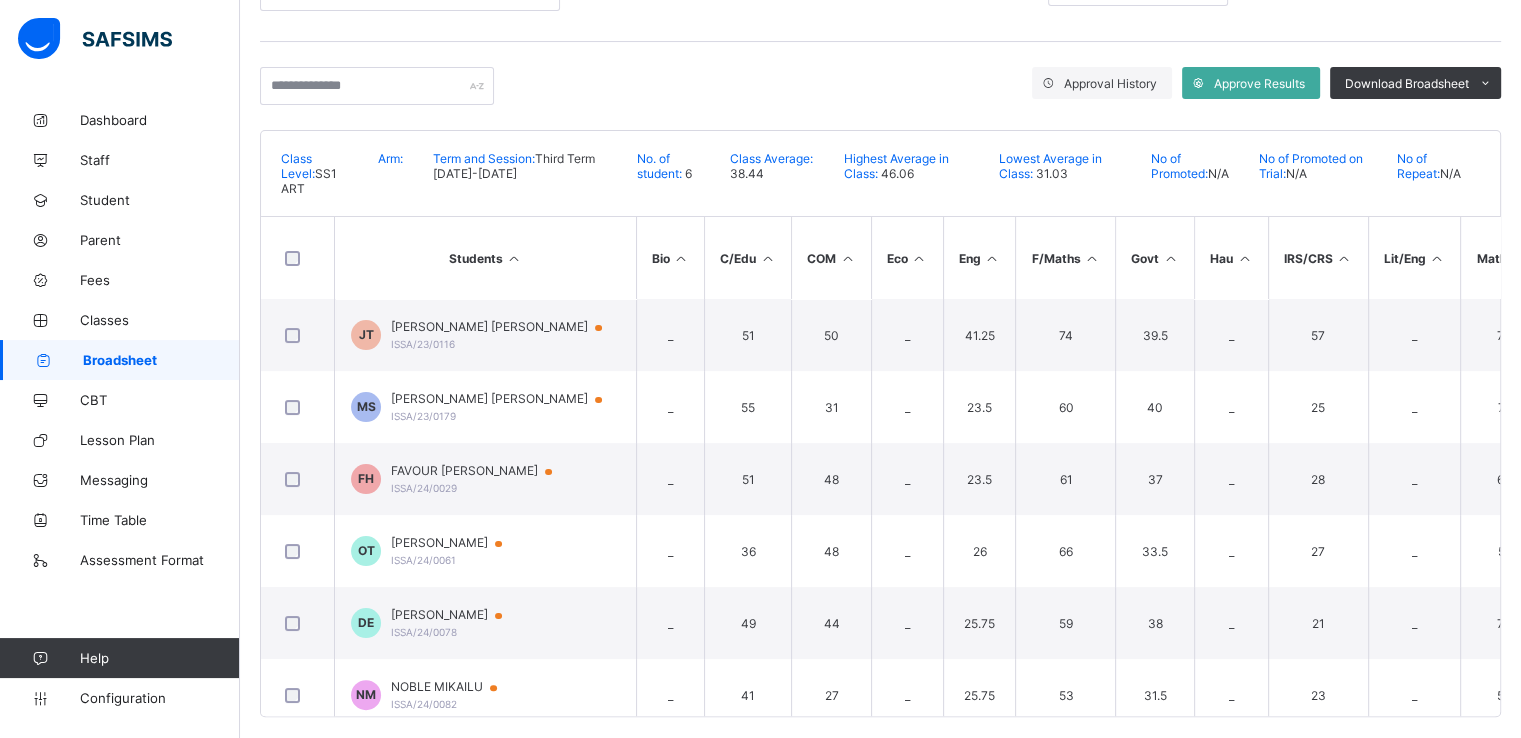 scroll, scrollTop: 310, scrollLeft: 0, axis: vertical 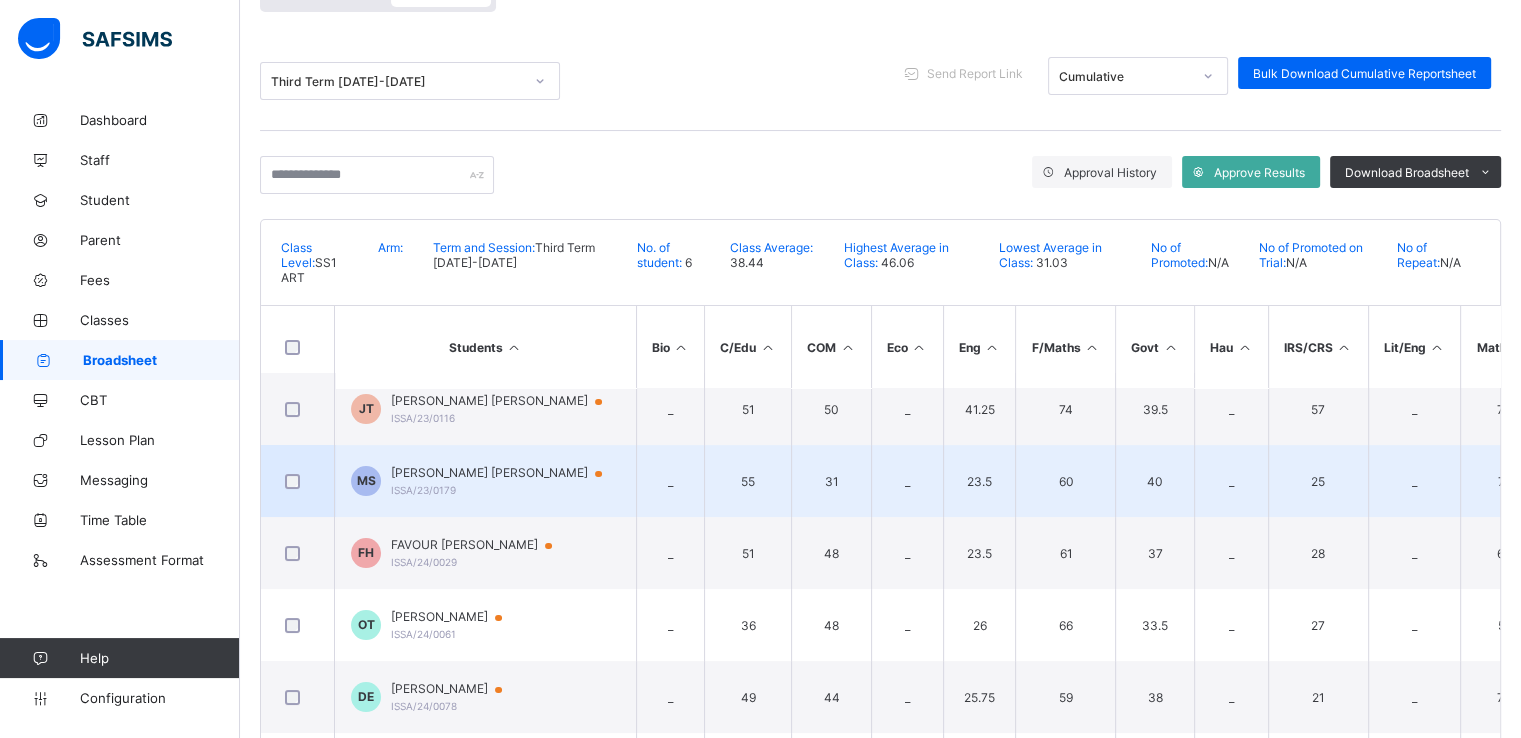 click on "MS MESHACK MICHEAL SHEDRACK     ISSA/23/0179" at bounding box center [485, 481] 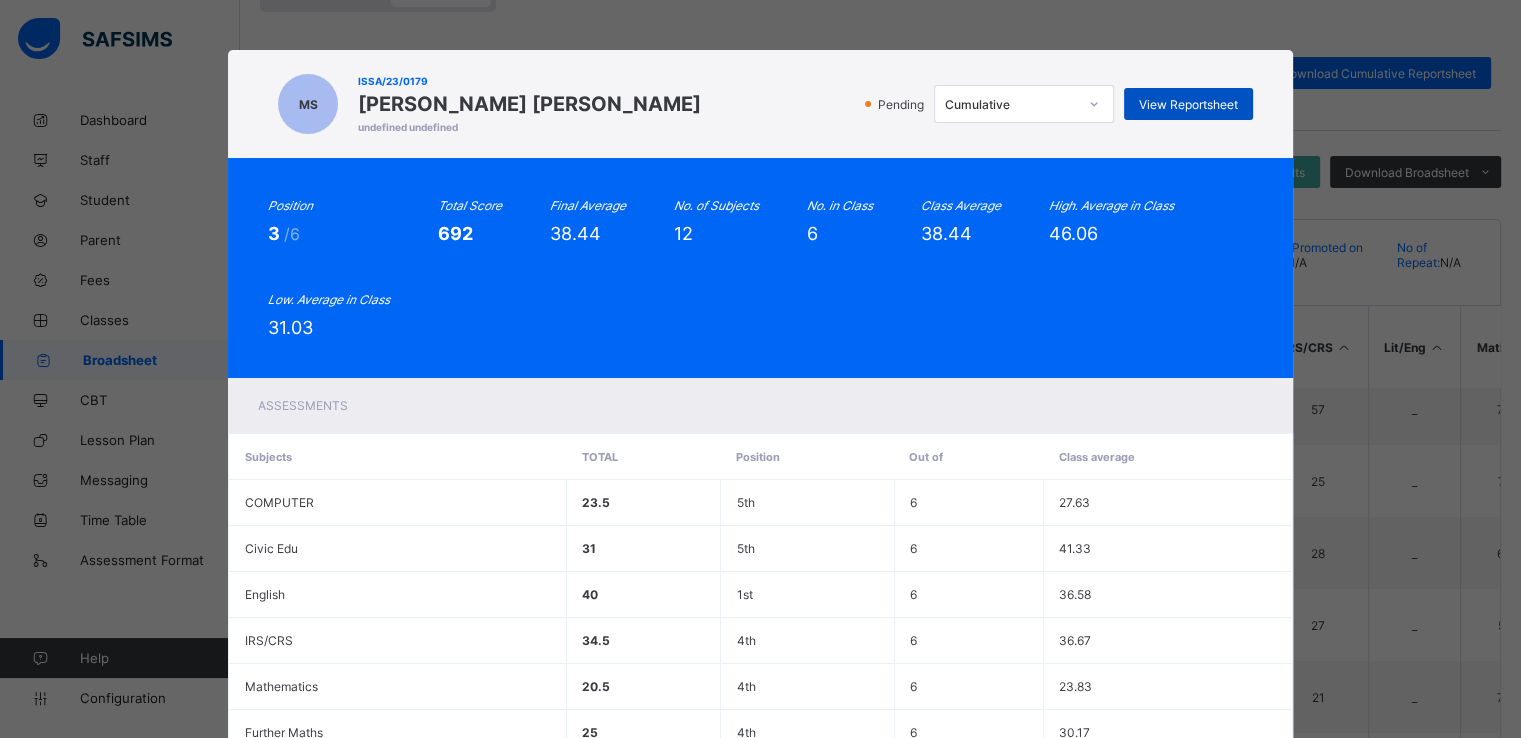 click on "View Reportsheet" at bounding box center [1188, 104] 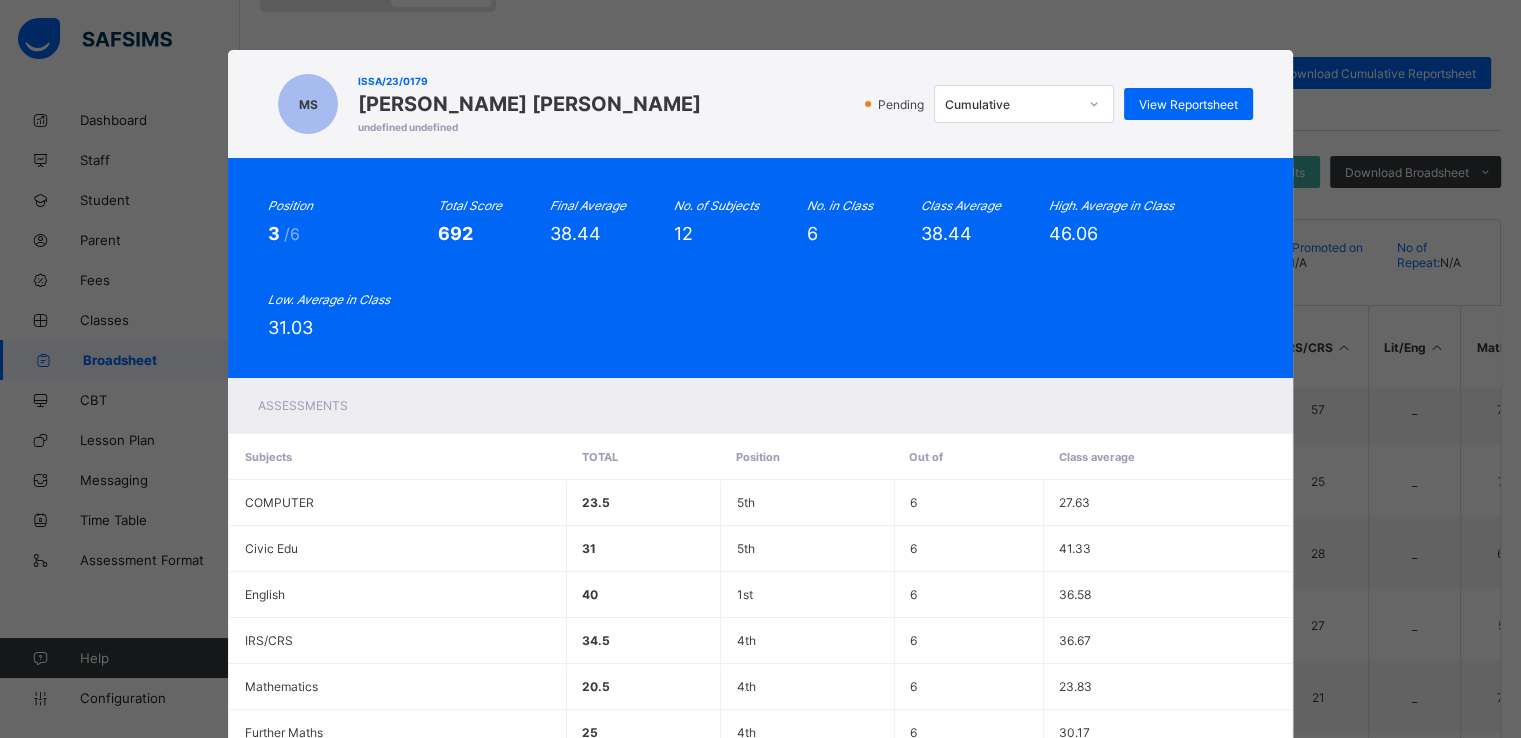 scroll, scrollTop: 478, scrollLeft: 0, axis: vertical 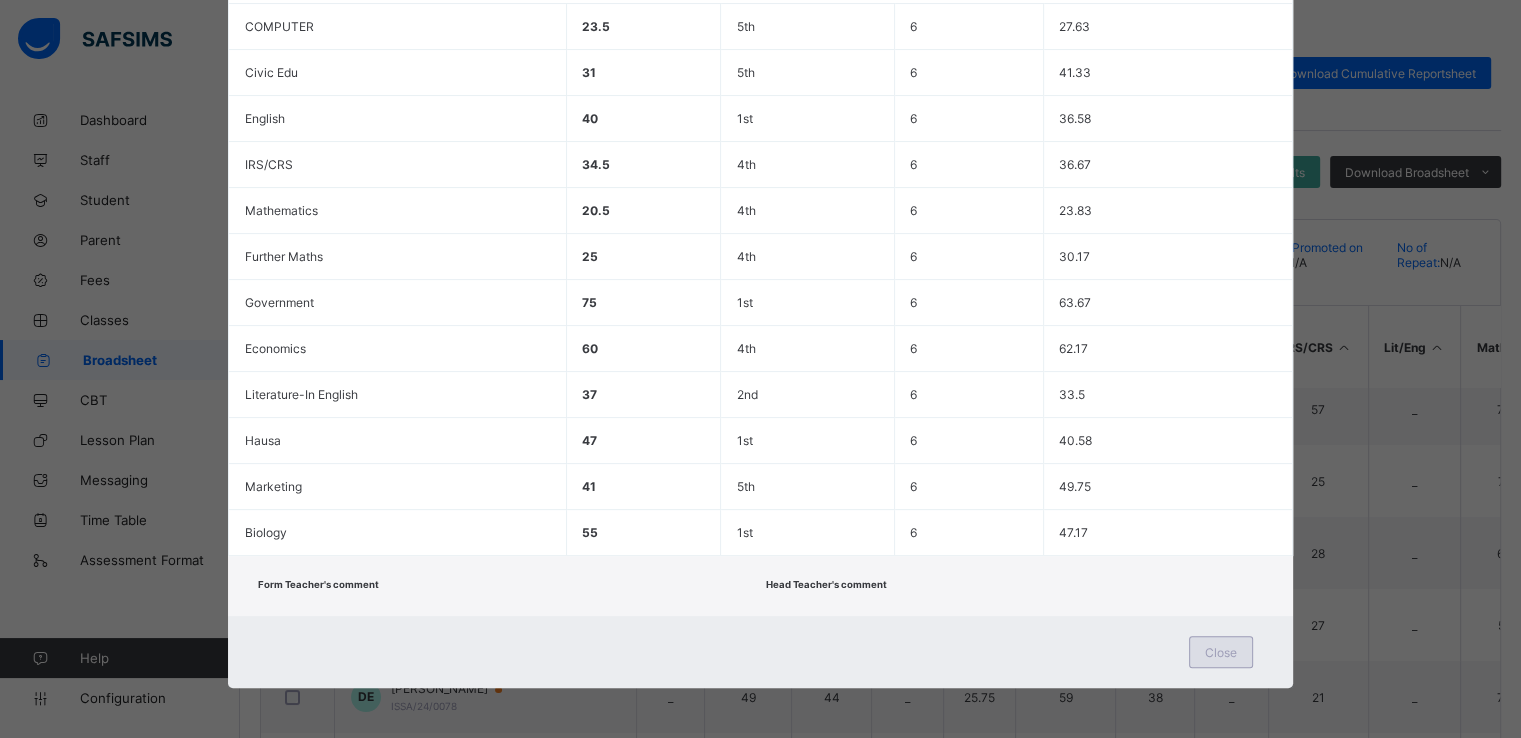 click on "Close" at bounding box center (1221, 652) 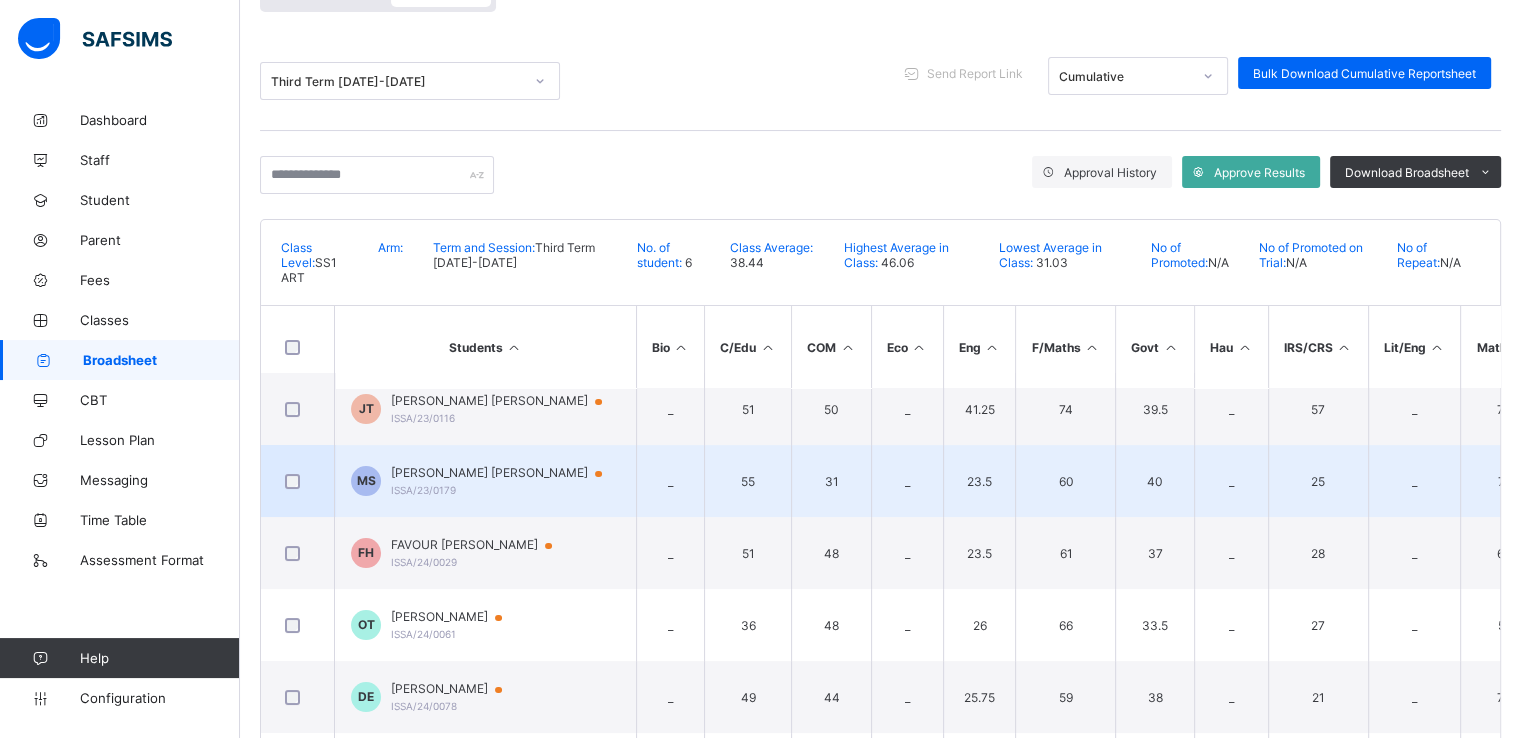 scroll, scrollTop: 327, scrollLeft: 0, axis: vertical 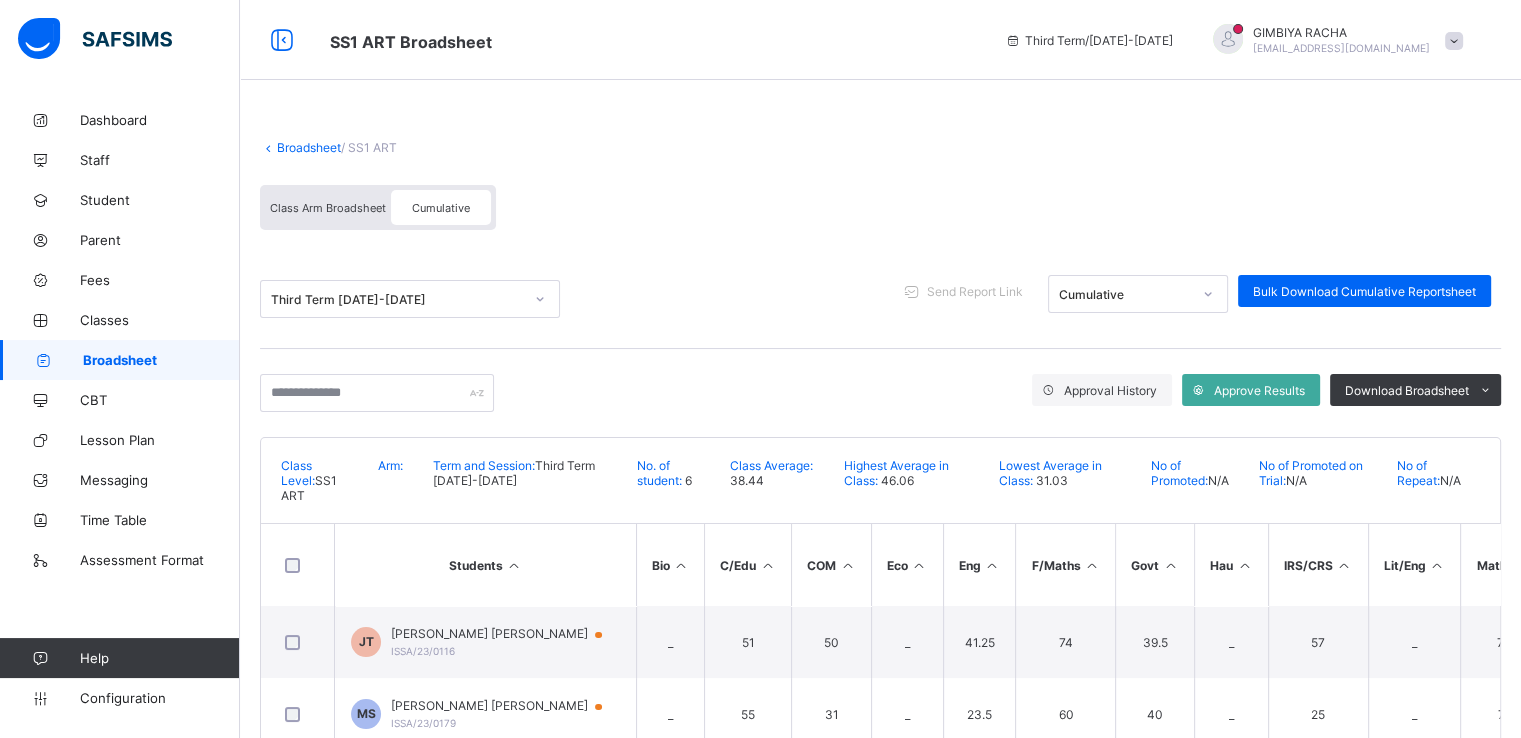 click on "Broadsheet" at bounding box center [309, 147] 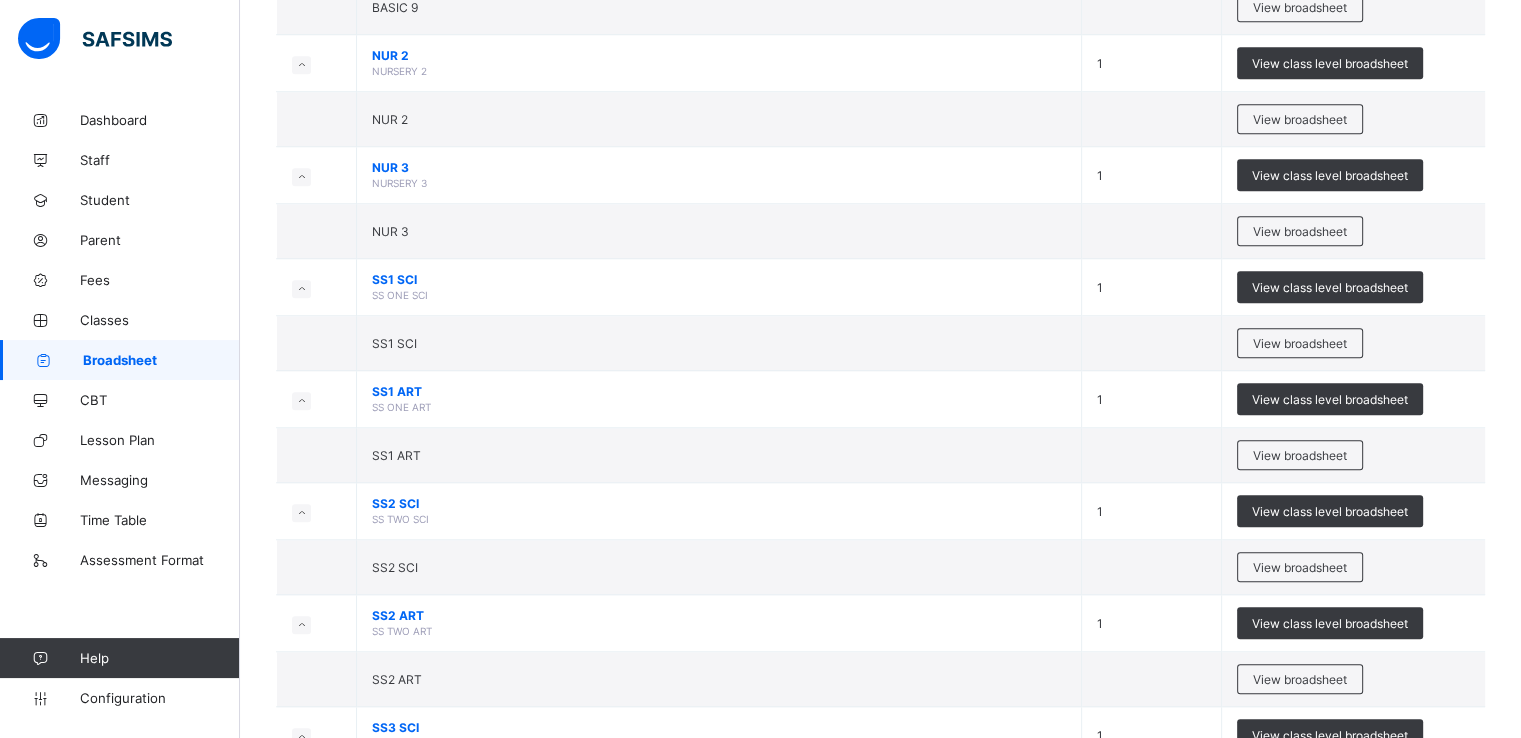 scroll, scrollTop: 1546, scrollLeft: 0, axis: vertical 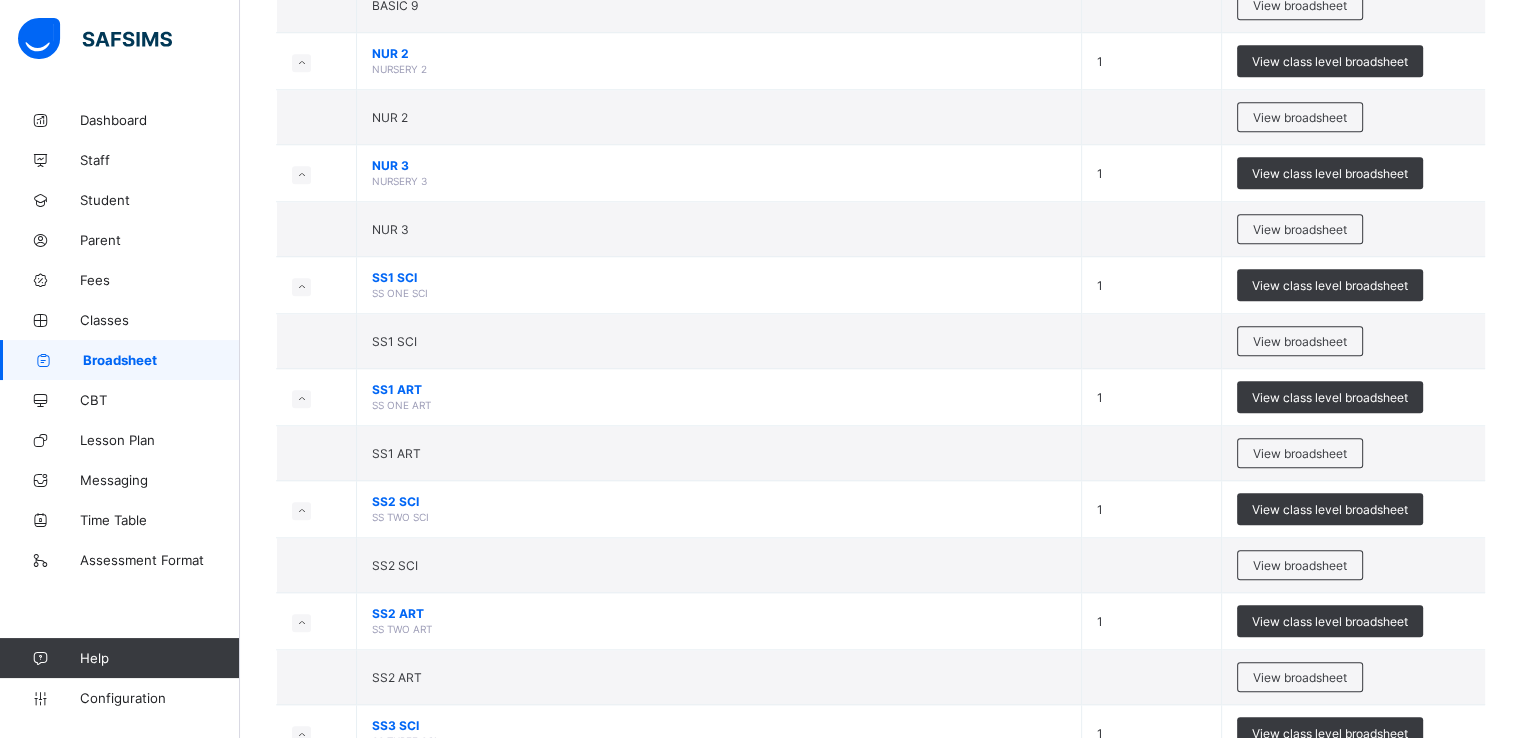 click on "Dashboard Staff Student Parent Fees Classes Broadsheet CBT Lesson Plan Messaging Time Table Assessment Format   Help   Configuration" at bounding box center (120, 409) 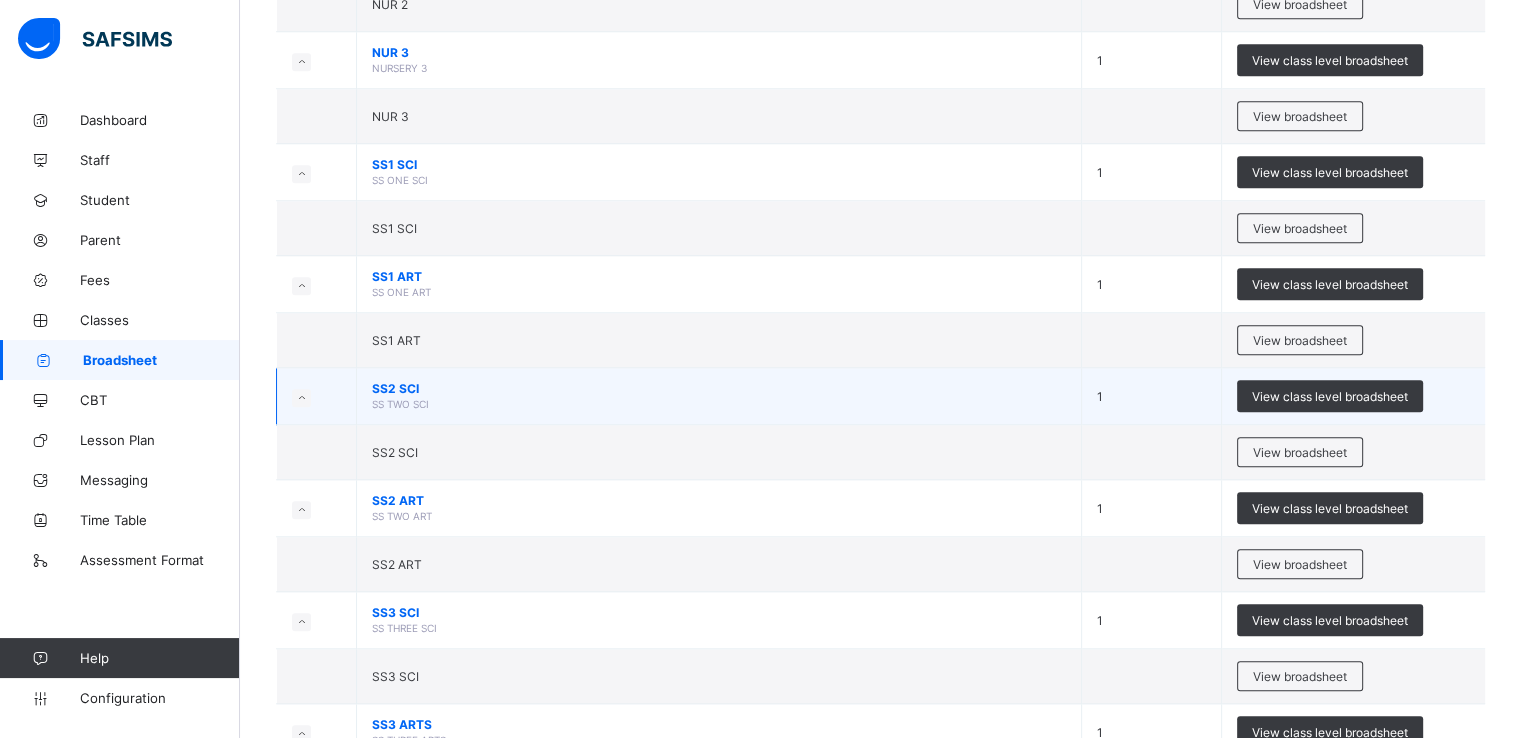 scroll, scrollTop: 1658, scrollLeft: 0, axis: vertical 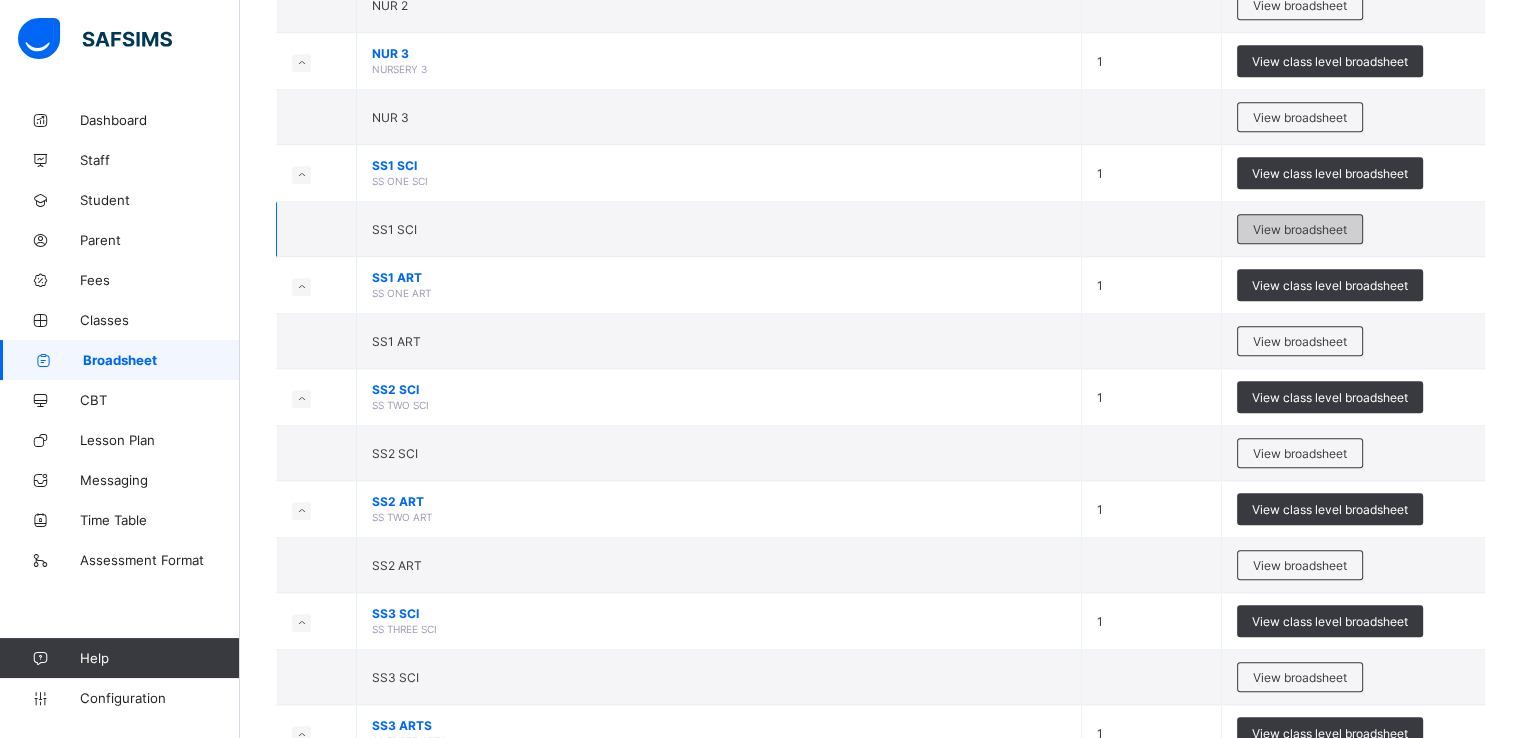 click on "View broadsheet" at bounding box center (1300, 229) 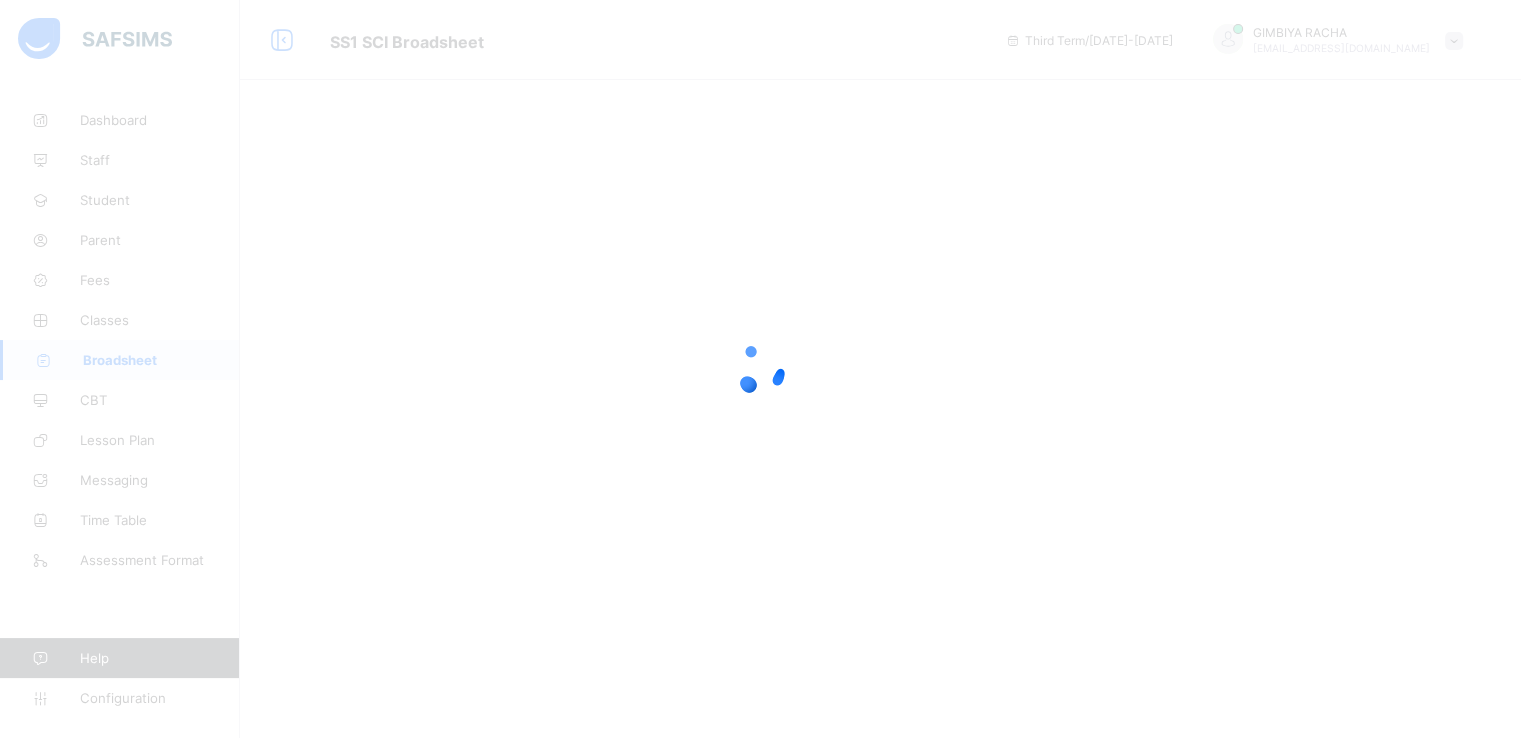 scroll, scrollTop: 0, scrollLeft: 0, axis: both 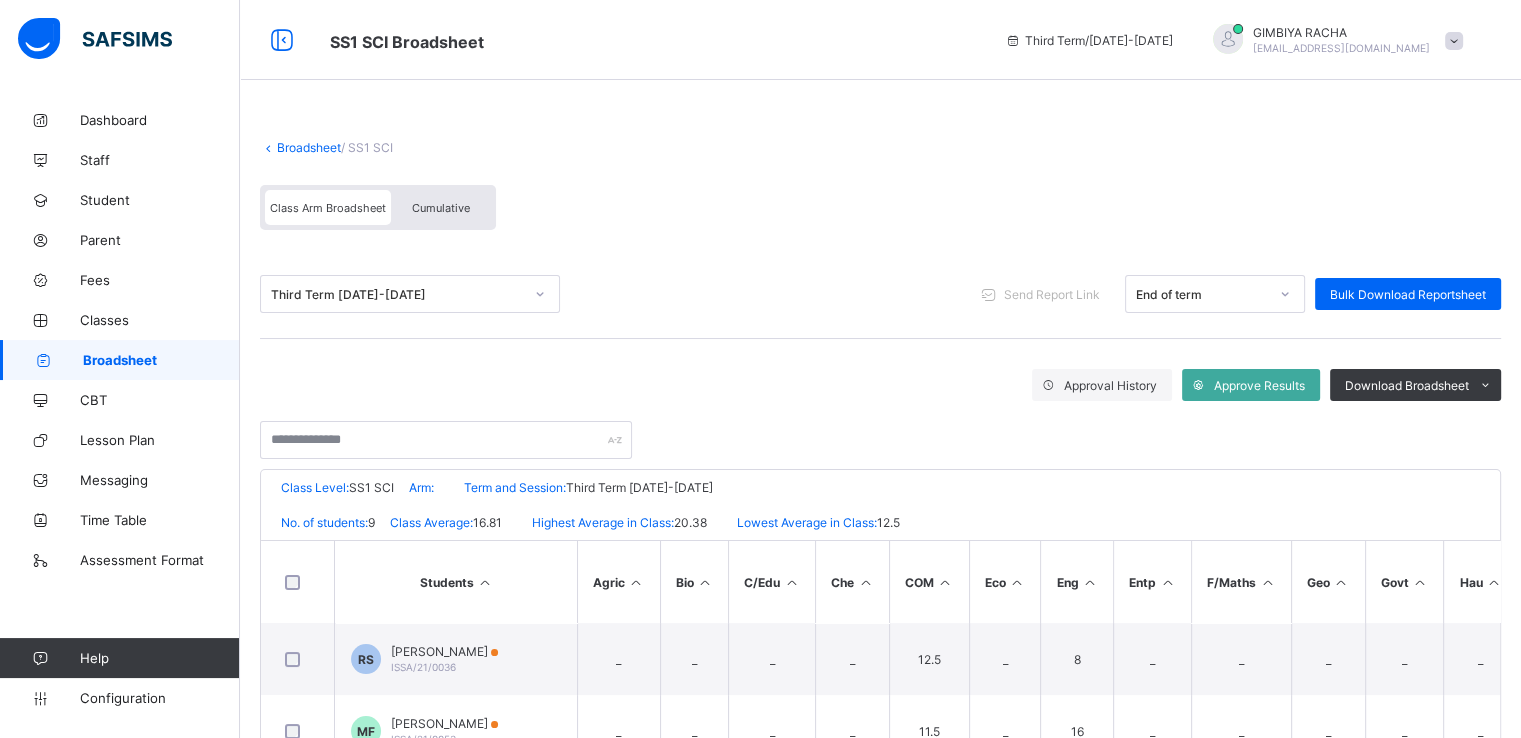 click on "Cumulative" at bounding box center (441, 207) 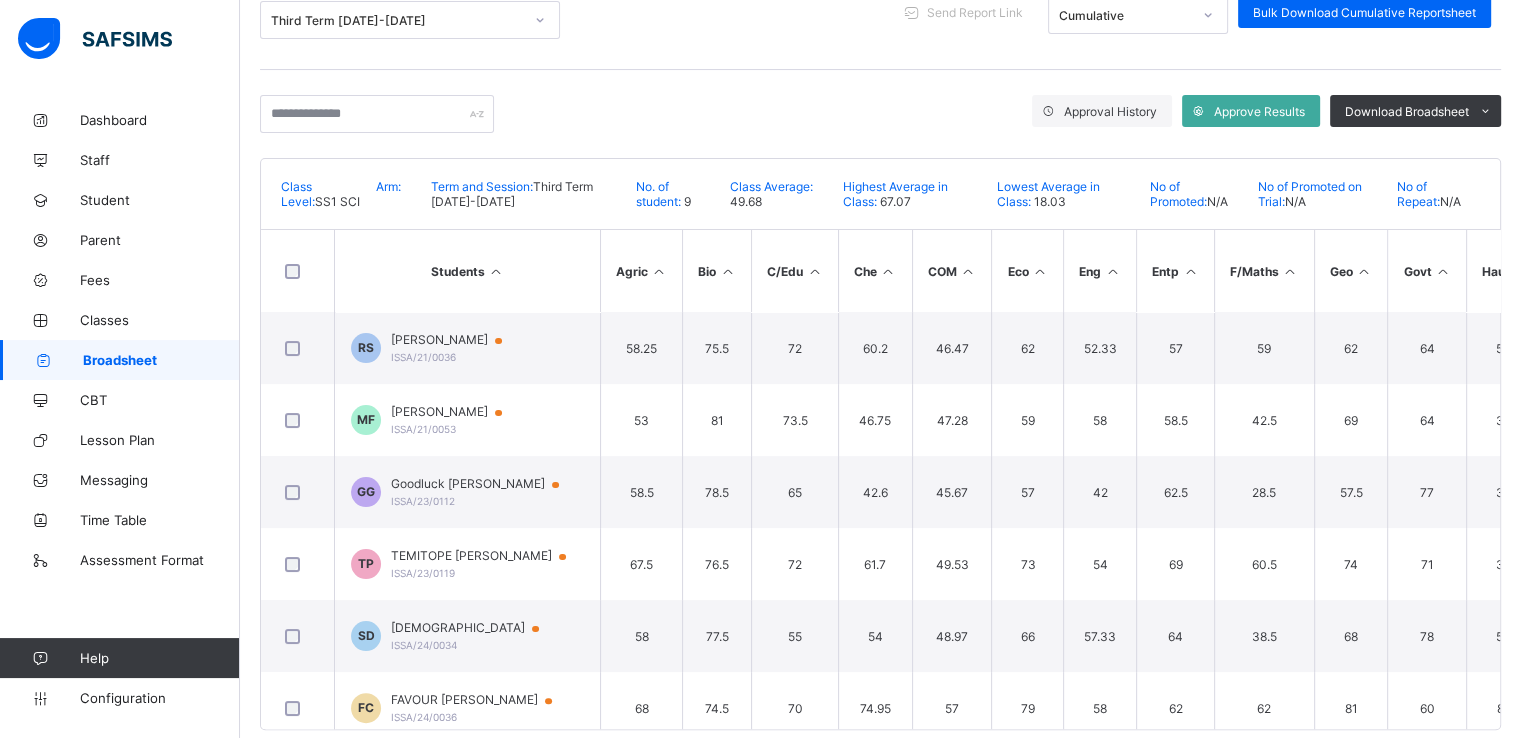 scroll, scrollTop: 280, scrollLeft: 0, axis: vertical 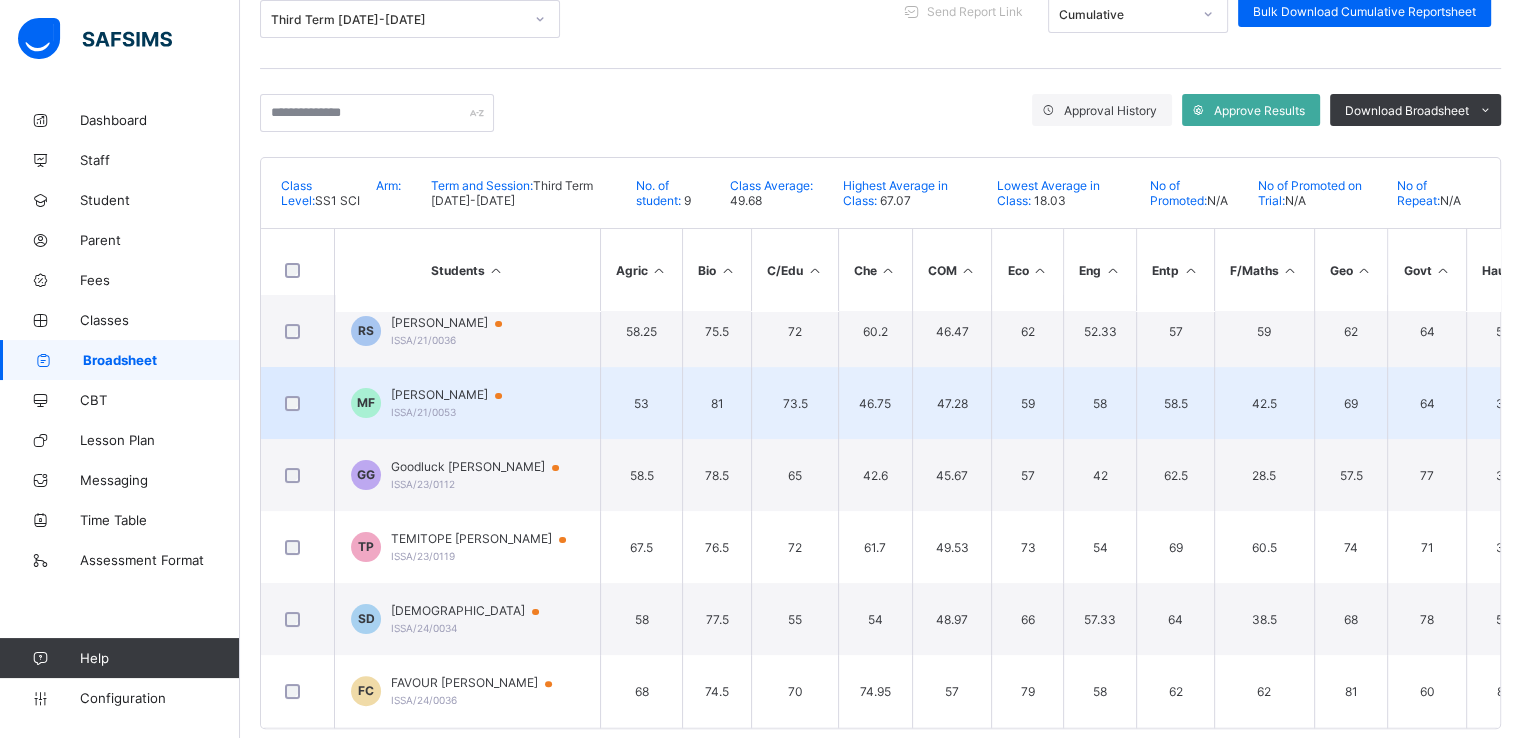 click on "MELISSA  FWA" at bounding box center [456, 395] 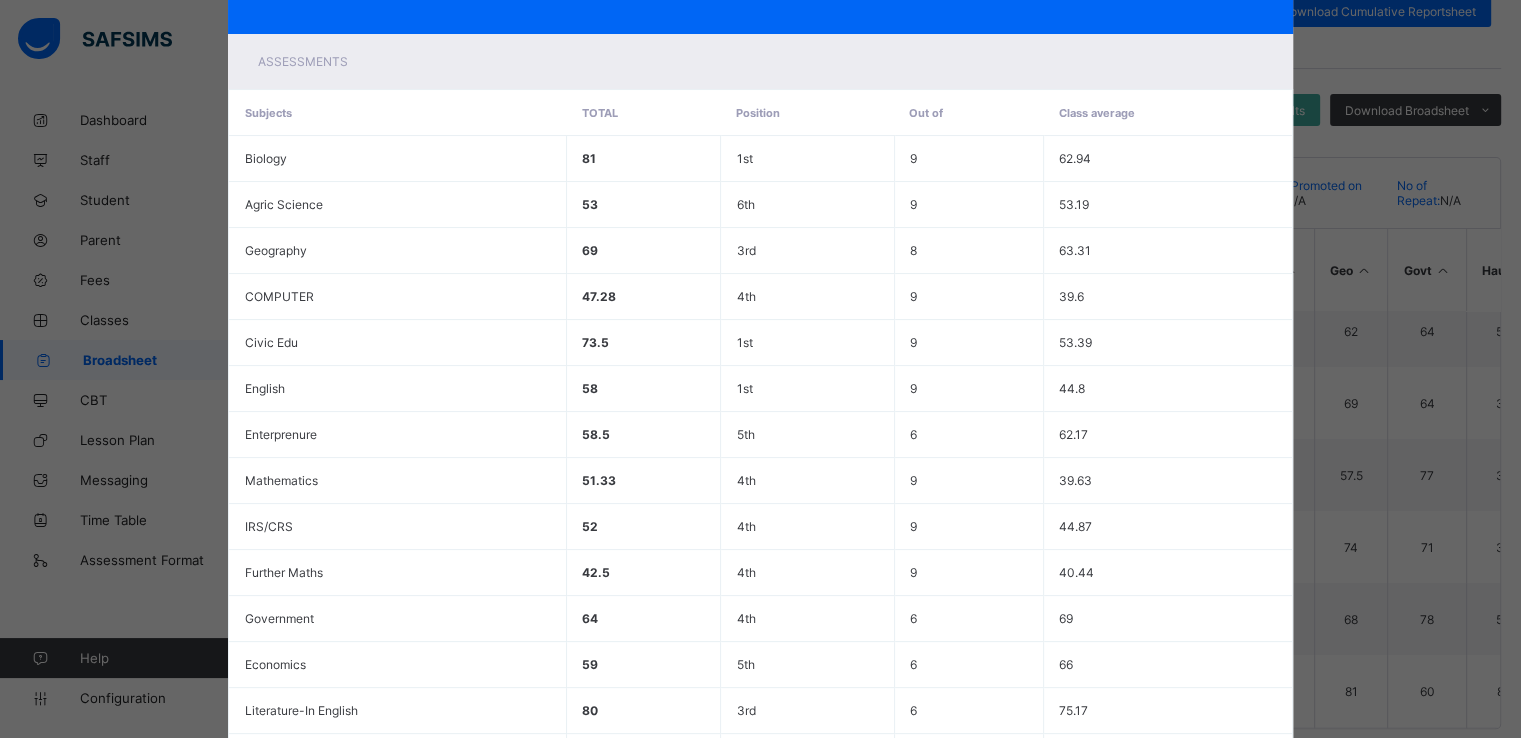 scroll, scrollTop: 0, scrollLeft: 0, axis: both 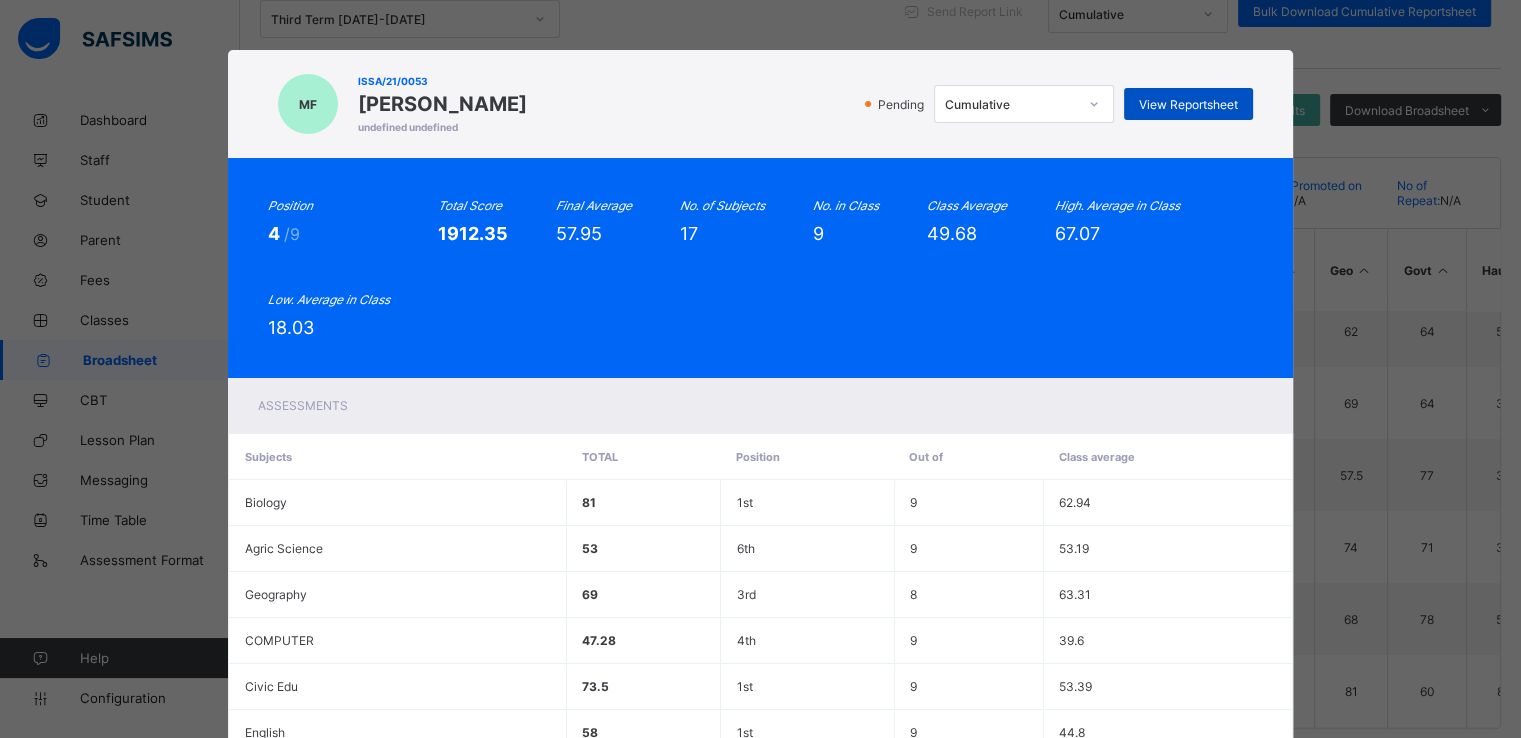 click on "View Reportsheet" at bounding box center [1188, 104] 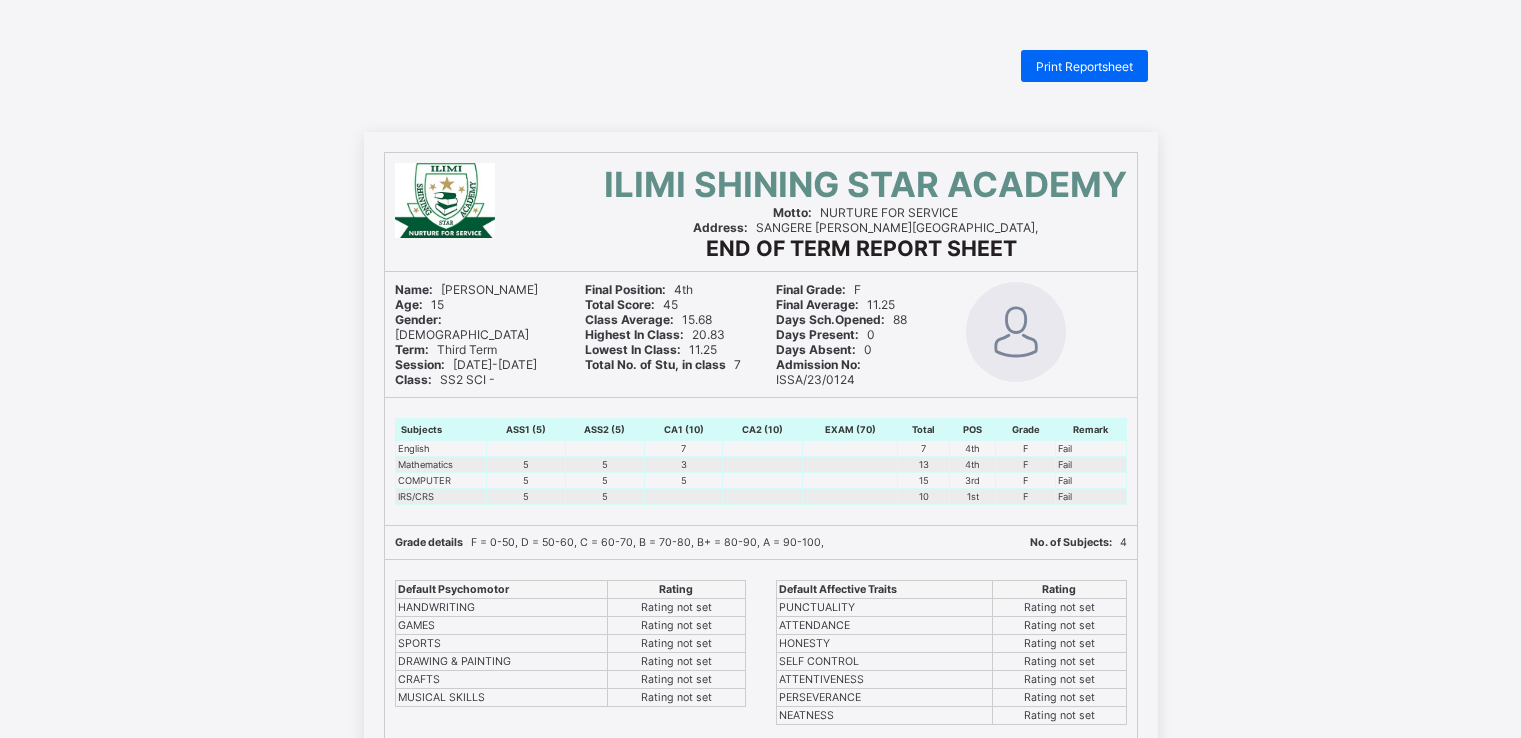 scroll, scrollTop: 0, scrollLeft: 0, axis: both 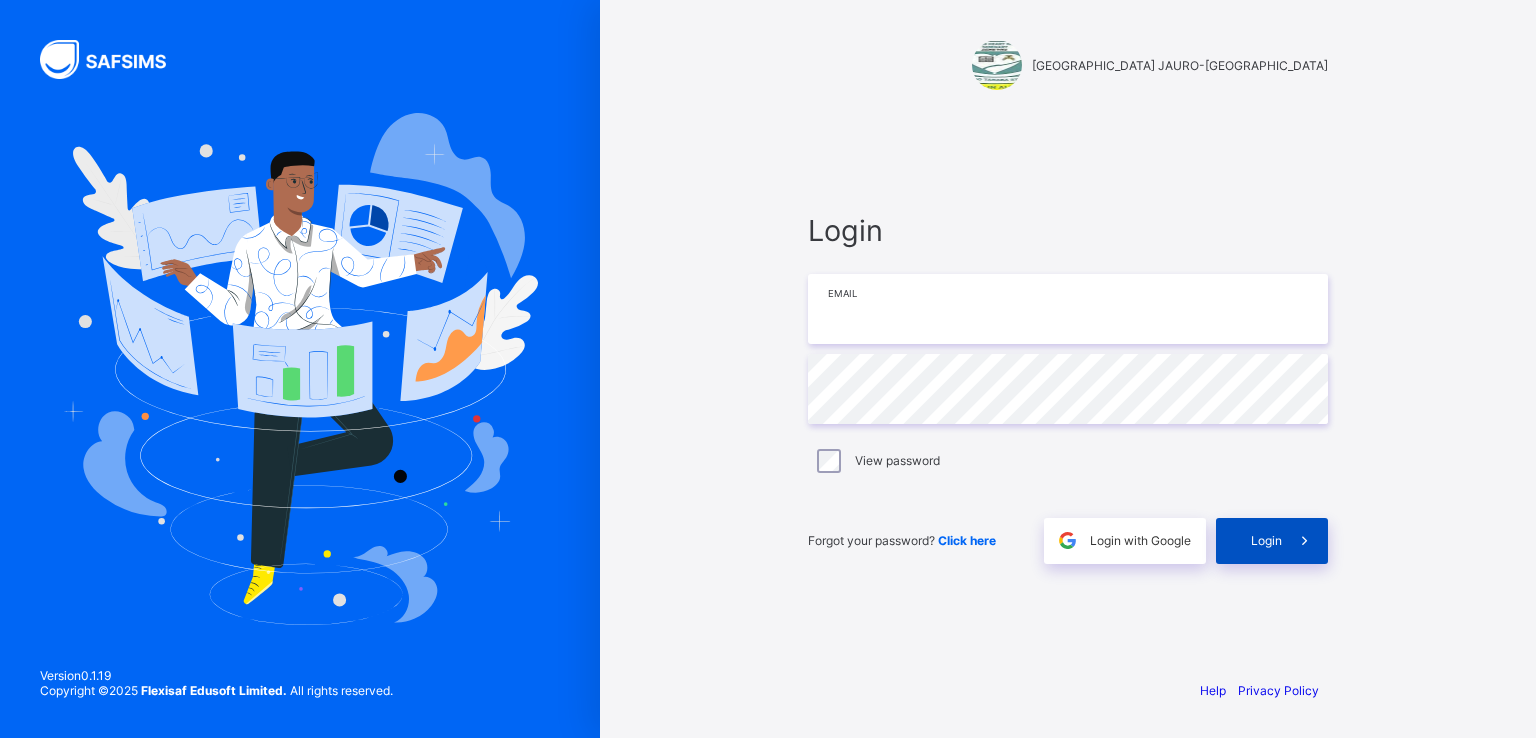 type on "**********" 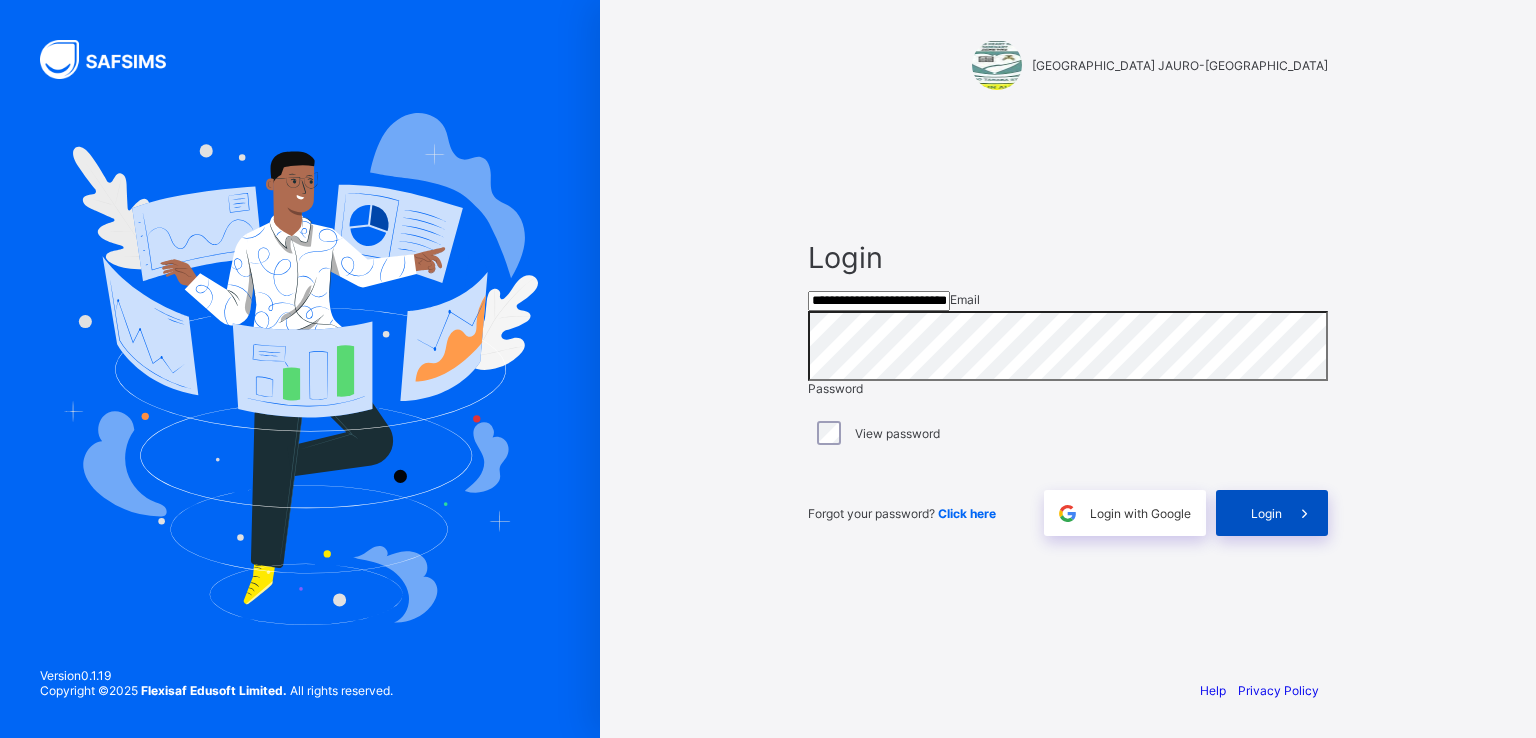 click on "Login" at bounding box center (1266, 513) 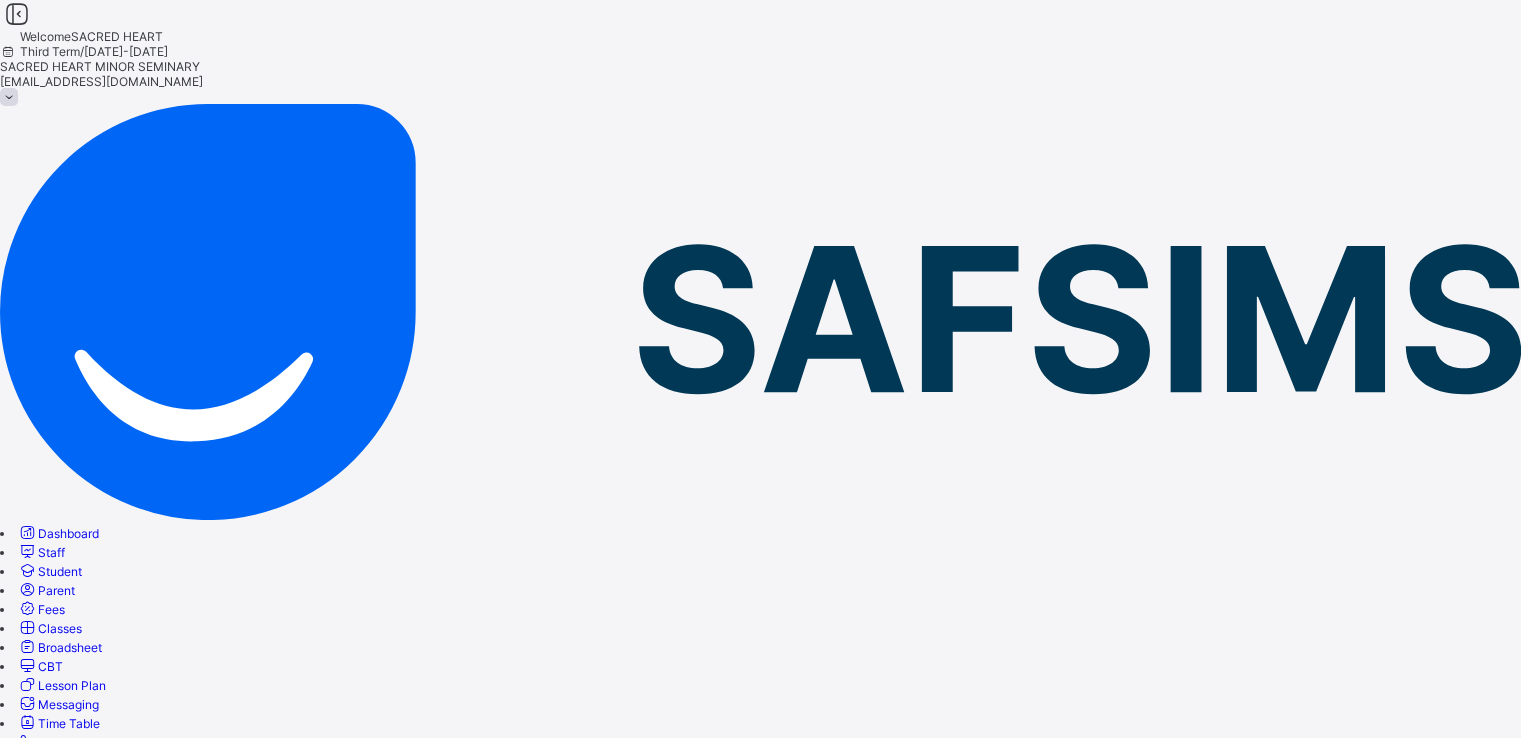 click on "Configuration" at bounding box center [79, 1773] 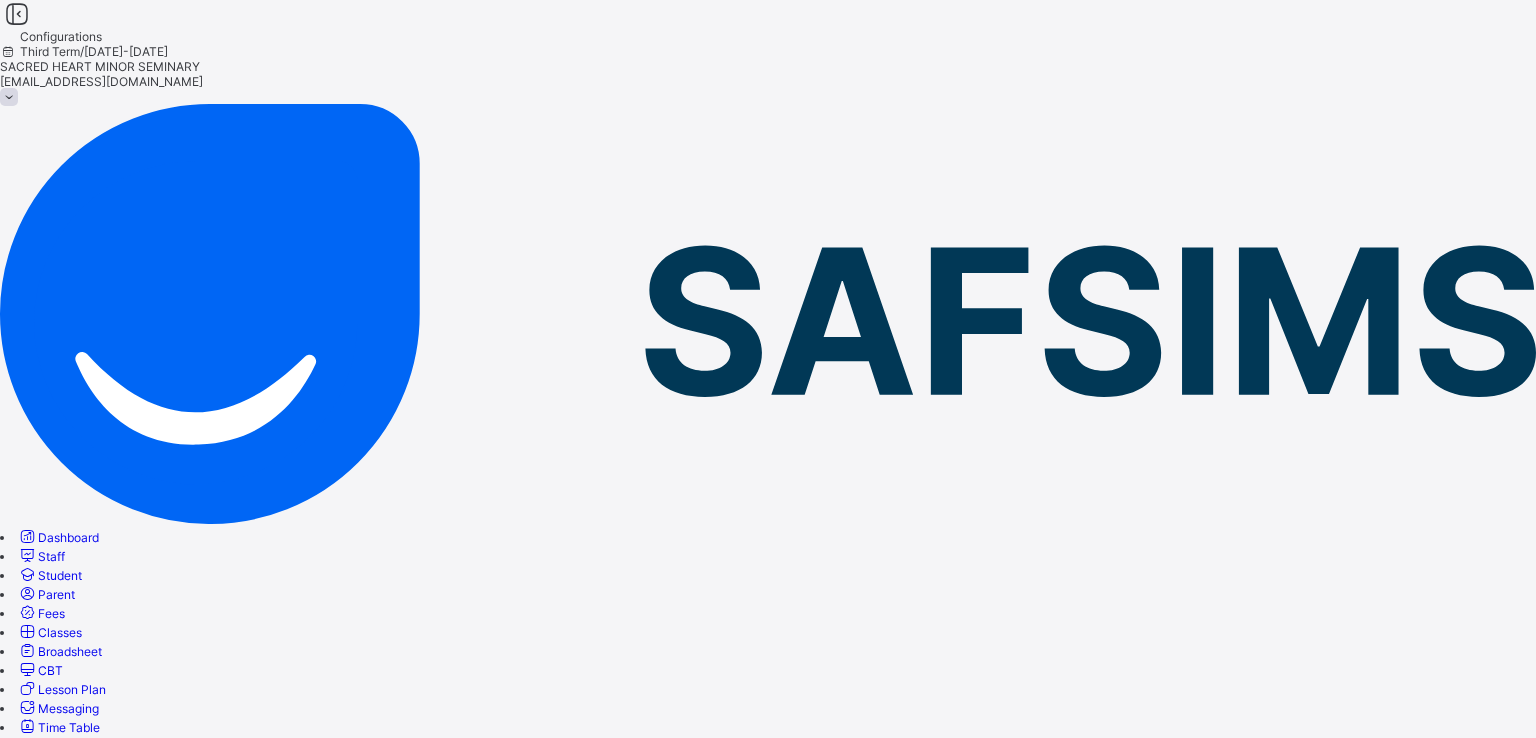 click on "Class Levels" at bounding box center [768, 884] 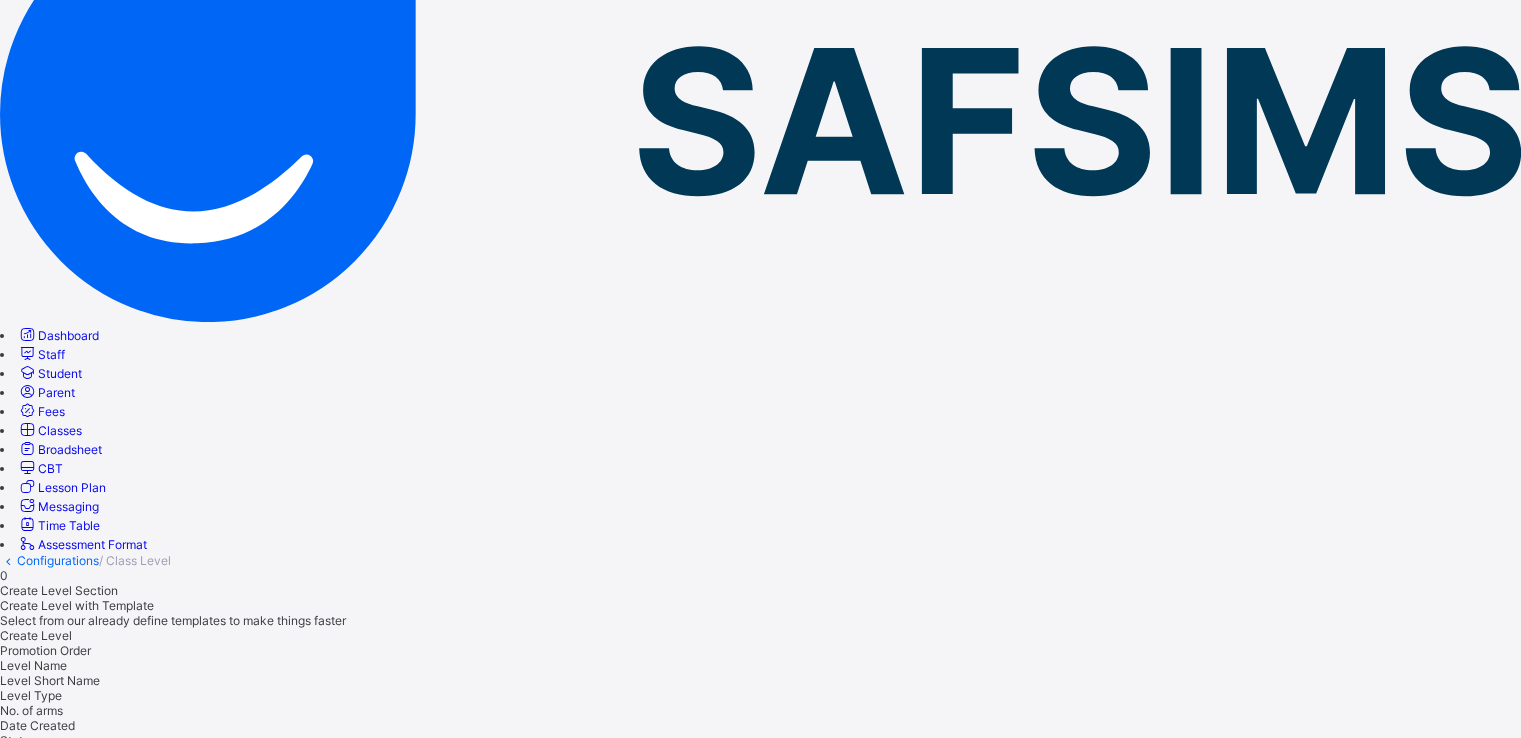 scroll, scrollTop: 201, scrollLeft: 0, axis: vertical 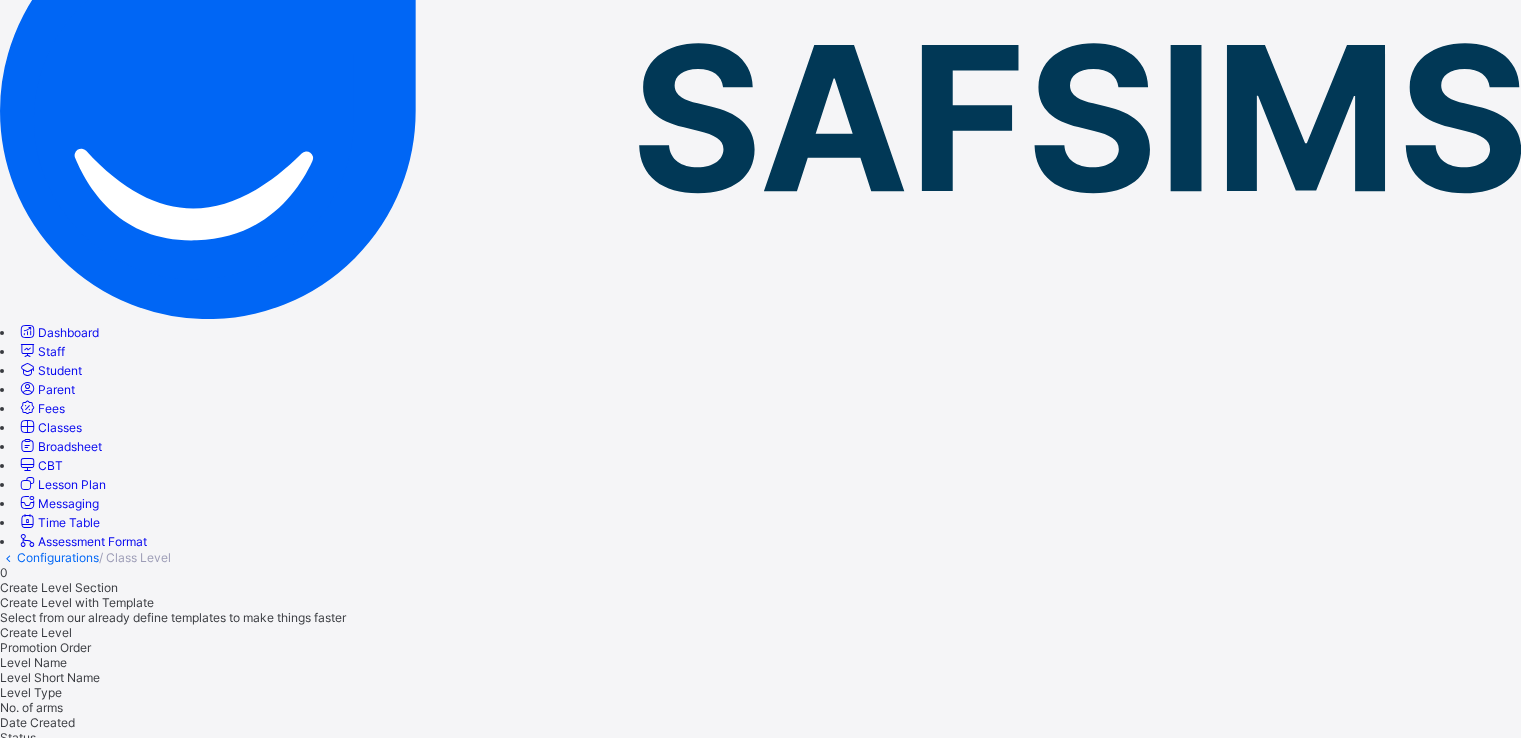 click on "SS TWO" at bounding box center (23, 1945) 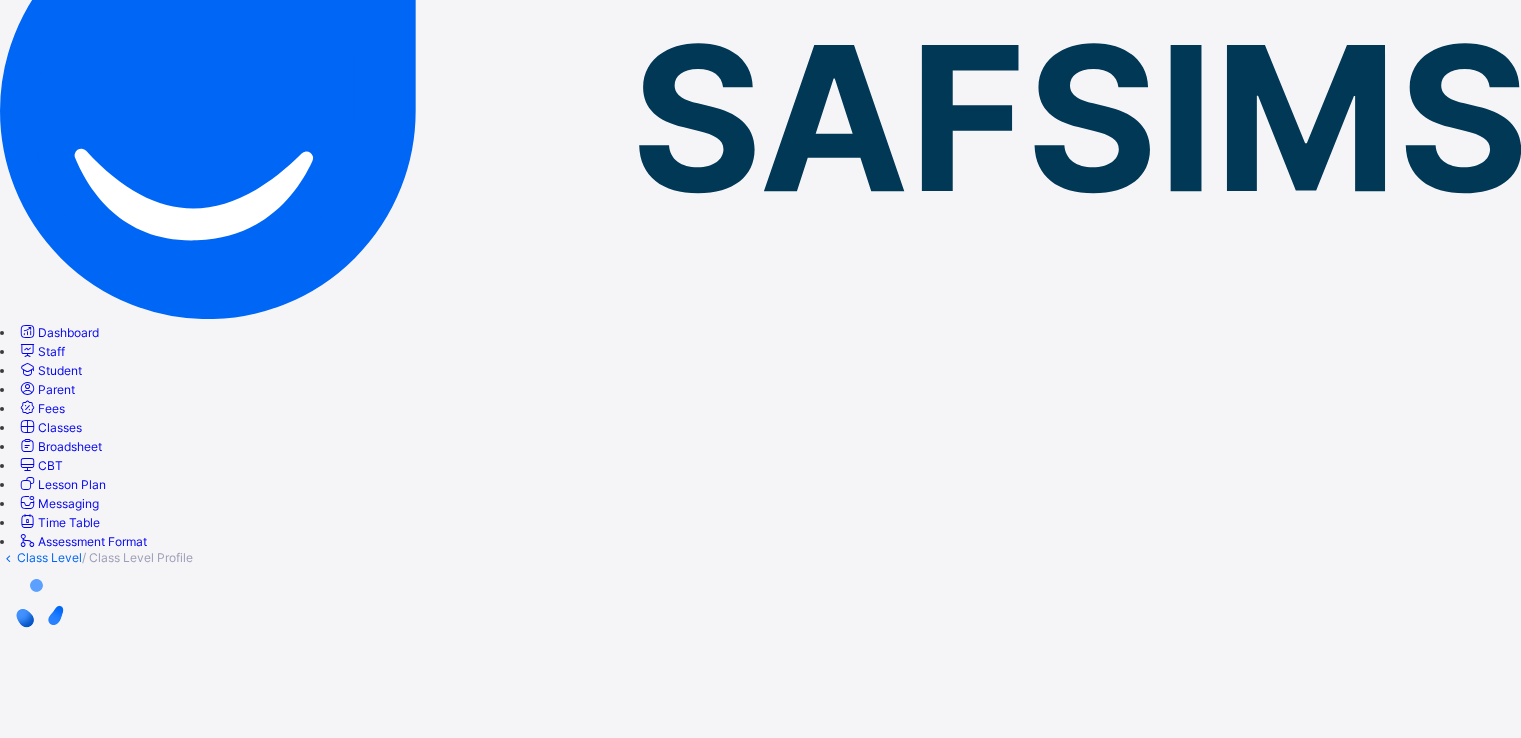 scroll, scrollTop: 0, scrollLeft: 0, axis: both 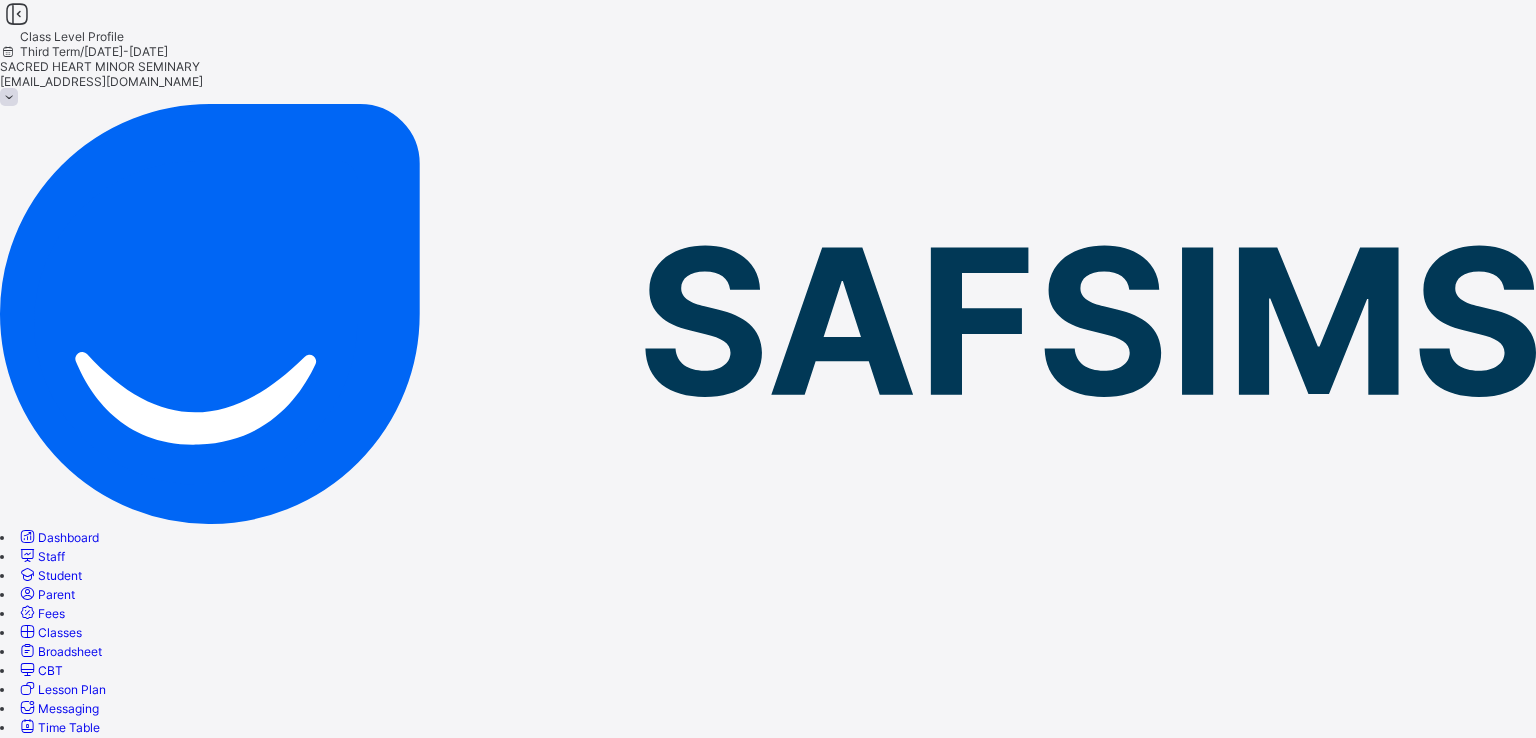 click on "Result Configuration" at bounding box center [57, 837] 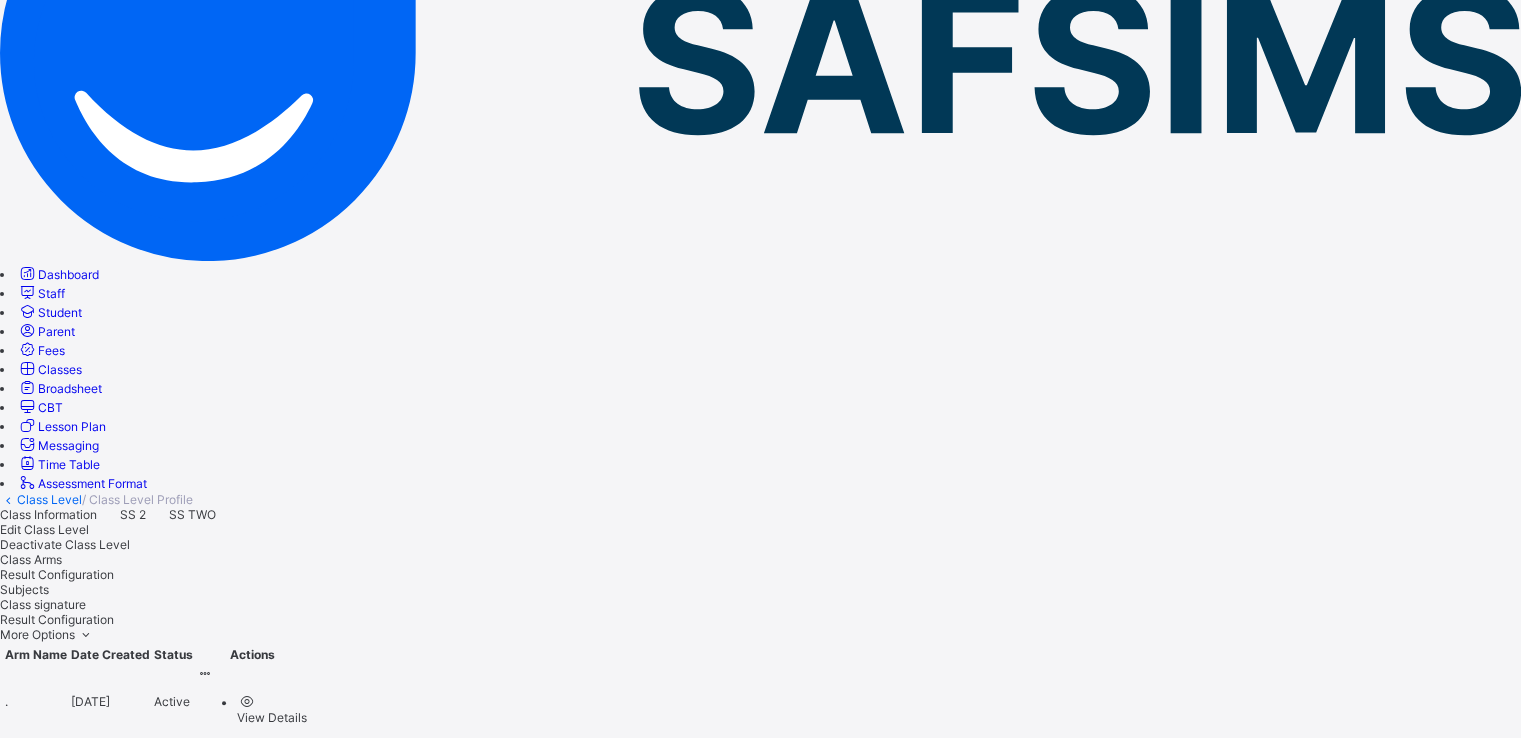 scroll, scrollTop: 0, scrollLeft: 0, axis: both 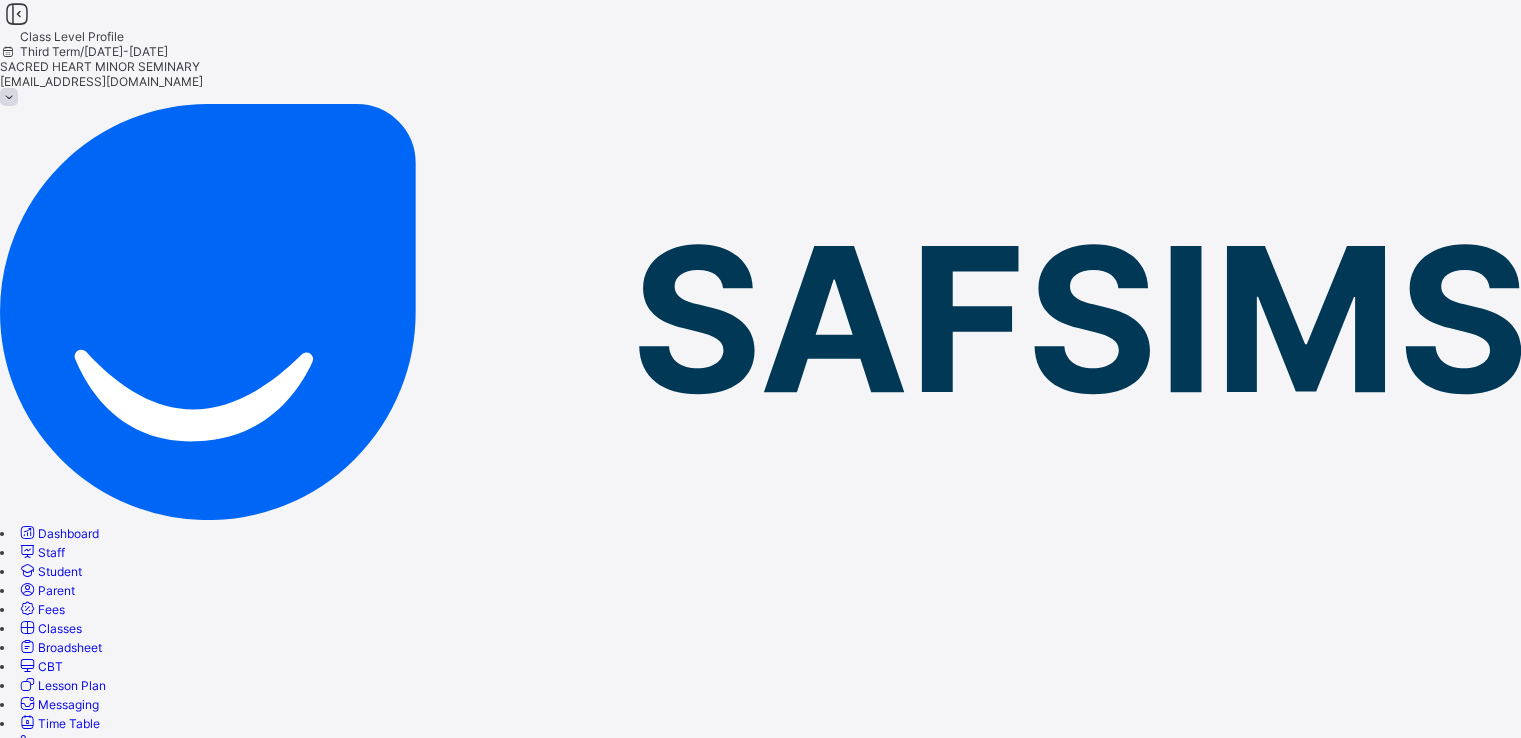 click on "Class Level" at bounding box center (49, 758) 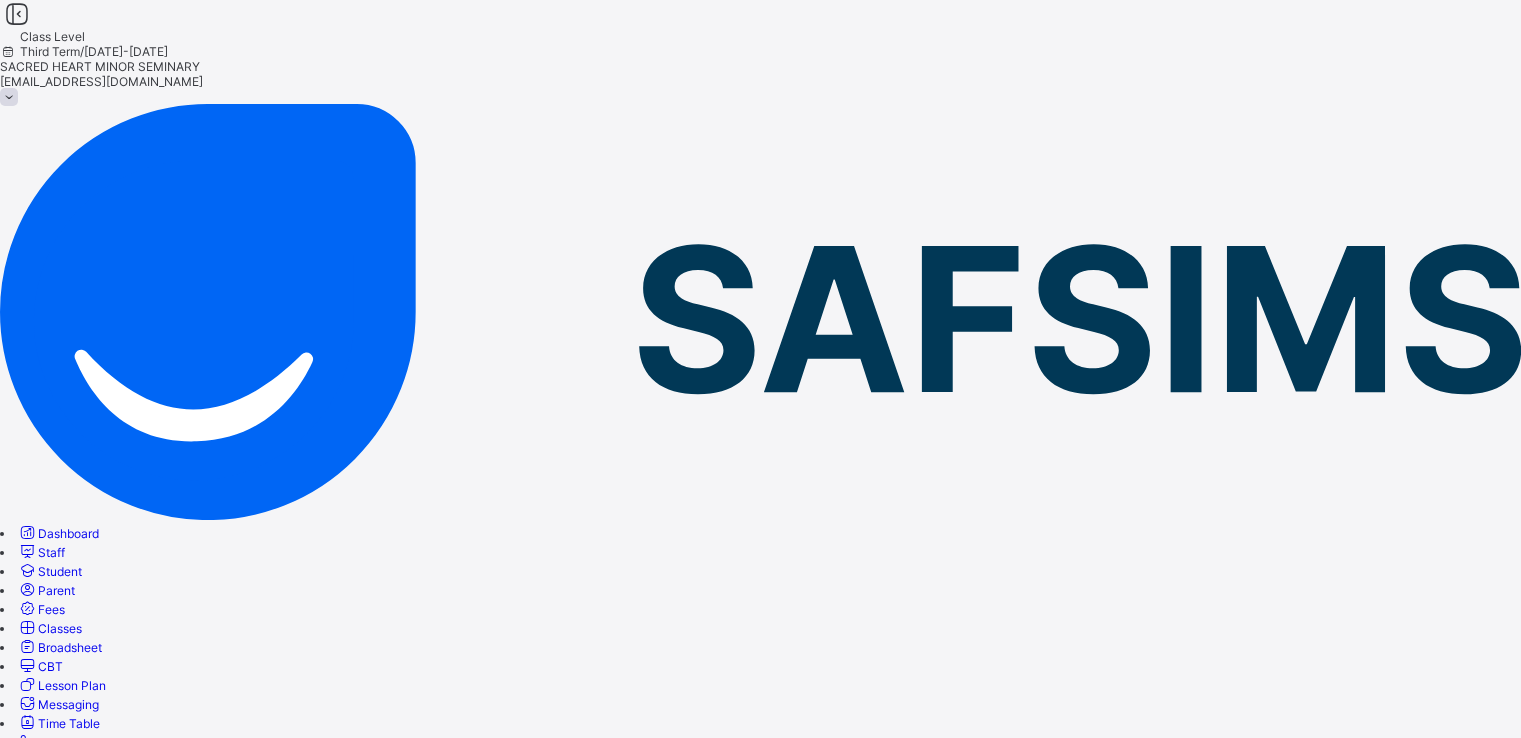 click on "SS ONE" at bounding box center (22, 1859) 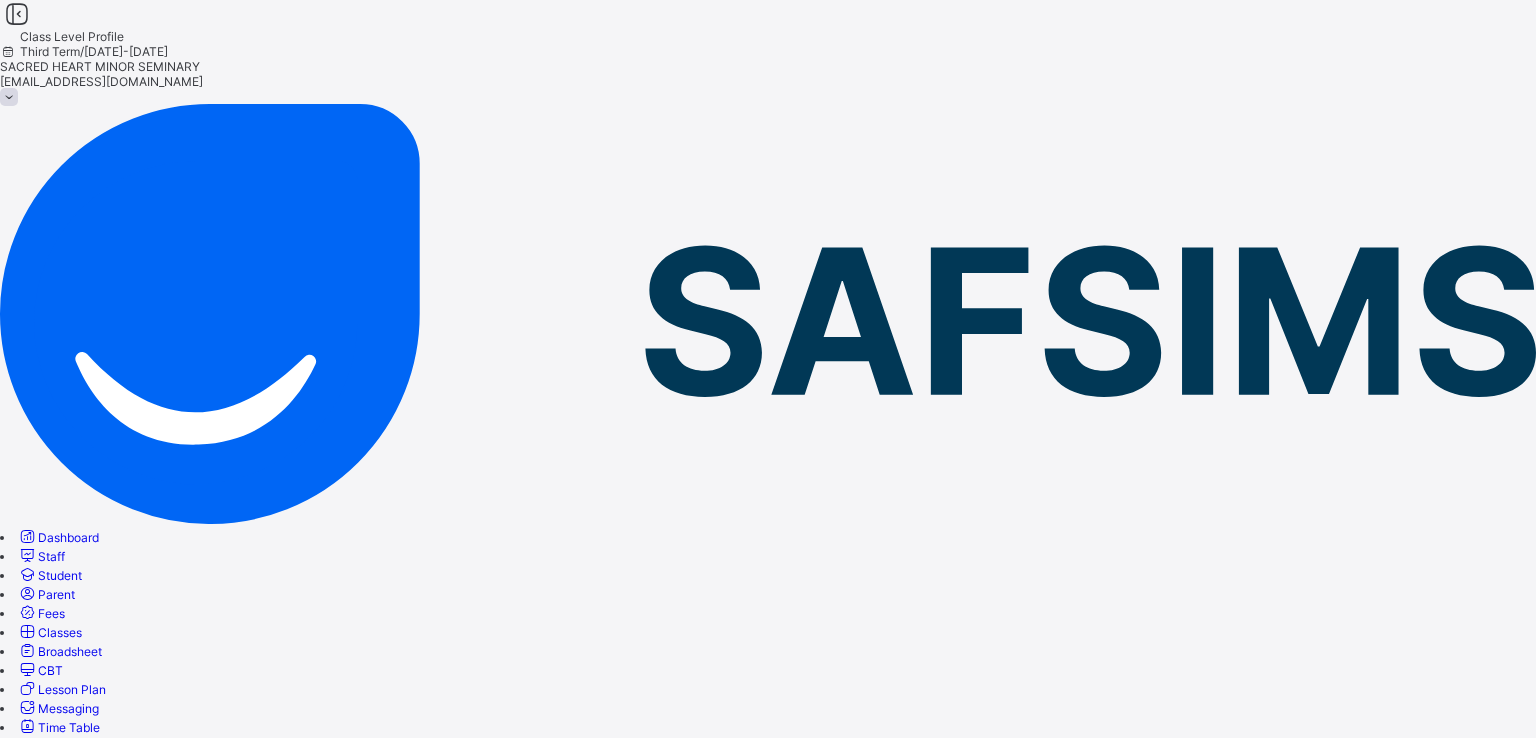 click on "Result Configuration" at bounding box center [57, 837] 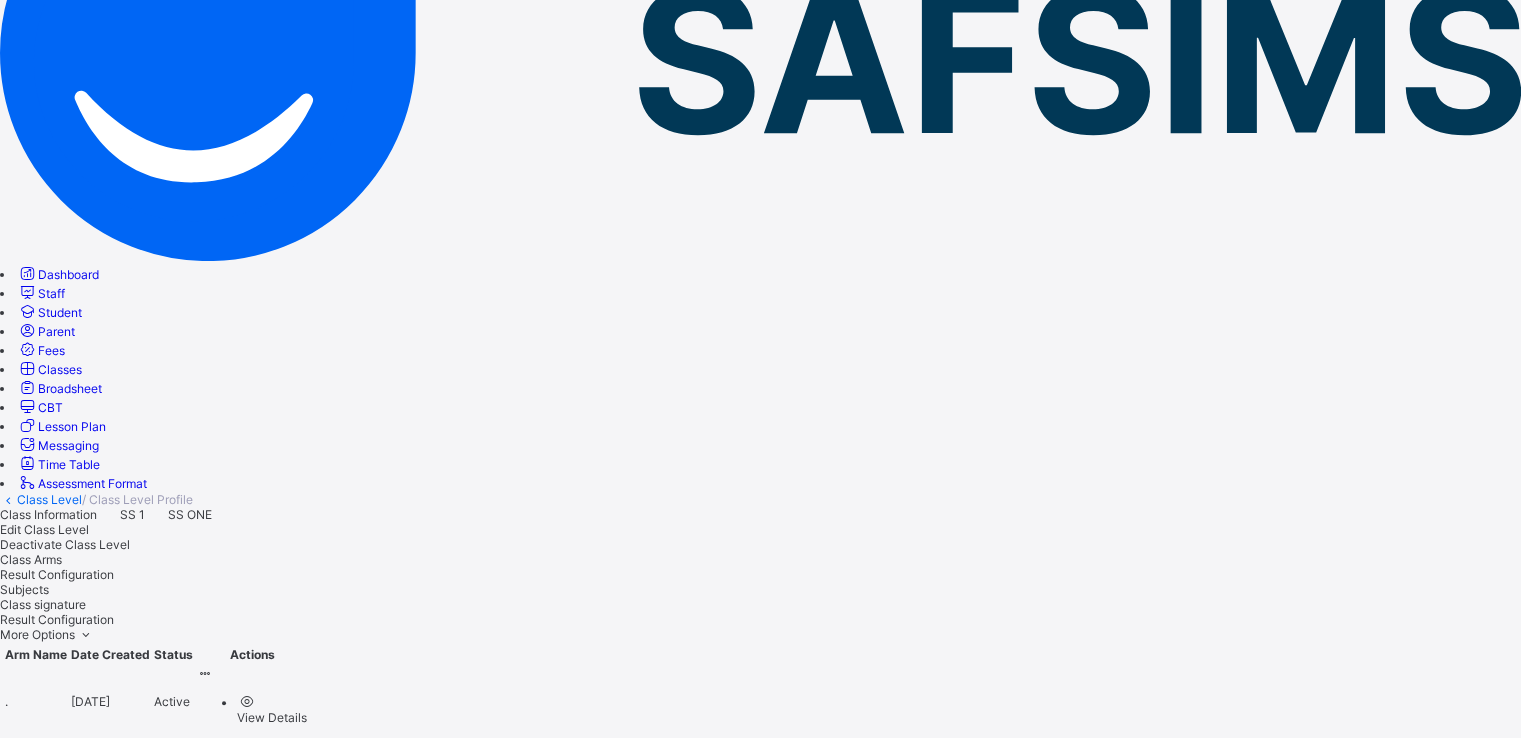scroll, scrollTop: 0, scrollLeft: 0, axis: both 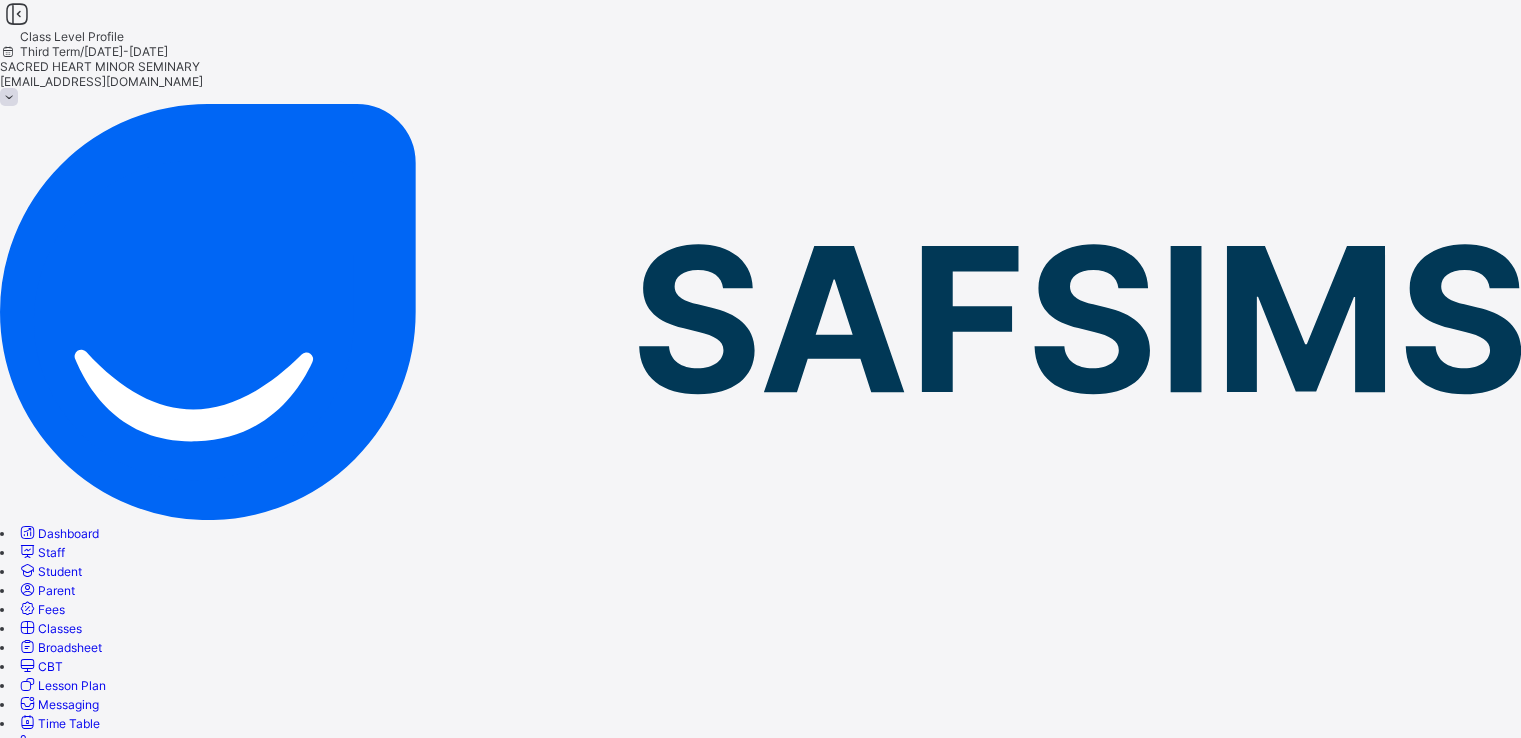 click on "Class Level" at bounding box center (49, 758) 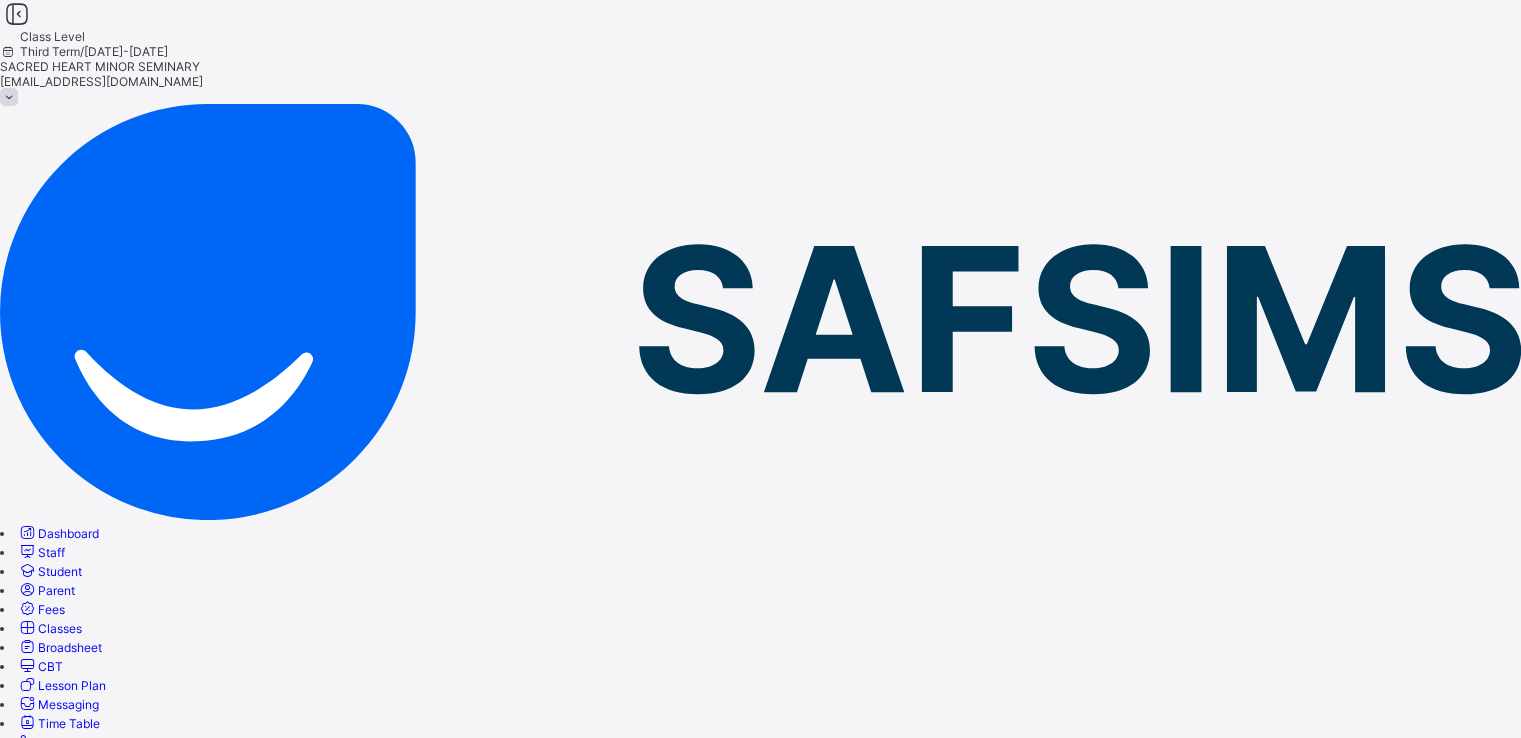 click on "JSS 3" at bounding box center (760, 1587) 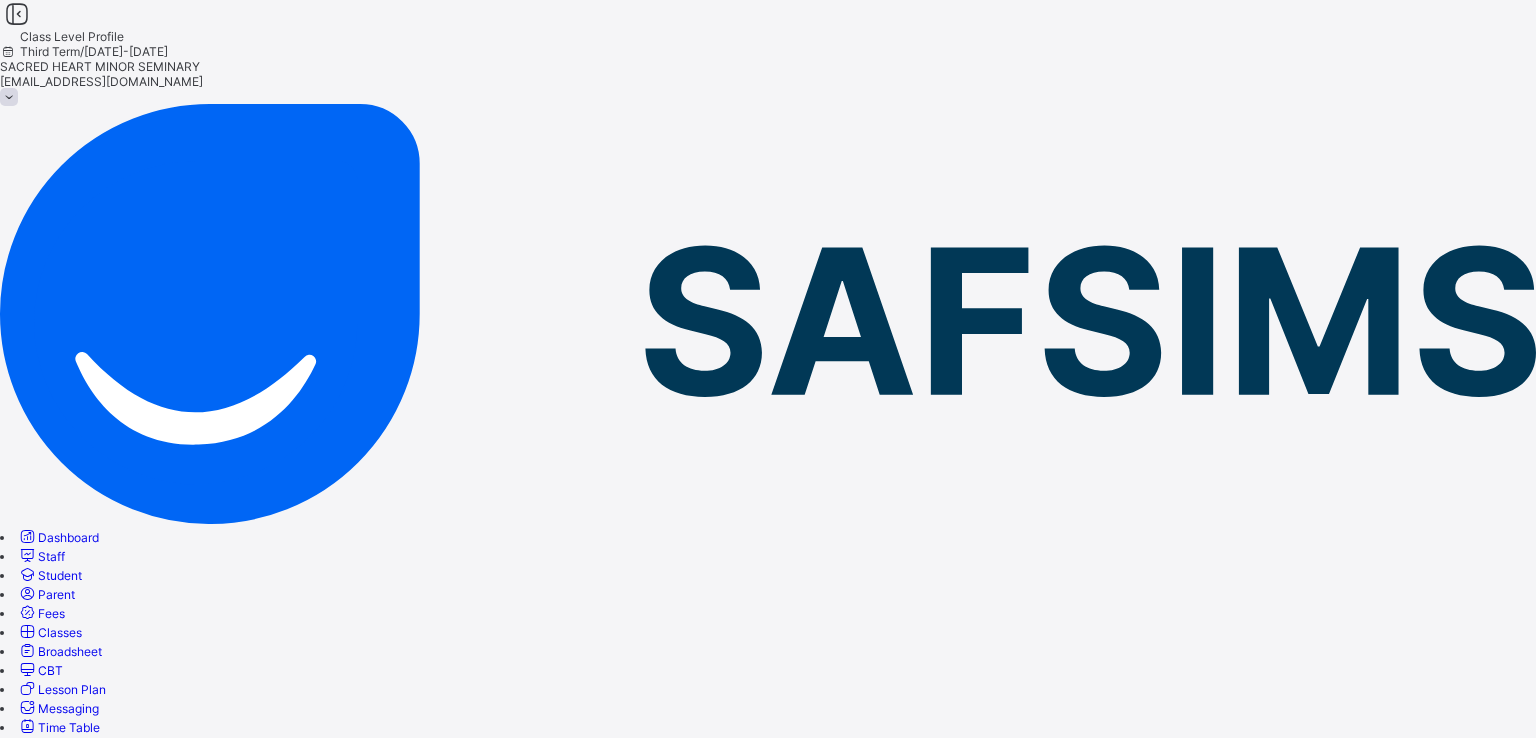 click on "Result Configuration" at bounding box center (57, 837) 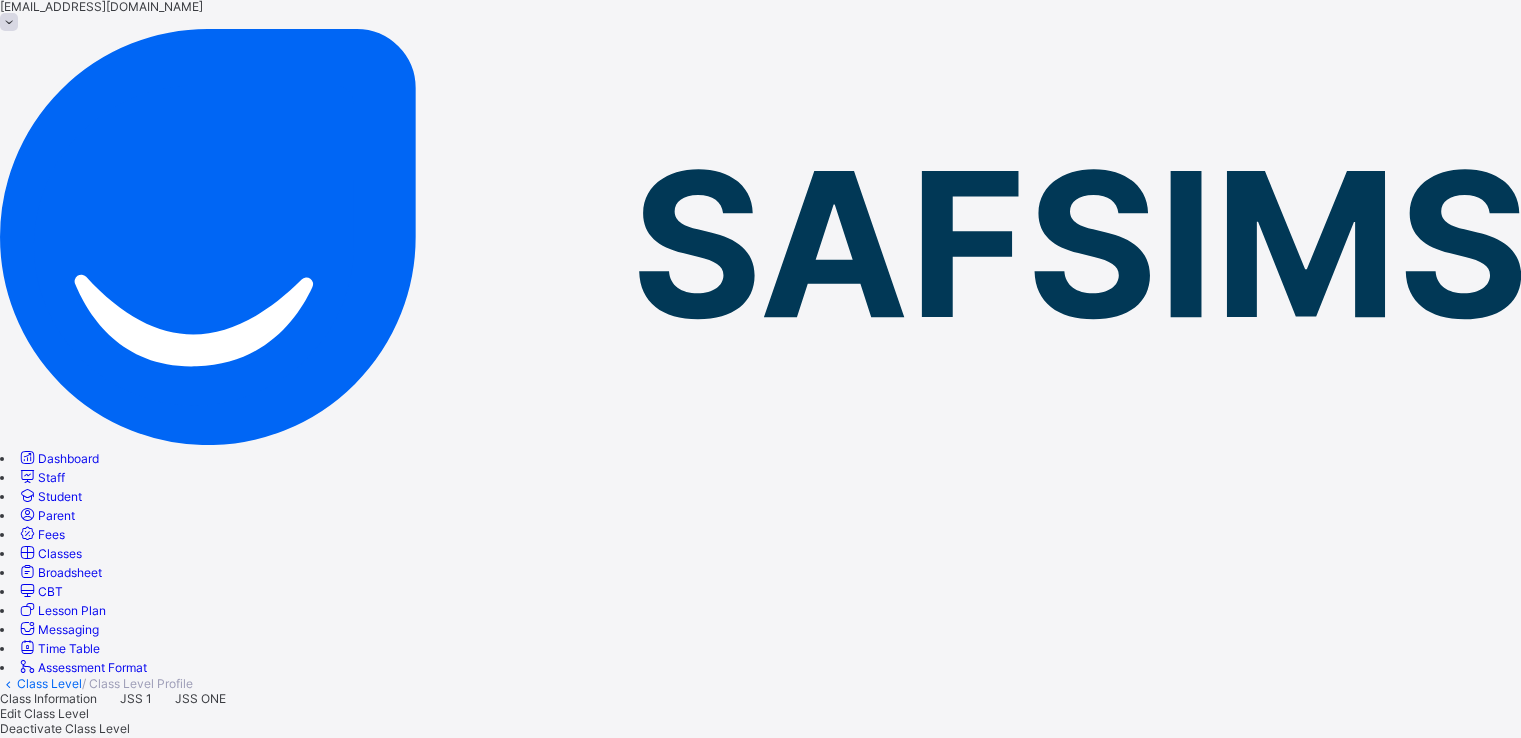 scroll, scrollTop: 70, scrollLeft: 0, axis: vertical 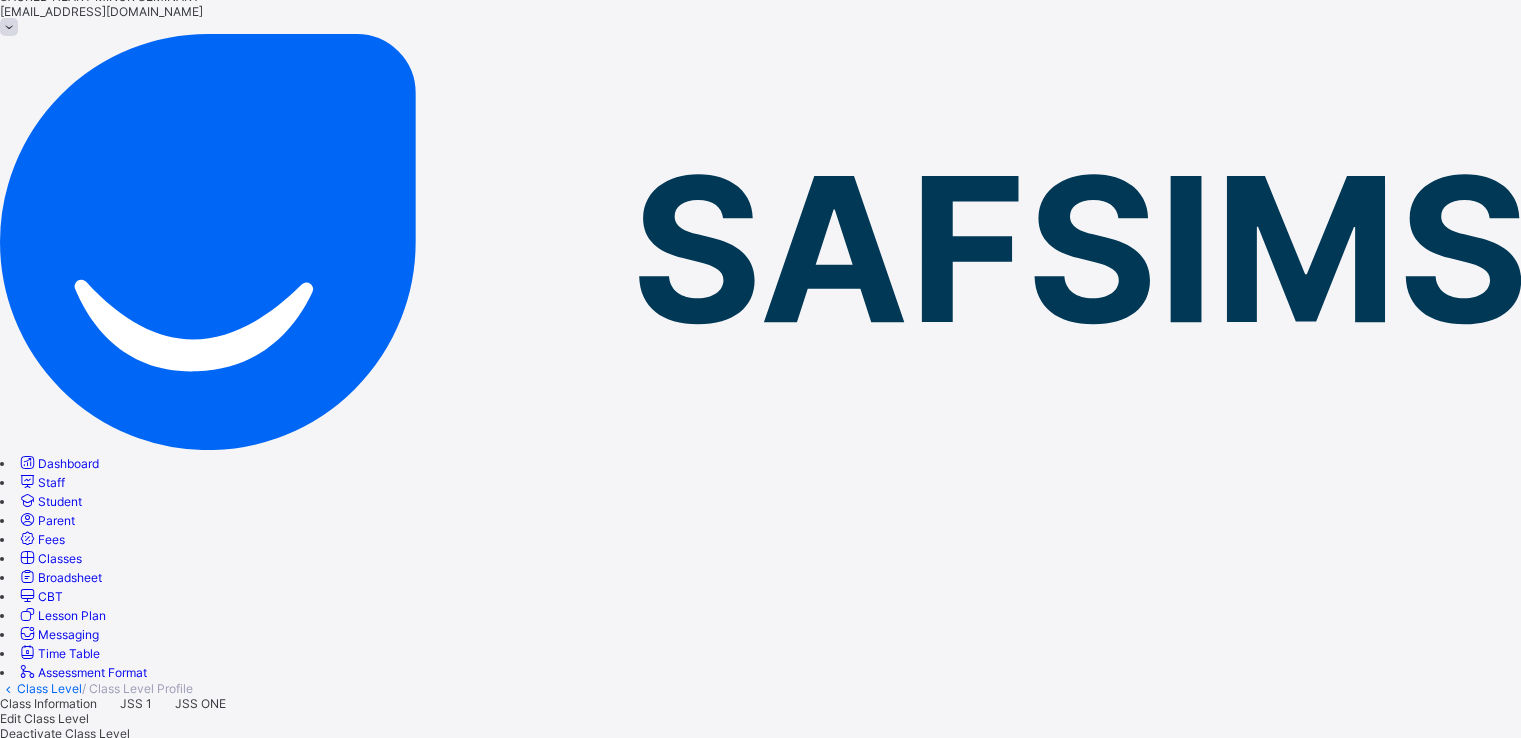 click on "Class Level" at bounding box center [49, 688] 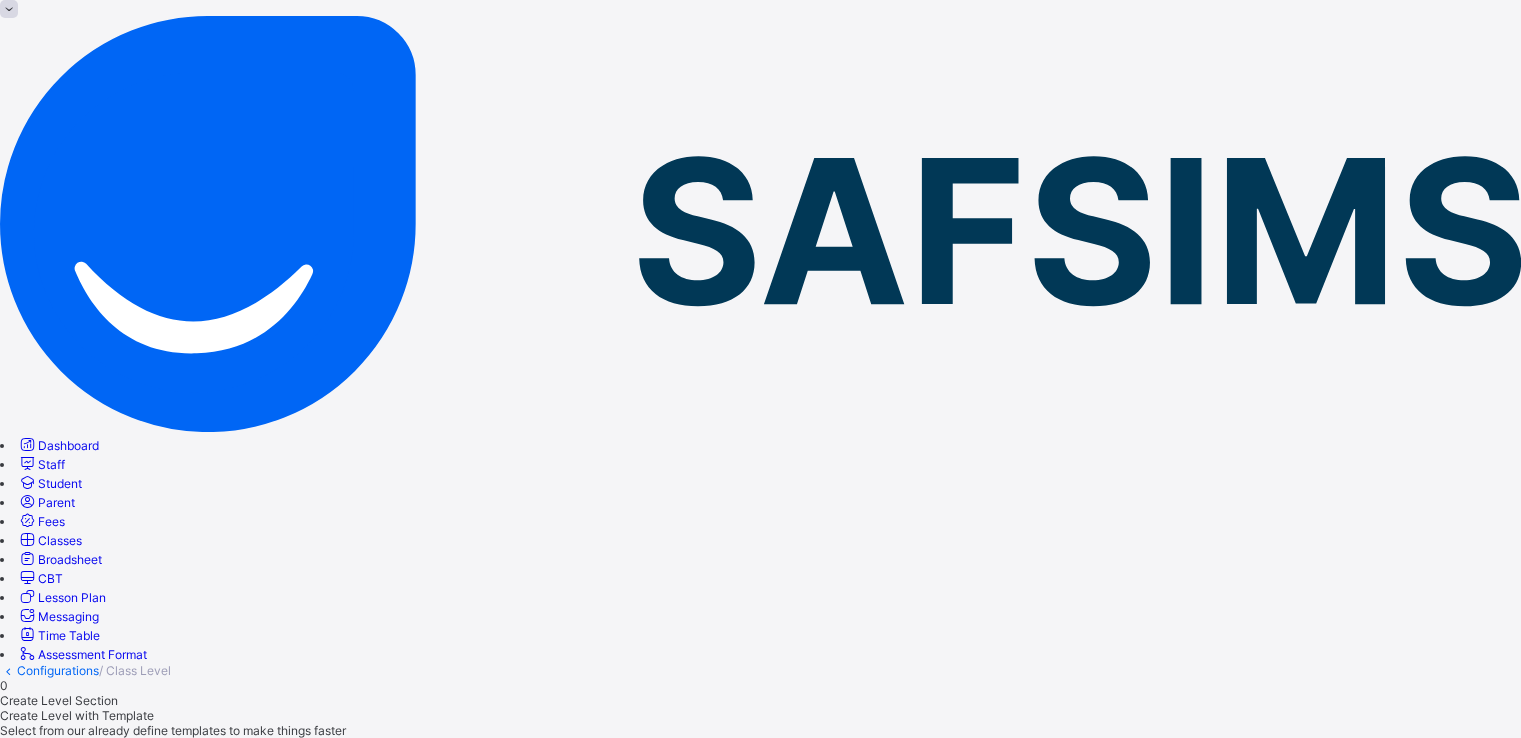 scroll, scrollTop: 87, scrollLeft: 0, axis: vertical 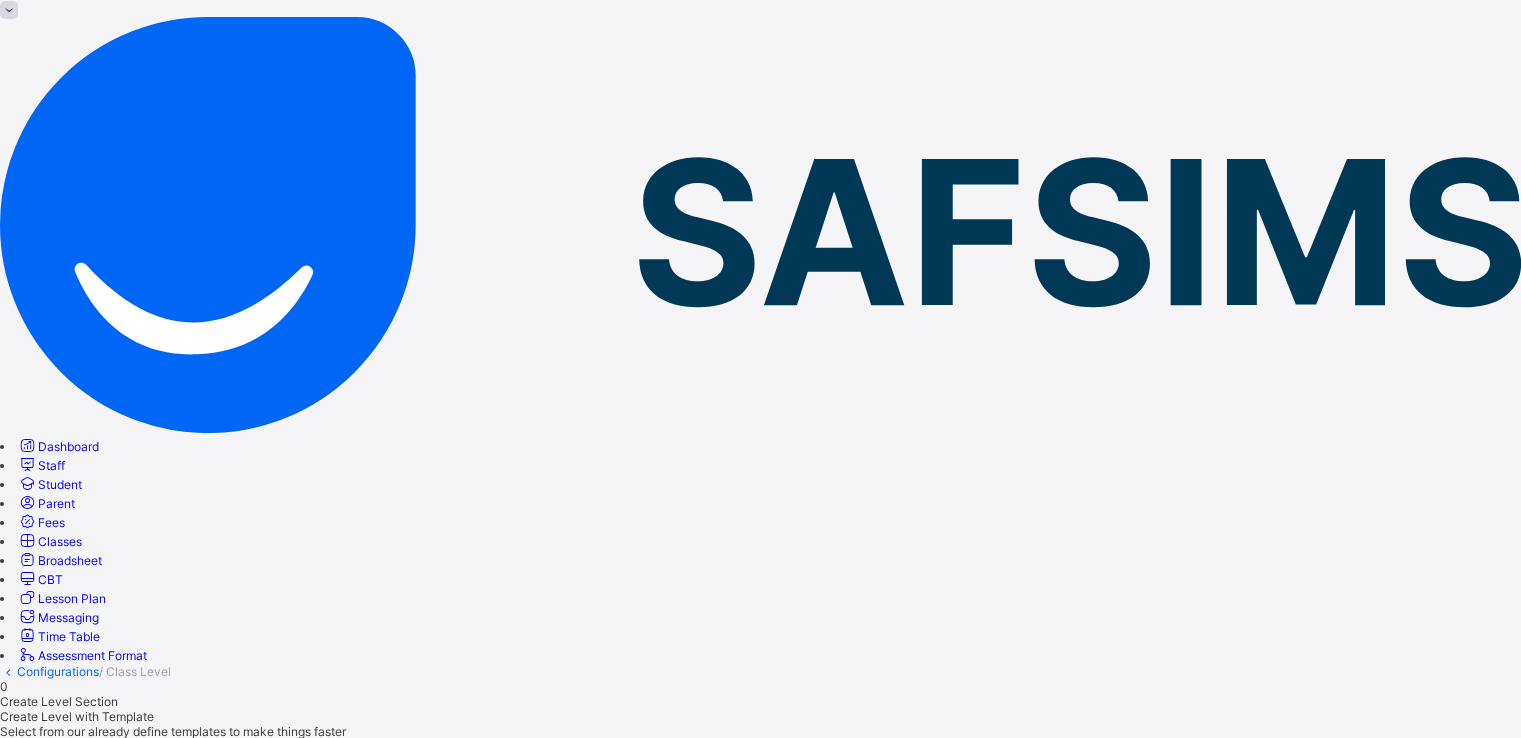 click on "JSS TWO" at bounding box center (27, 1198) 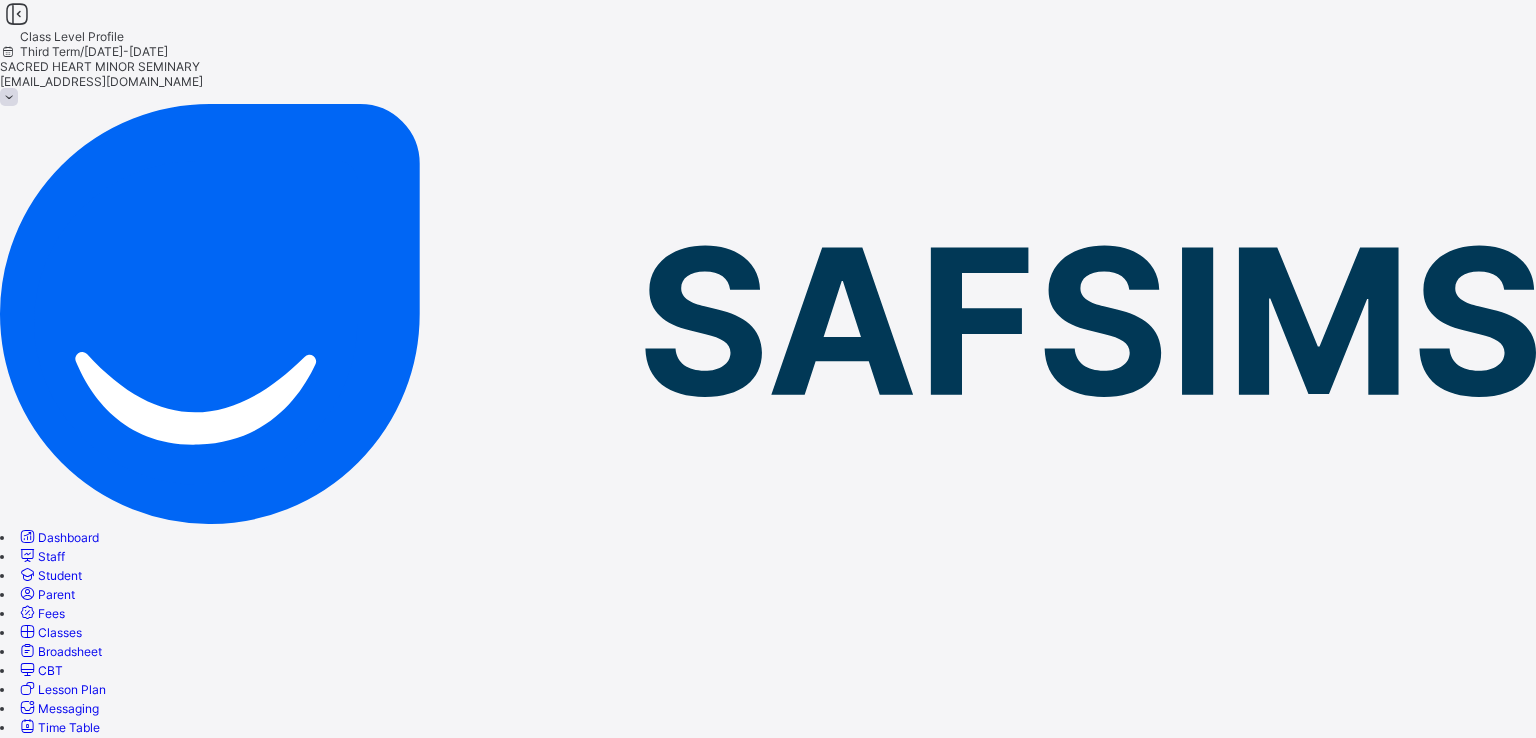 click on "Result Configuration" at bounding box center (768, 837) 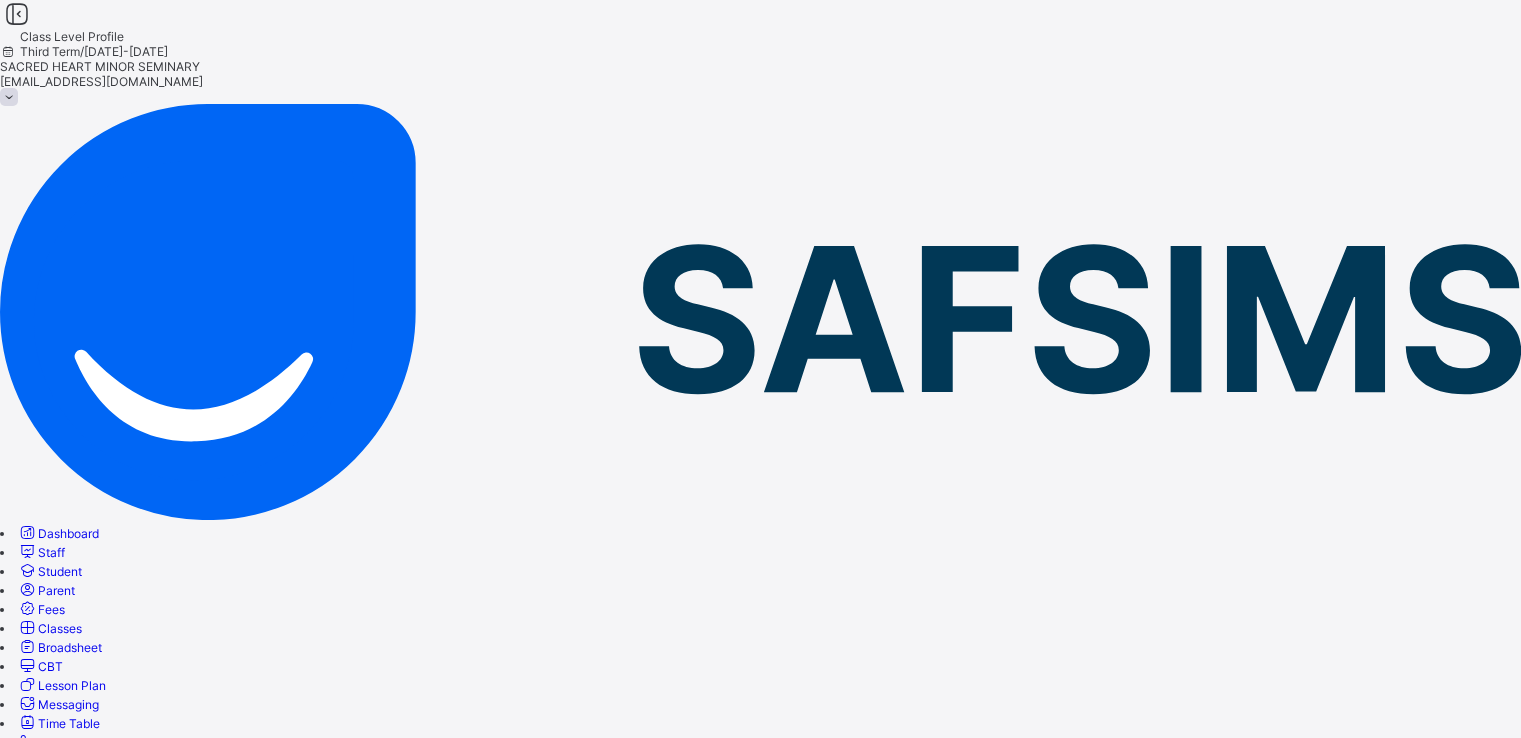 scroll, scrollTop: 259, scrollLeft: 0, axis: vertical 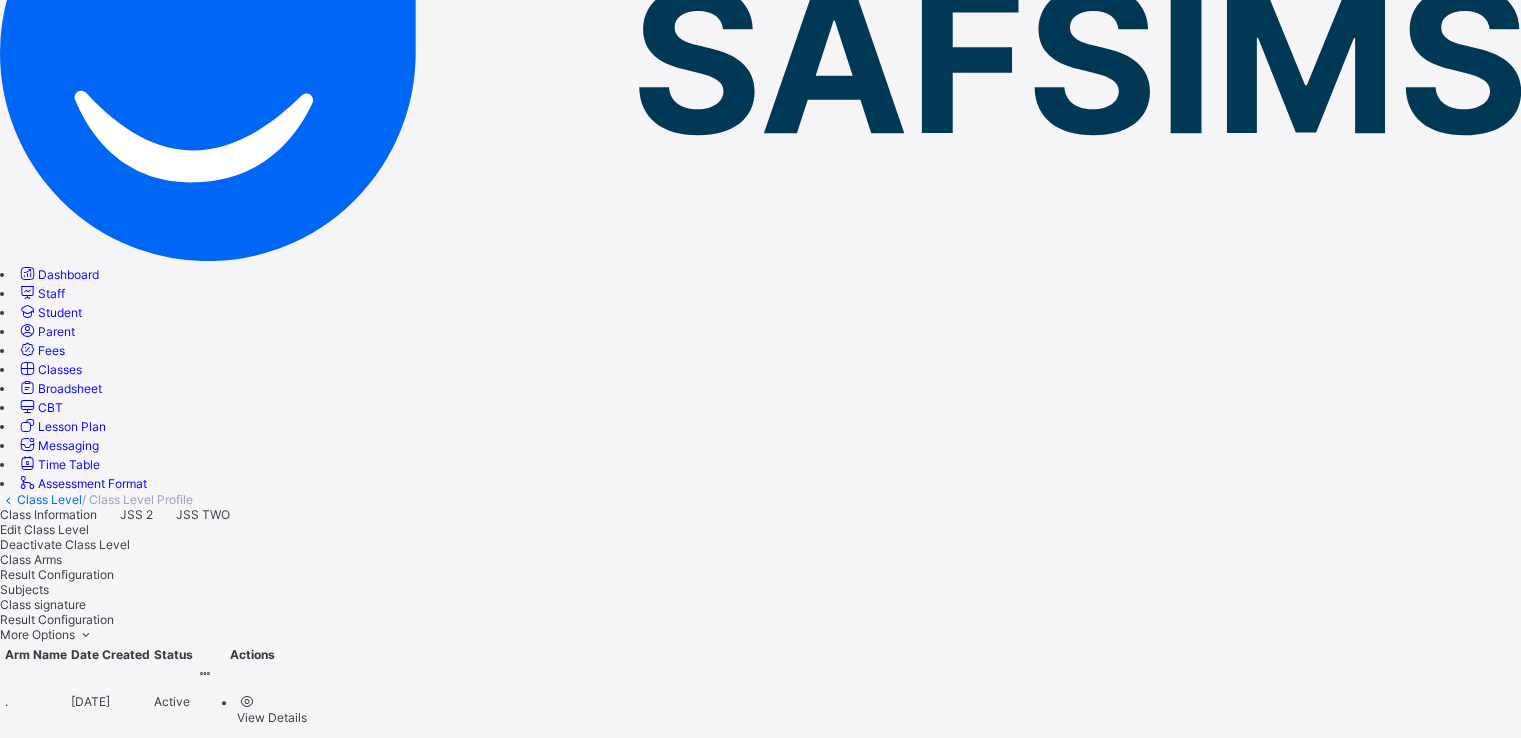 click at bounding box center (569, 954) 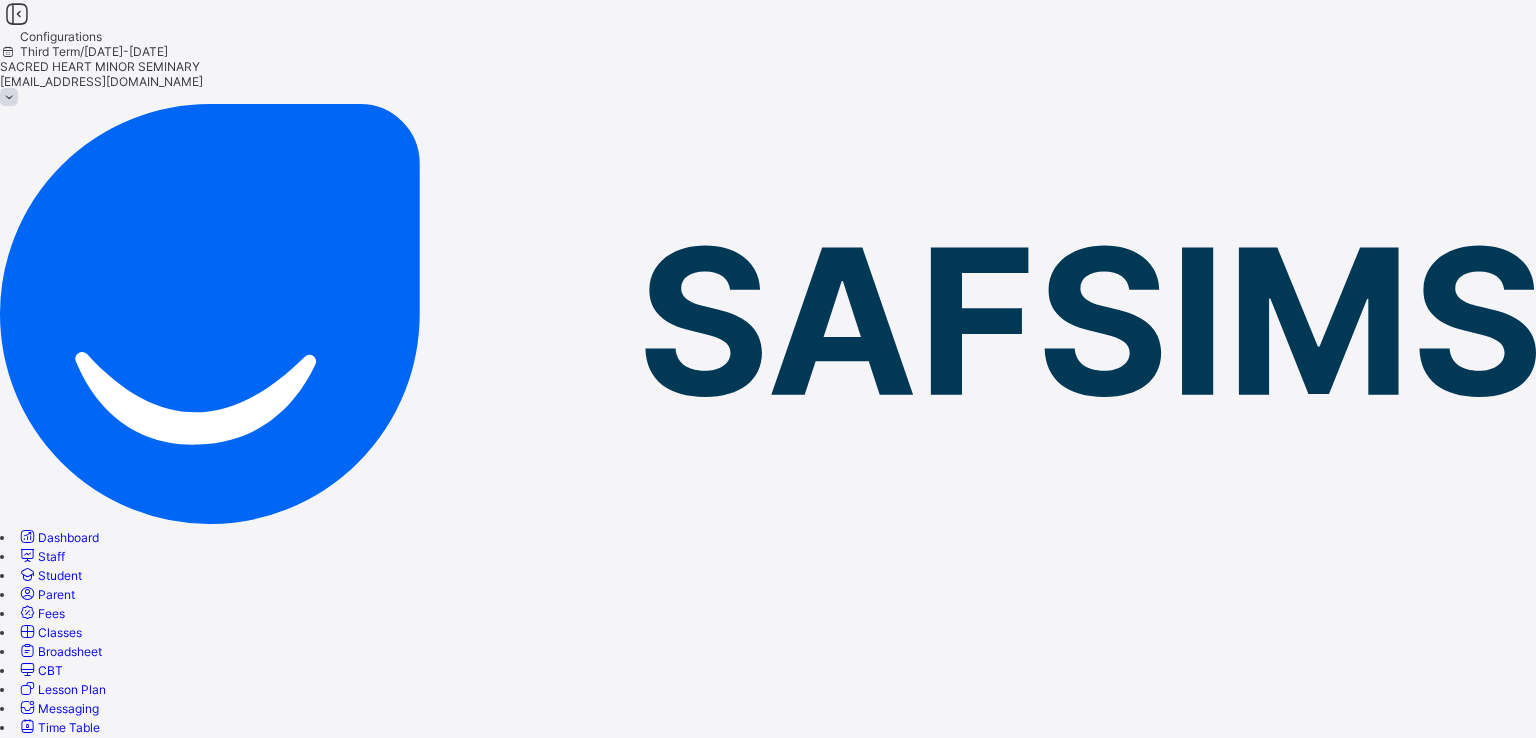 click on "Report Templates" at bounding box center [768, 1188] 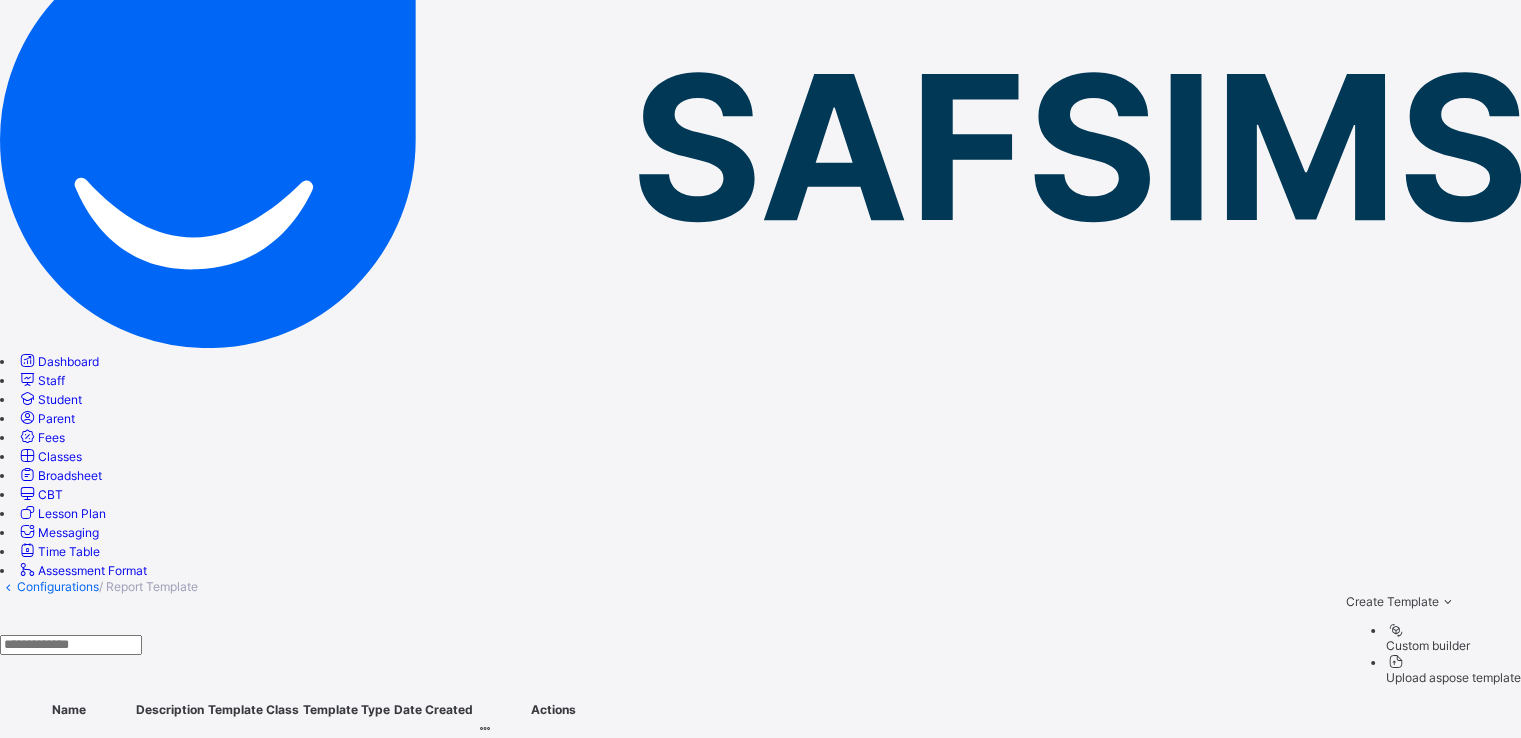 scroll, scrollTop: 280, scrollLeft: 0, axis: vertical 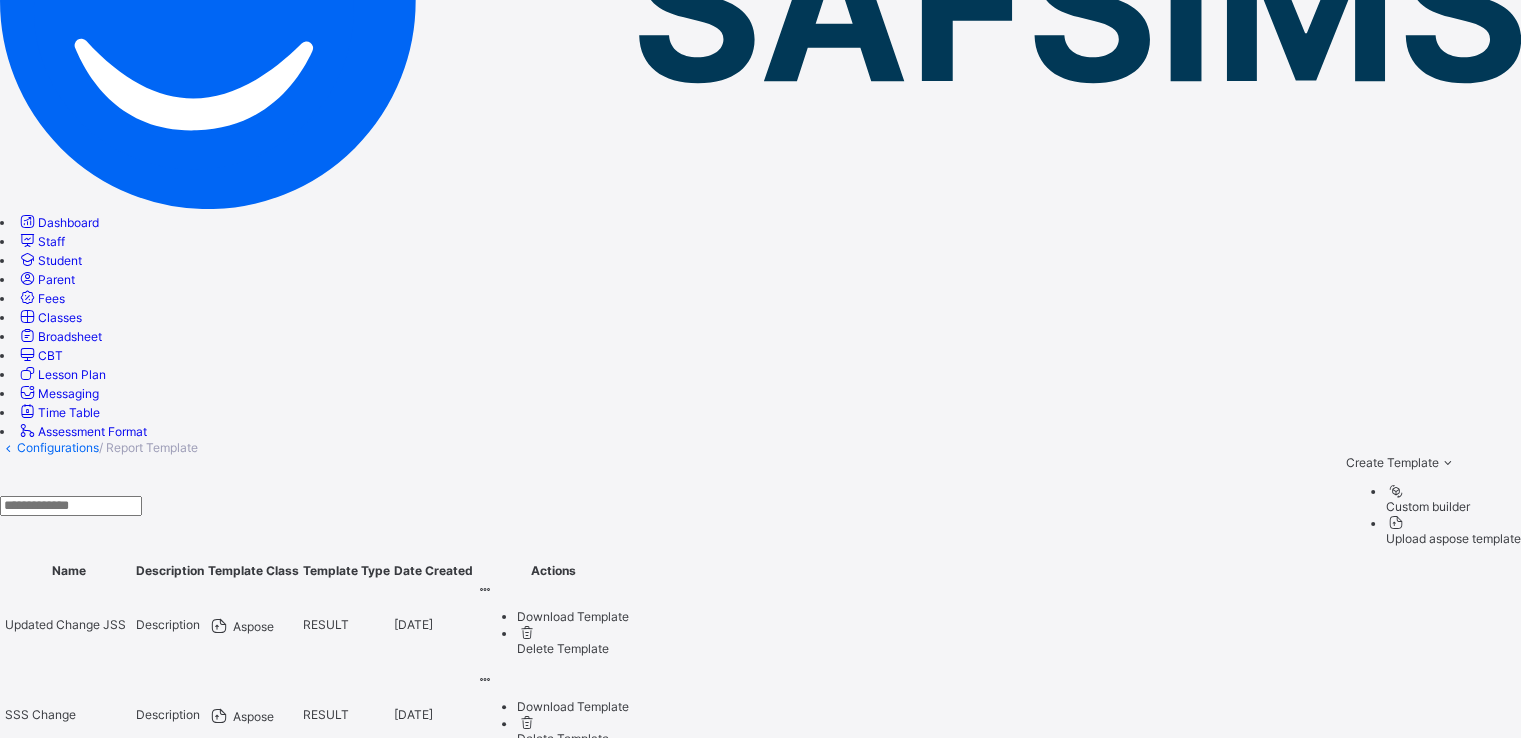 click on "option 10 Rows focused, 1 of 3. 3 results available. Use Up and Down to choose options, press Enter to select the currently focused option, press Escape to exit the menu, press Tab to select the option and exit the menu. 10 Rows 10 Rows 20 Rows 50 Rows" at bounding box center [632, 1554] 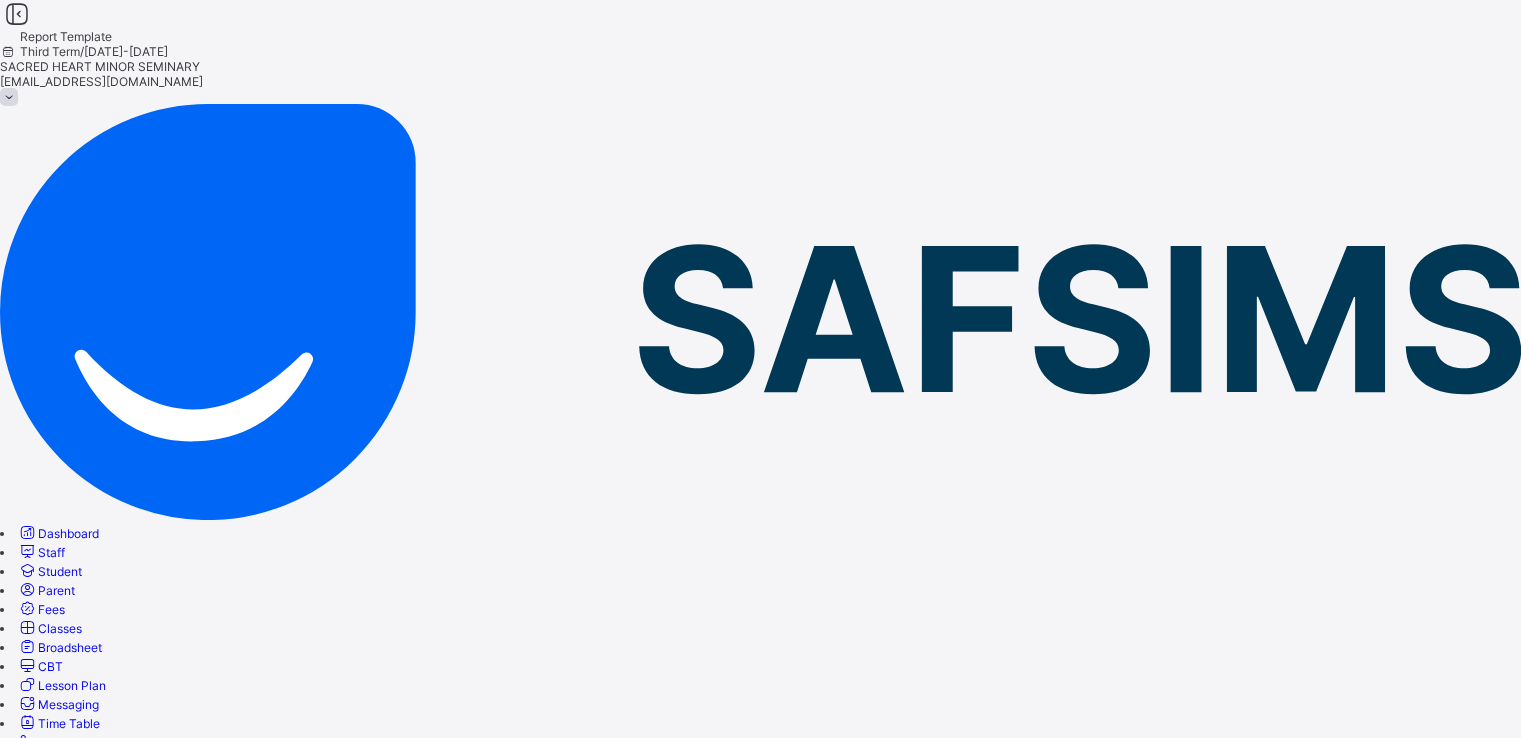 scroll, scrollTop: 848, scrollLeft: 0, axis: vertical 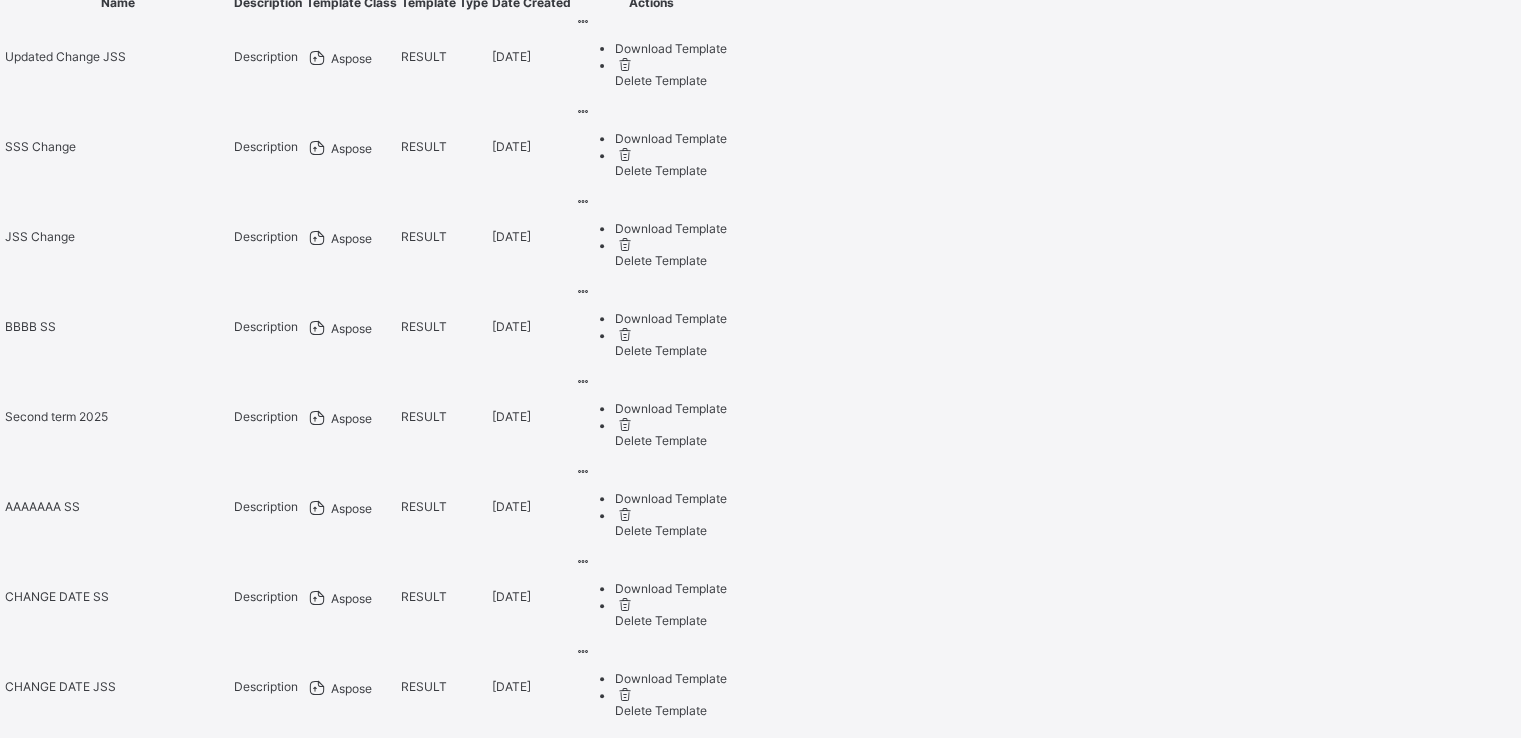 click on "option 10 Rows focused, 1 of 3. 3 results available. Use Up and Down to choose options, press Enter to select the currently focused option, press Escape to exit the menu, press Tab to select the option and exit the menu. 20 Rows 10 Rows 20 Rows 50 Rows" at bounding box center (632, 1984) 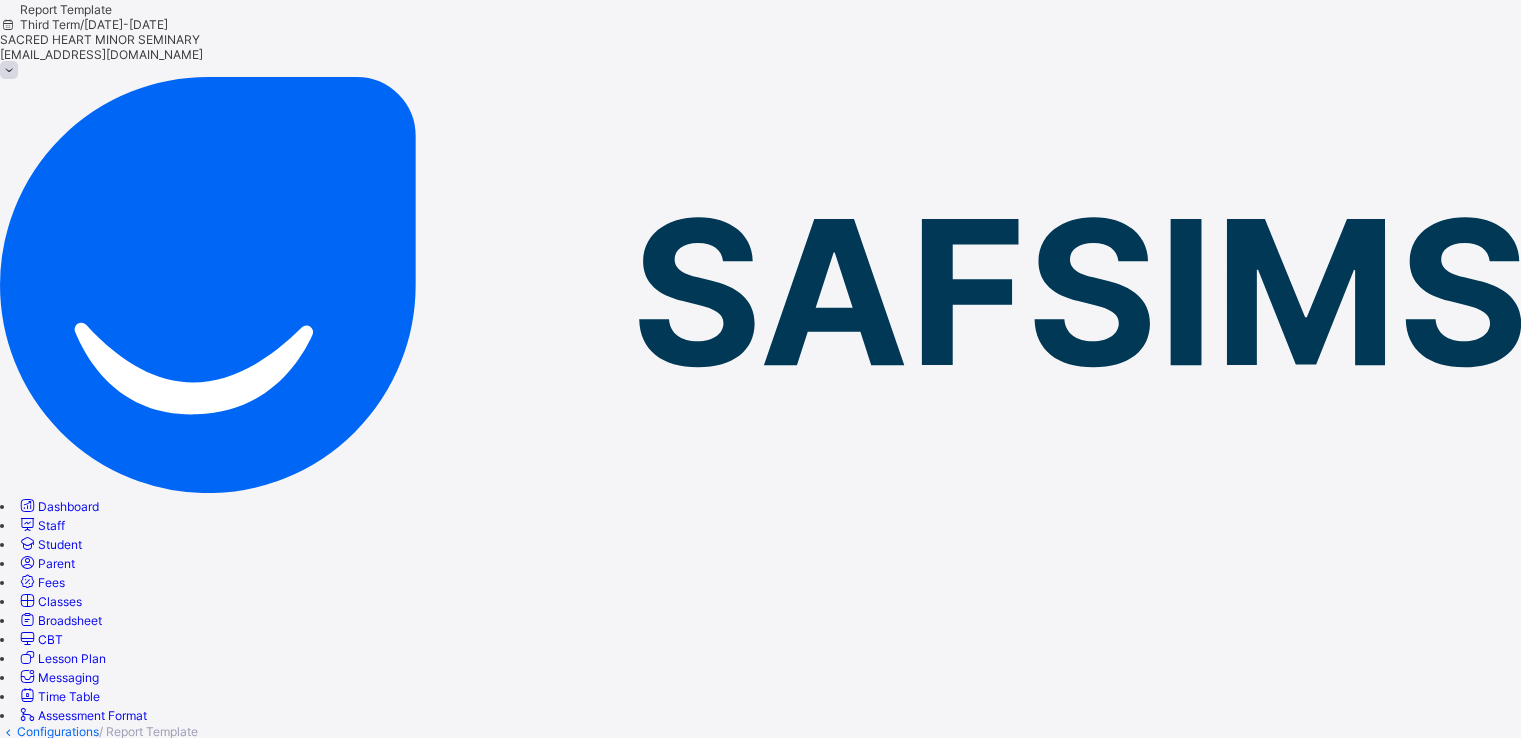 scroll, scrollTop: 26, scrollLeft: 0, axis: vertical 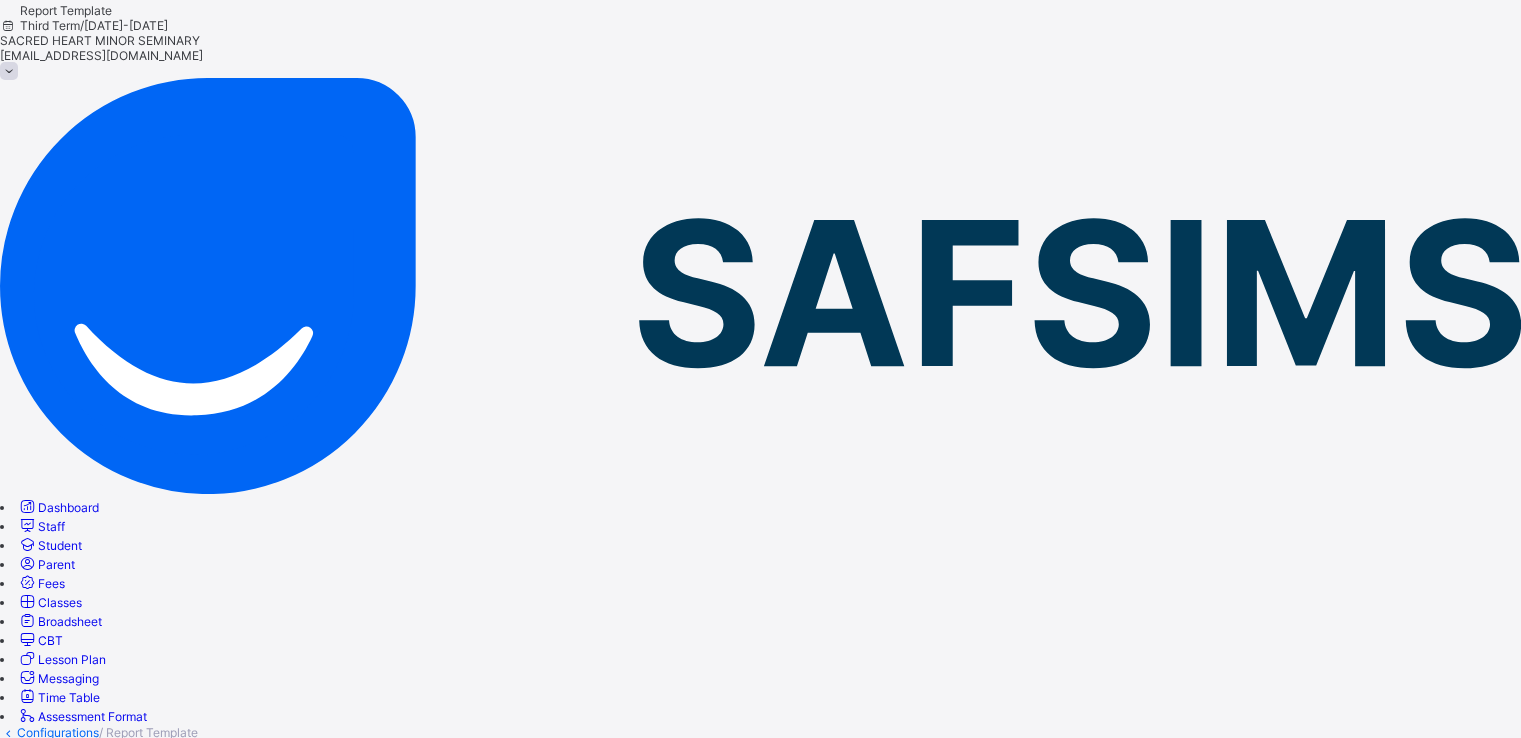 click on "Delete Template" at bounding box center [671, 933] 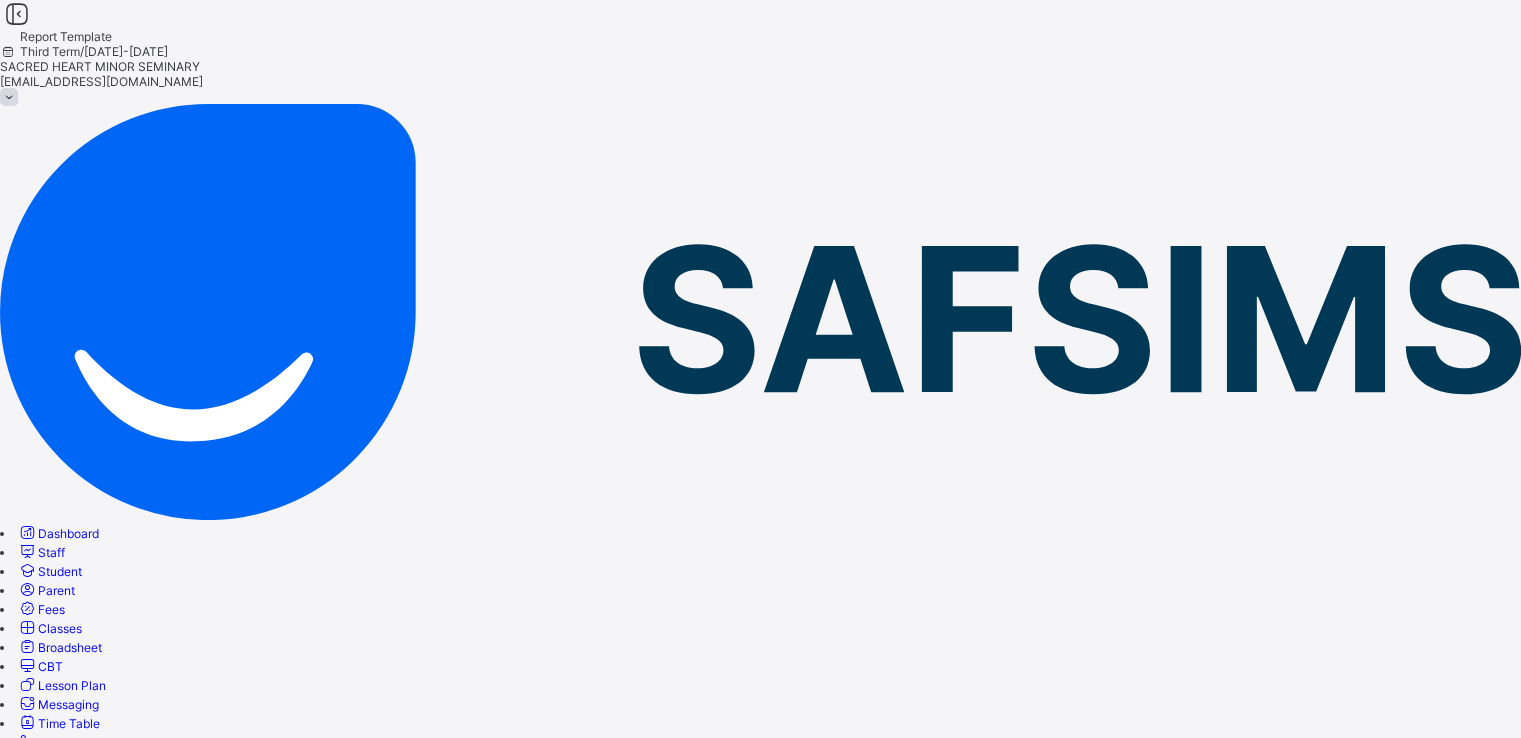 click on "Delete Template" at bounding box center [573, 959] 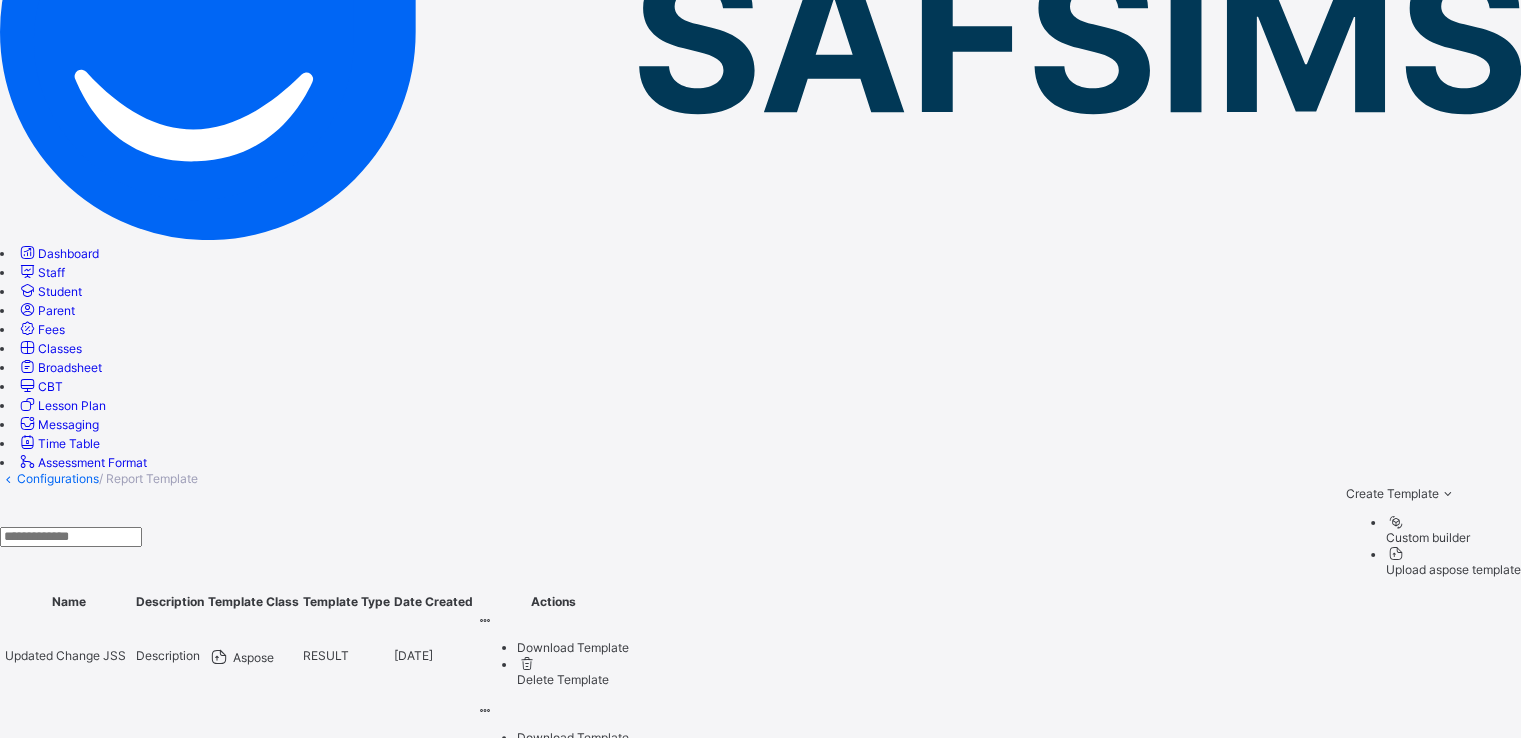 click on "Delete Template" at bounding box center [573, 1129] 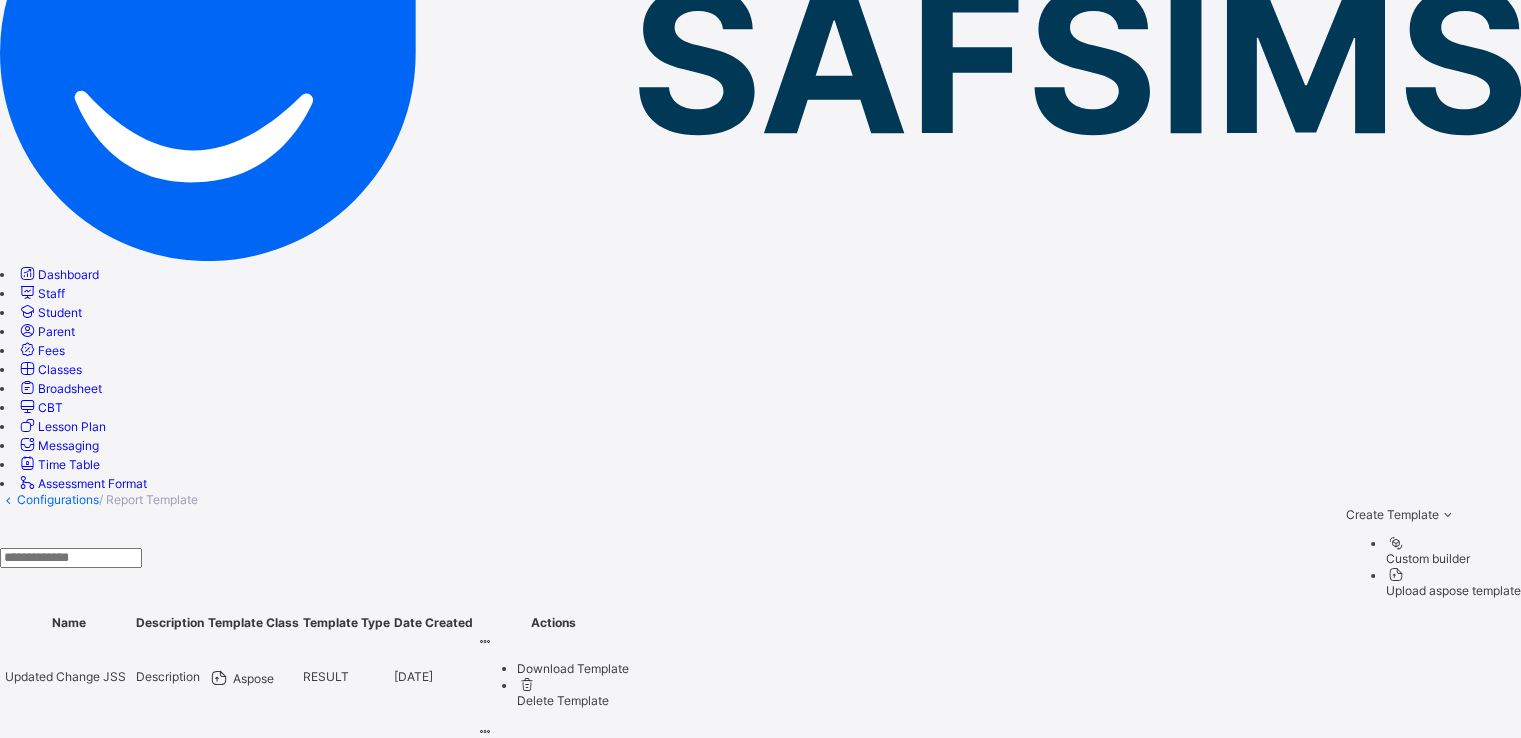 scroll, scrollTop: 280, scrollLeft: 0, axis: vertical 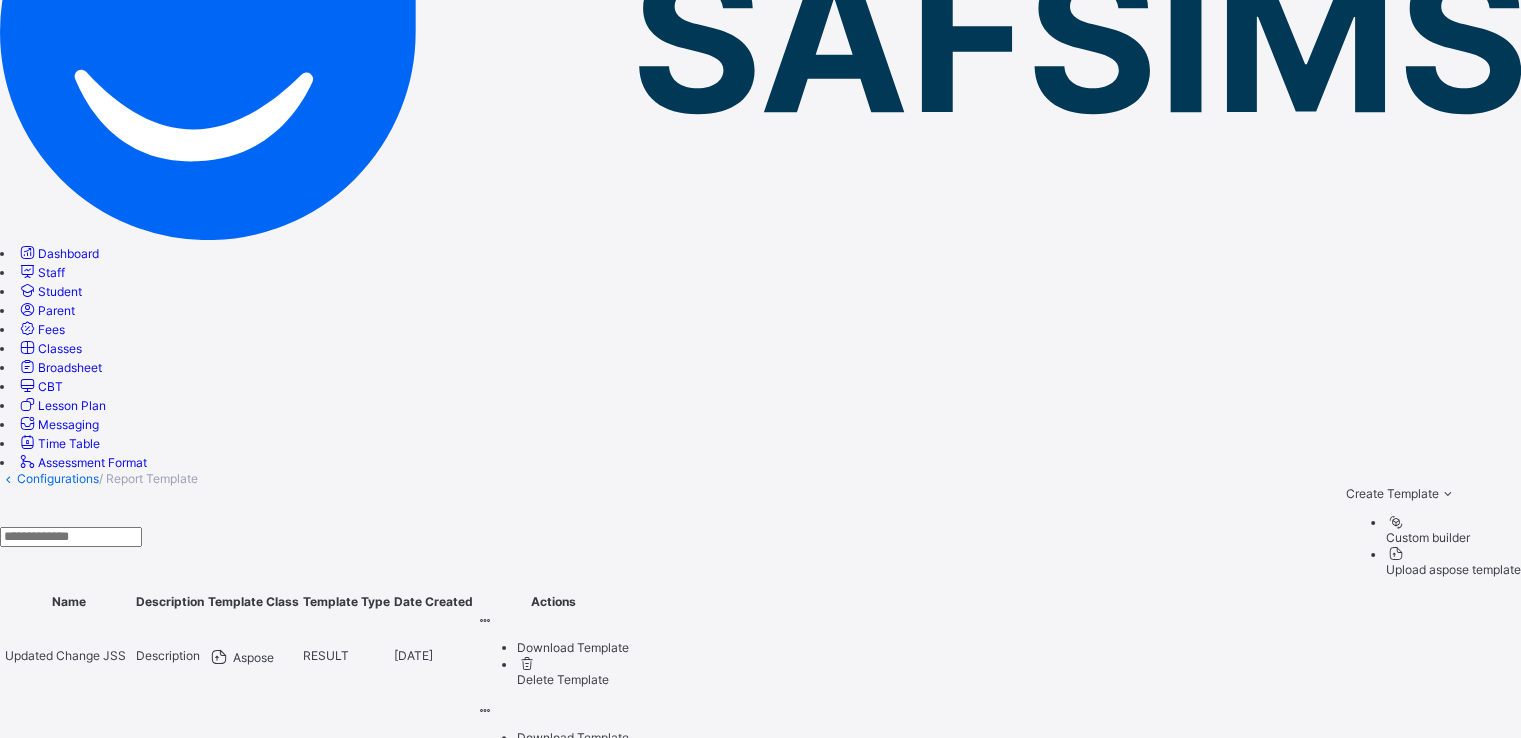 click on "Delete Template" at bounding box center [573, 1129] 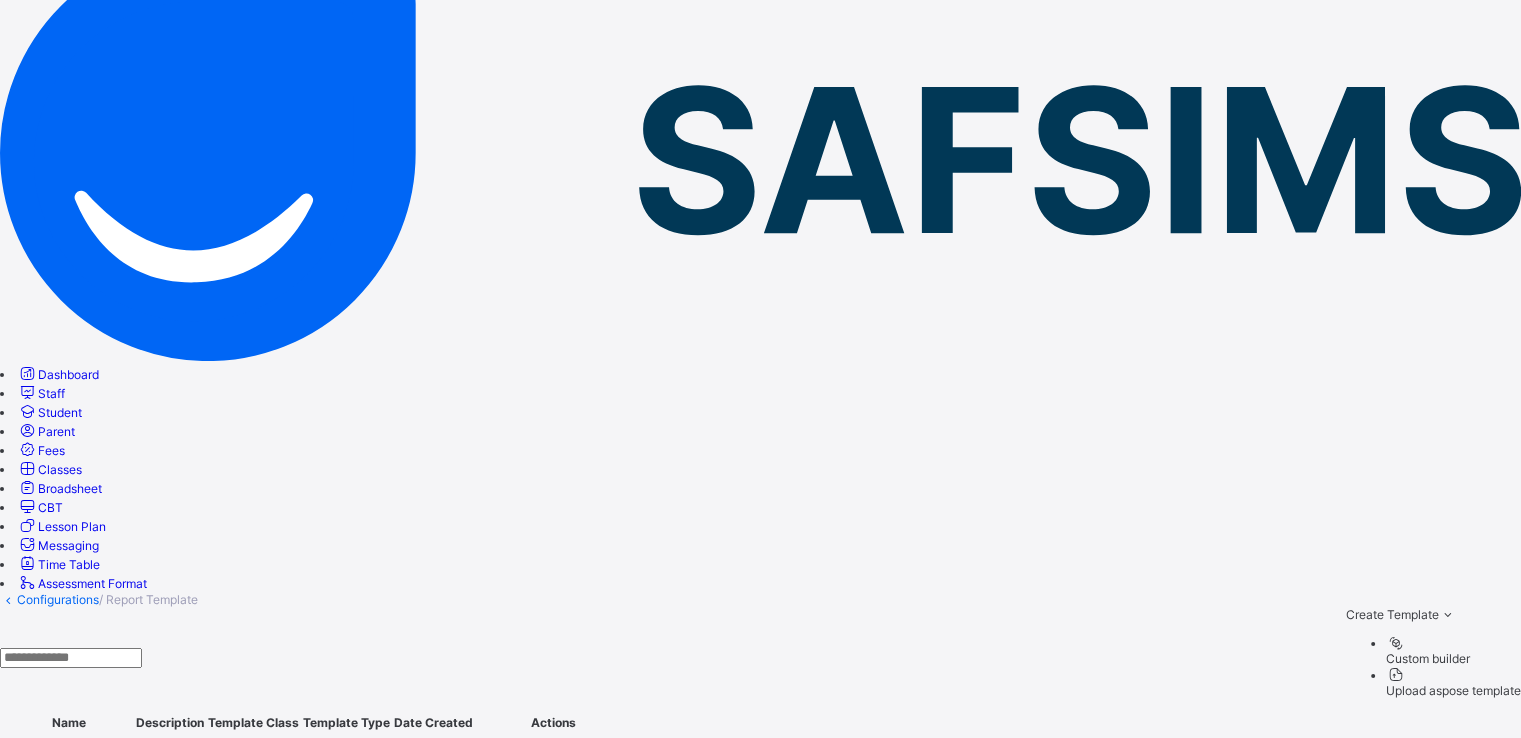 scroll, scrollTop: 280, scrollLeft: 0, axis: vertical 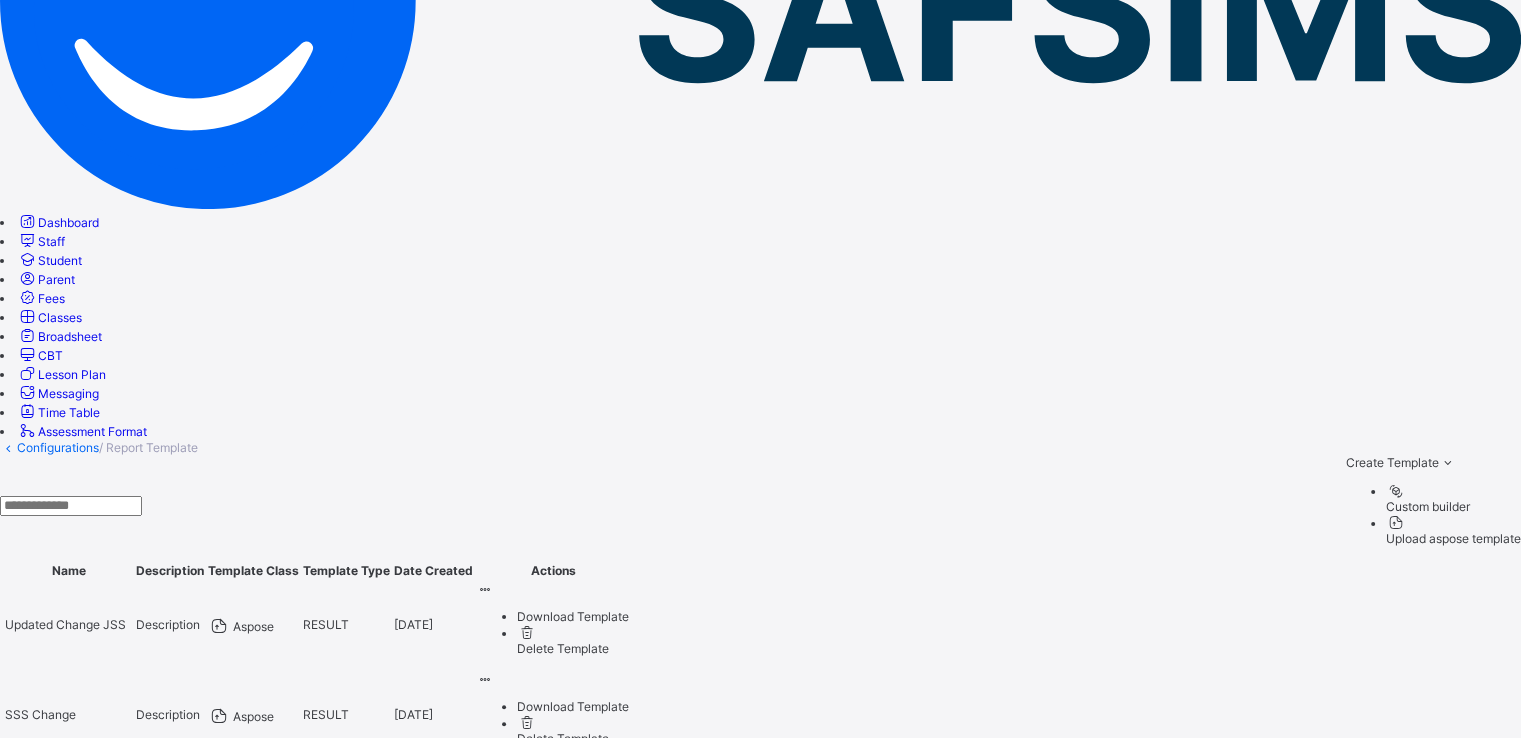 click on "option 10 Rows focused, 1 of 3. 3 results available. Use Up and Down to choose options, press Enter to select the currently focused option, press Escape to exit the menu, press Tab to select the option and exit the menu. 50 Rows 10 Rows 20 Rows 50 Rows" at bounding box center [632, 1554] 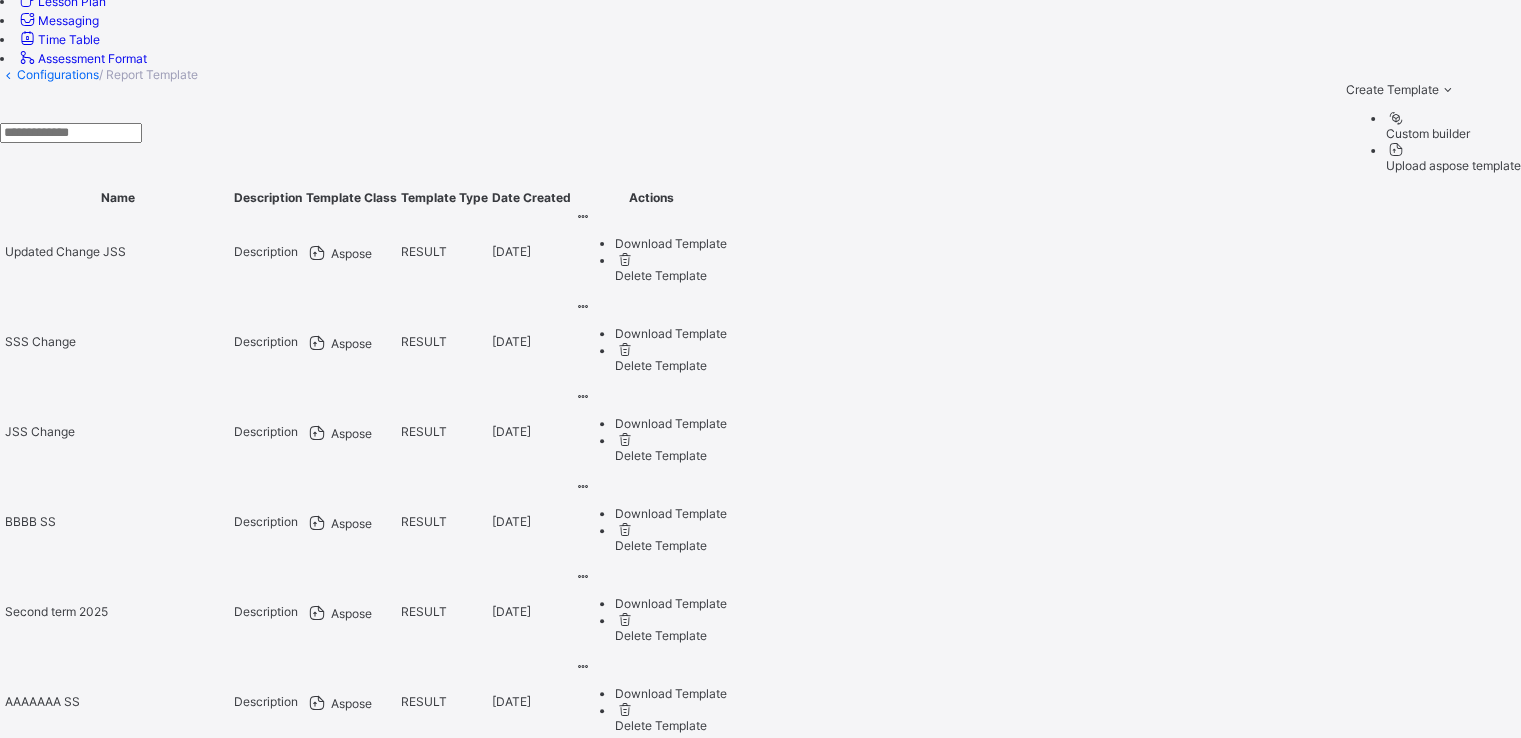 scroll, scrollTop: 673, scrollLeft: 0, axis: vertical 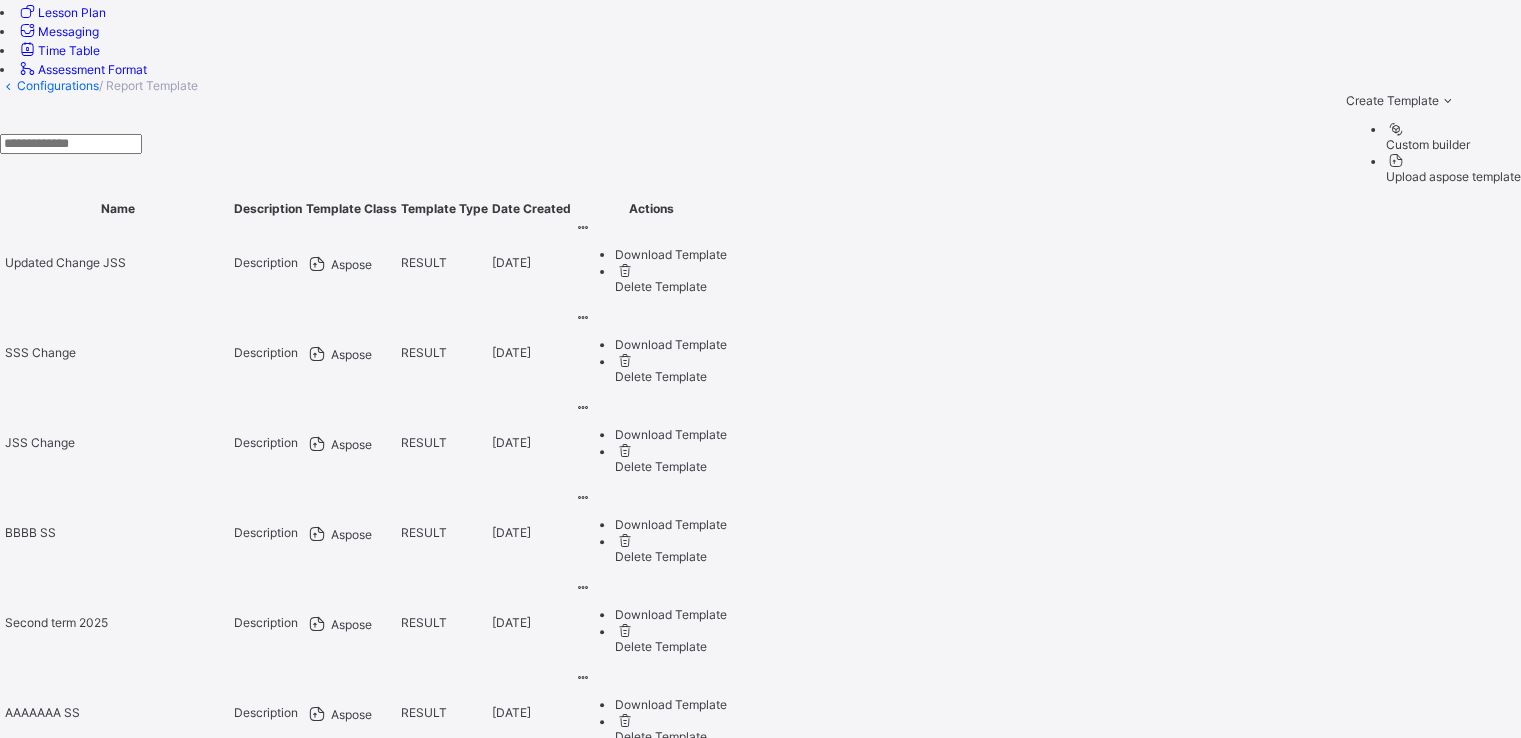 click on "Download Template" at bounding box center [671, 1154] 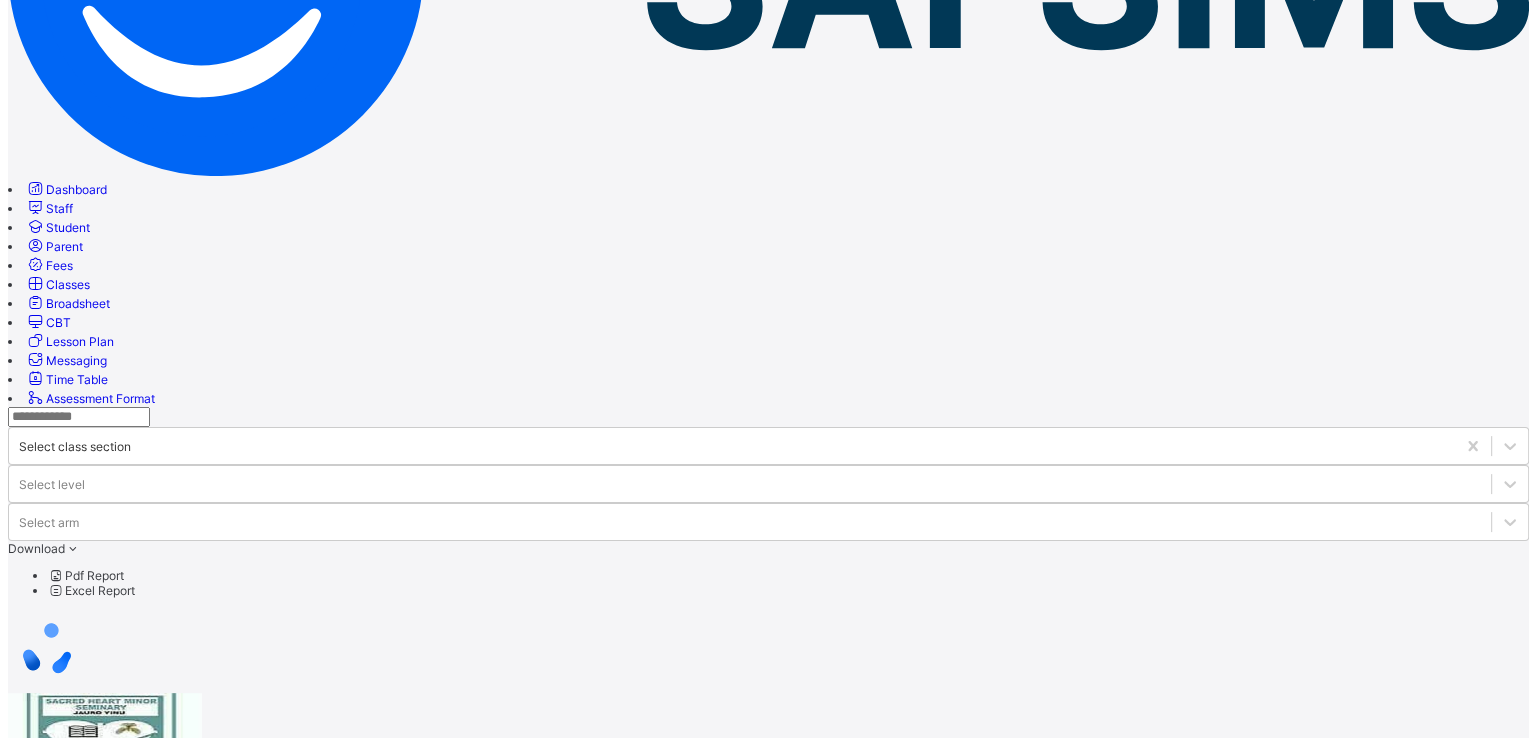 scroll, scrollTop: 0, scrollLeft: 0, axis: both 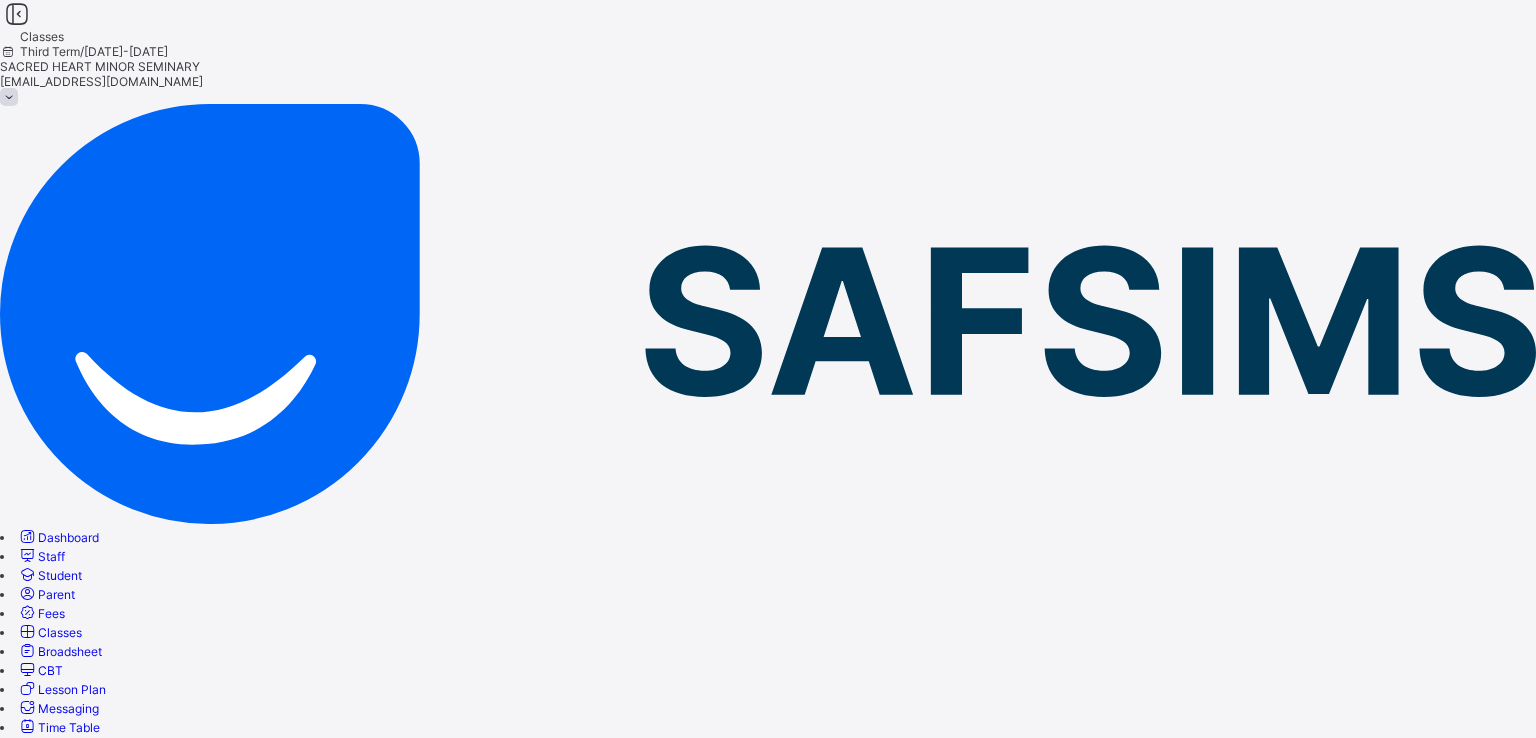 click on "Broadsheet" at bounding box center [70, 651] 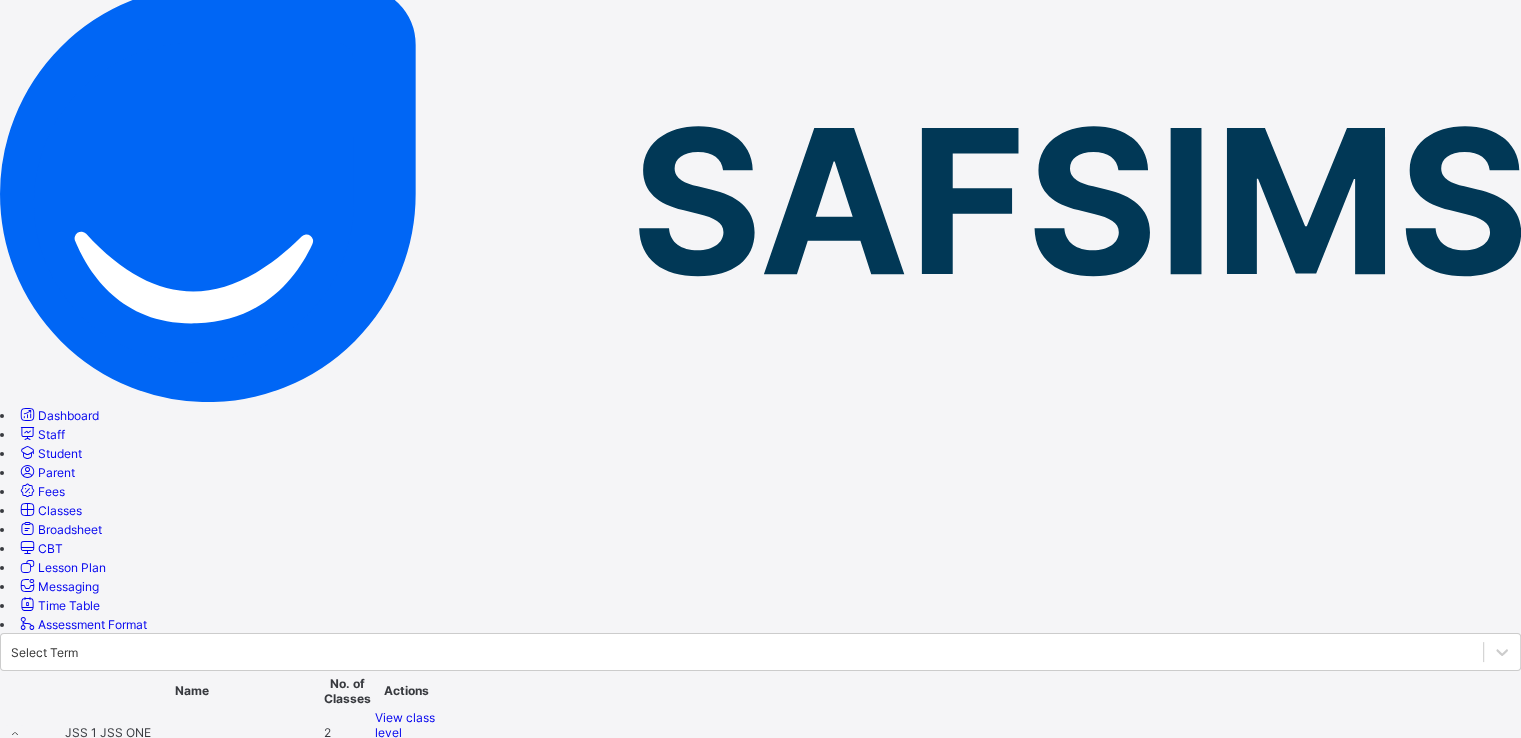 scroll, scrollTop: 116, scrollLeft: 0, axis: vertical 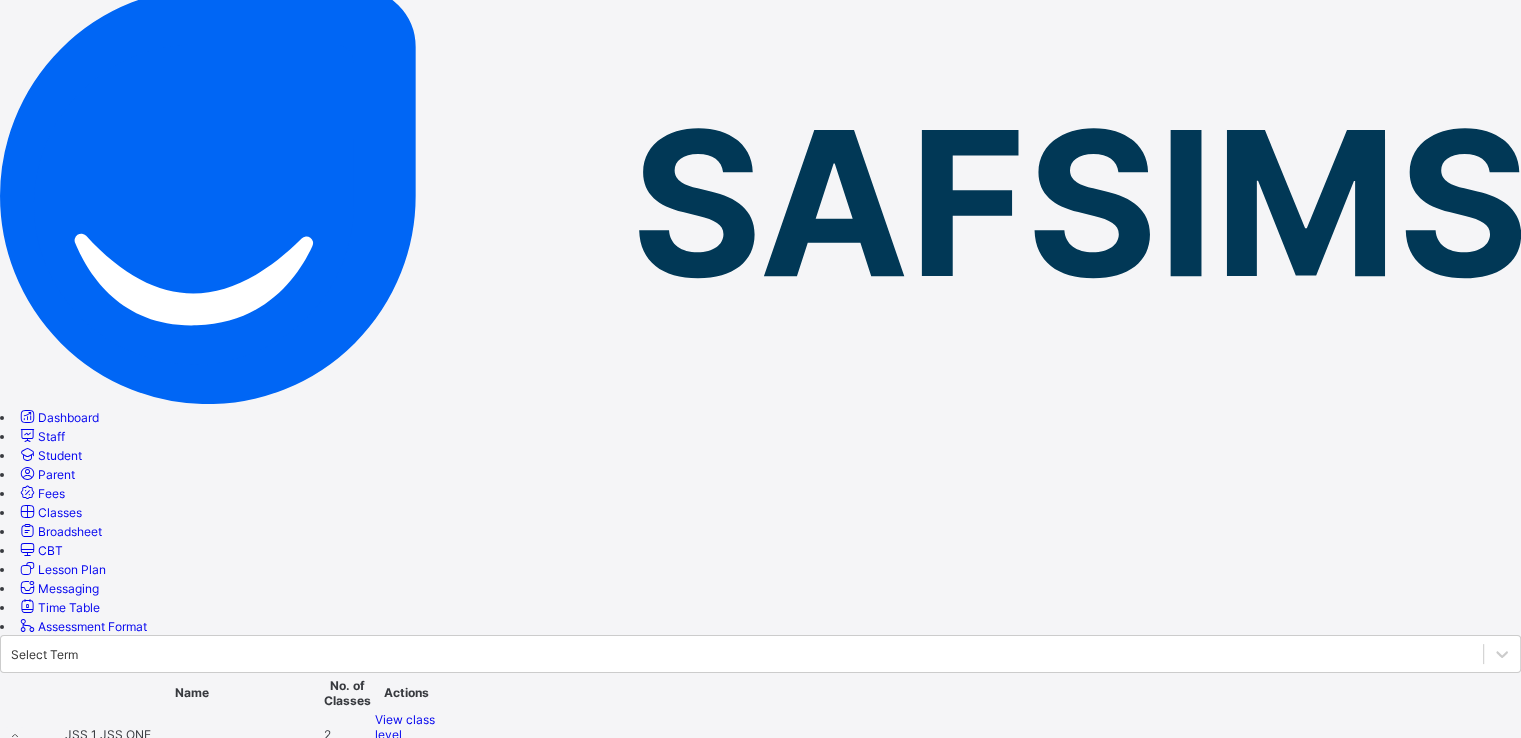 click on "View broadsheet" at bounding box center [406, 893] 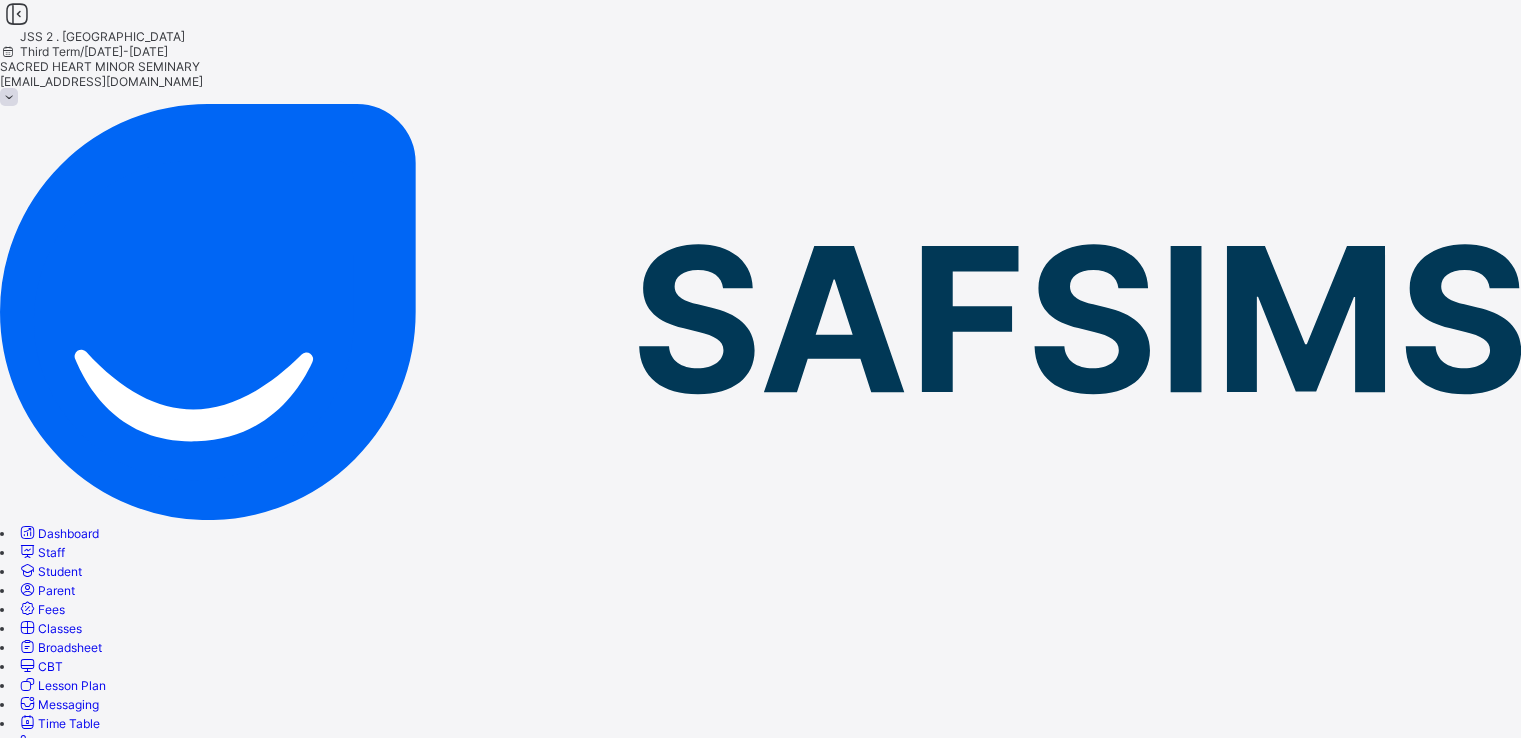 click on "Cumulative" at bounding box center [29, 809] 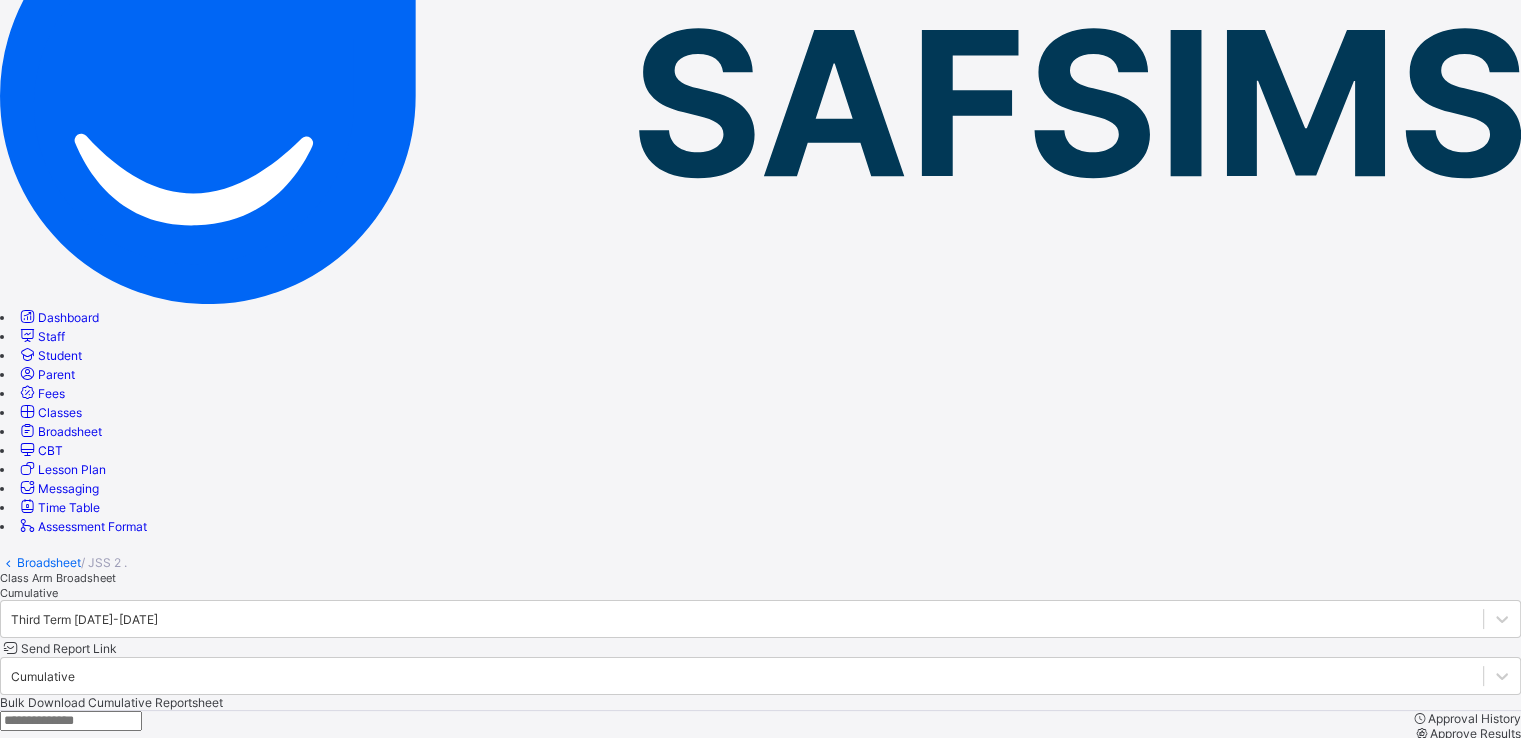 scroll, scrollTop: 216, scrollLeft: 0, axis: vertical 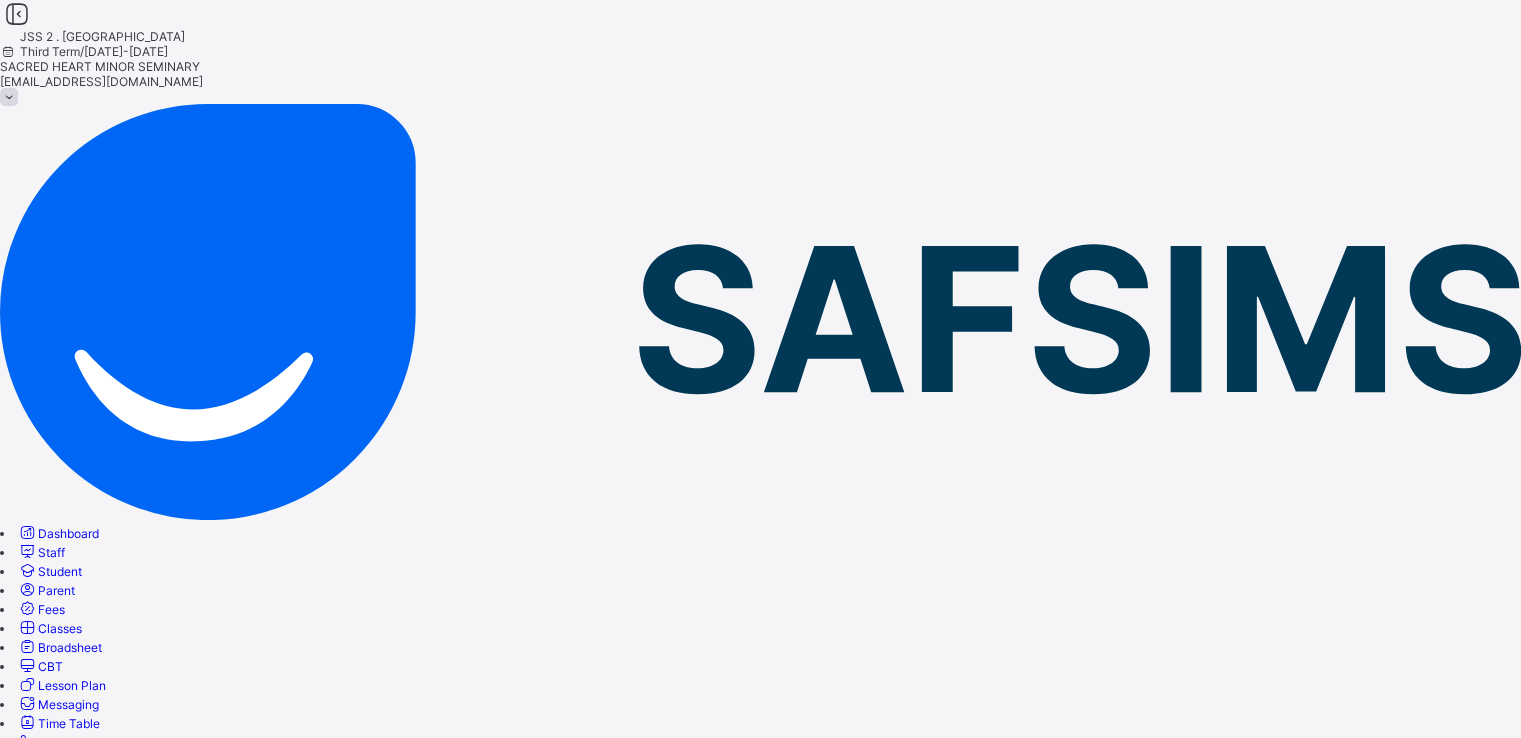 click at bounding box center (9, 97) 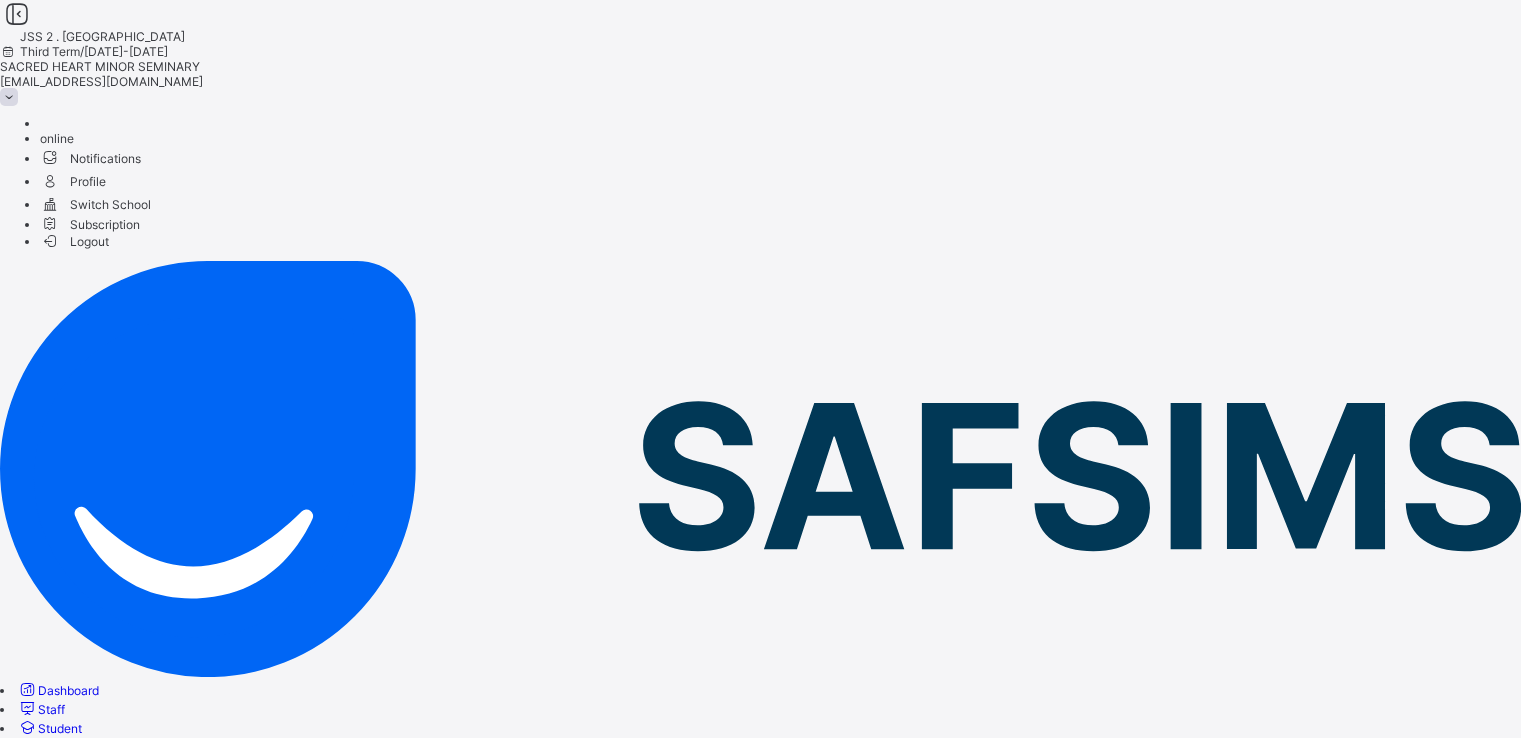 click on "Logout" at bounding box center [74, 241] 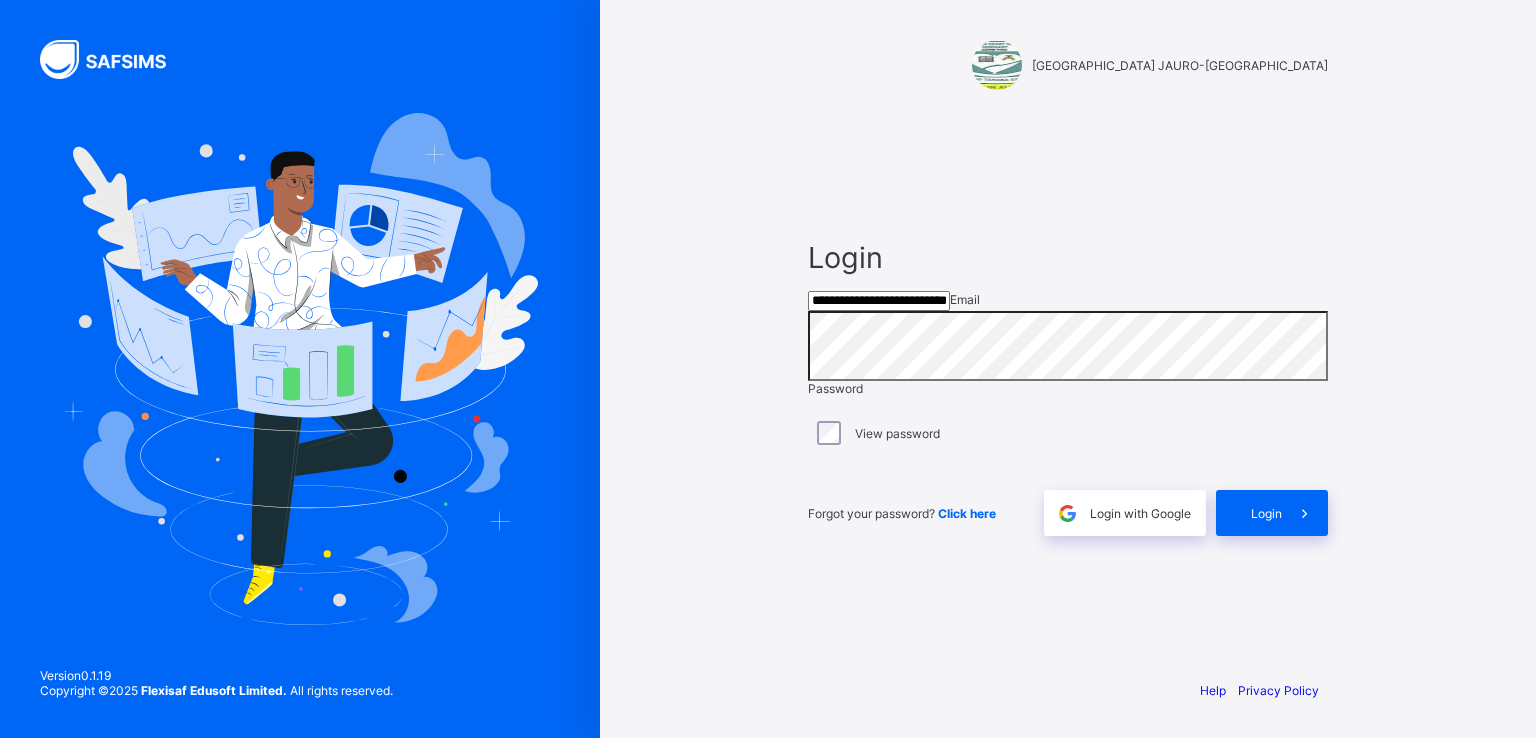 click on "**********" at bounding box center (879, 301) 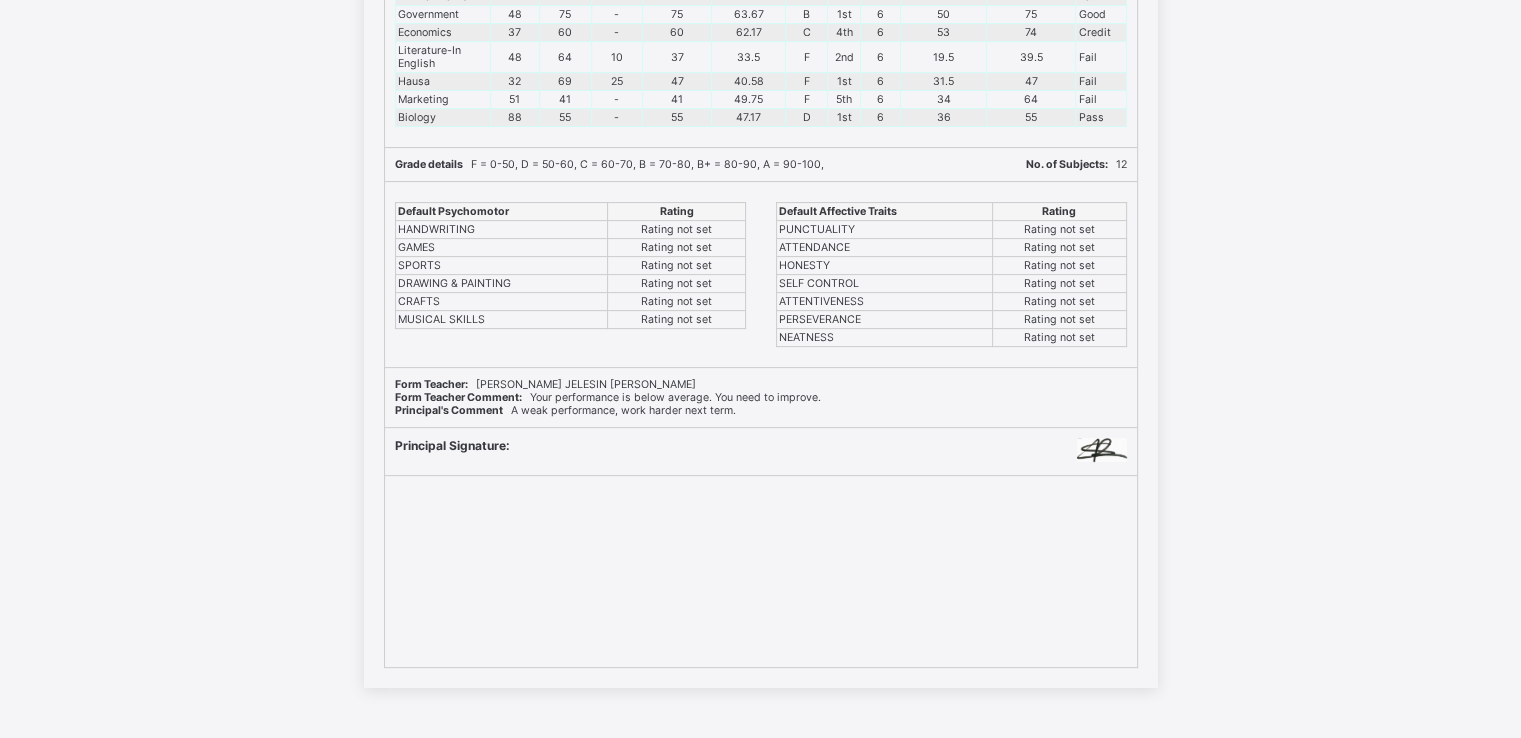 scroll, scrollTop: 0, scrollLeft: 0, axis: both 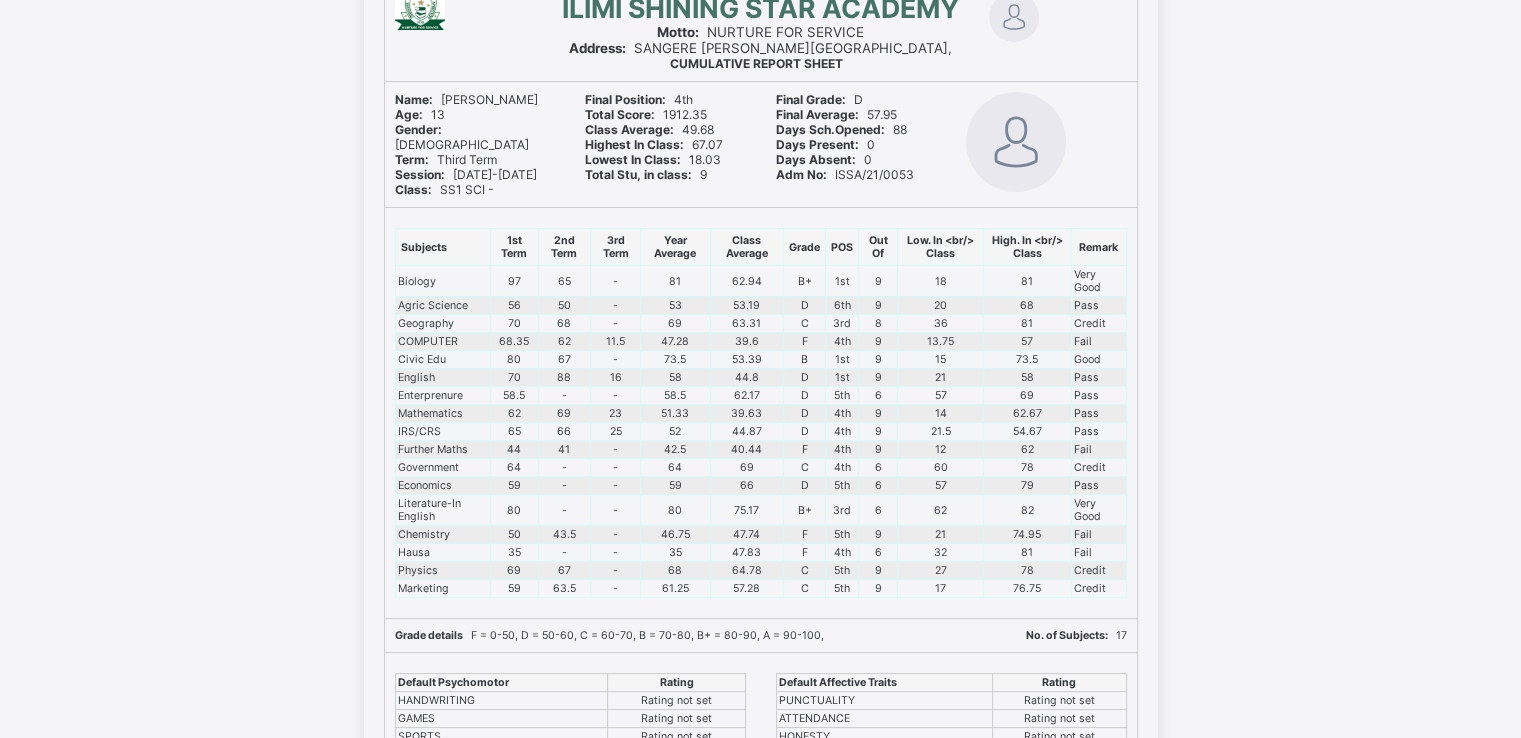 click on "59" at bounding box center (514, 486) 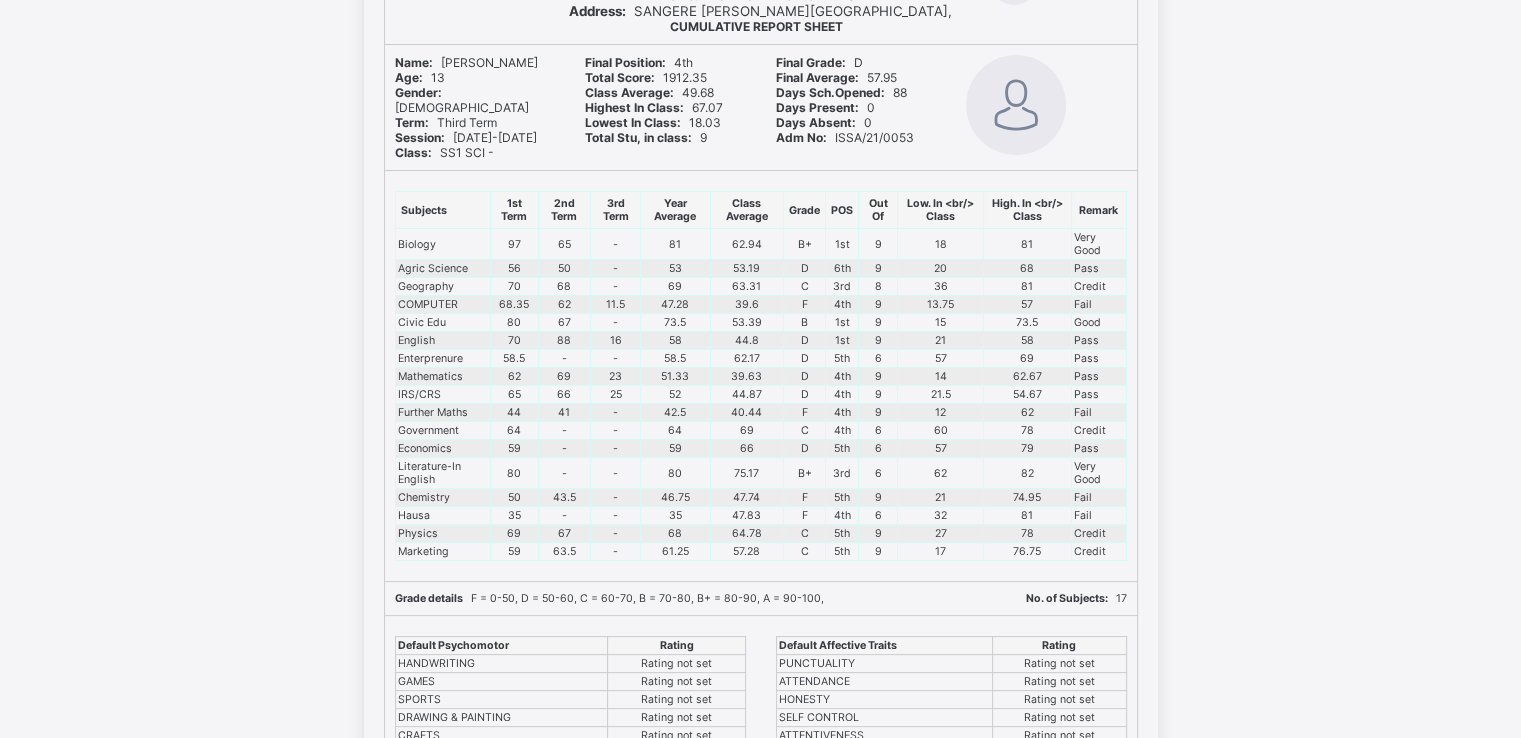 scroll, scrollTop: 210, scrollLeft: 0, axis: vertical 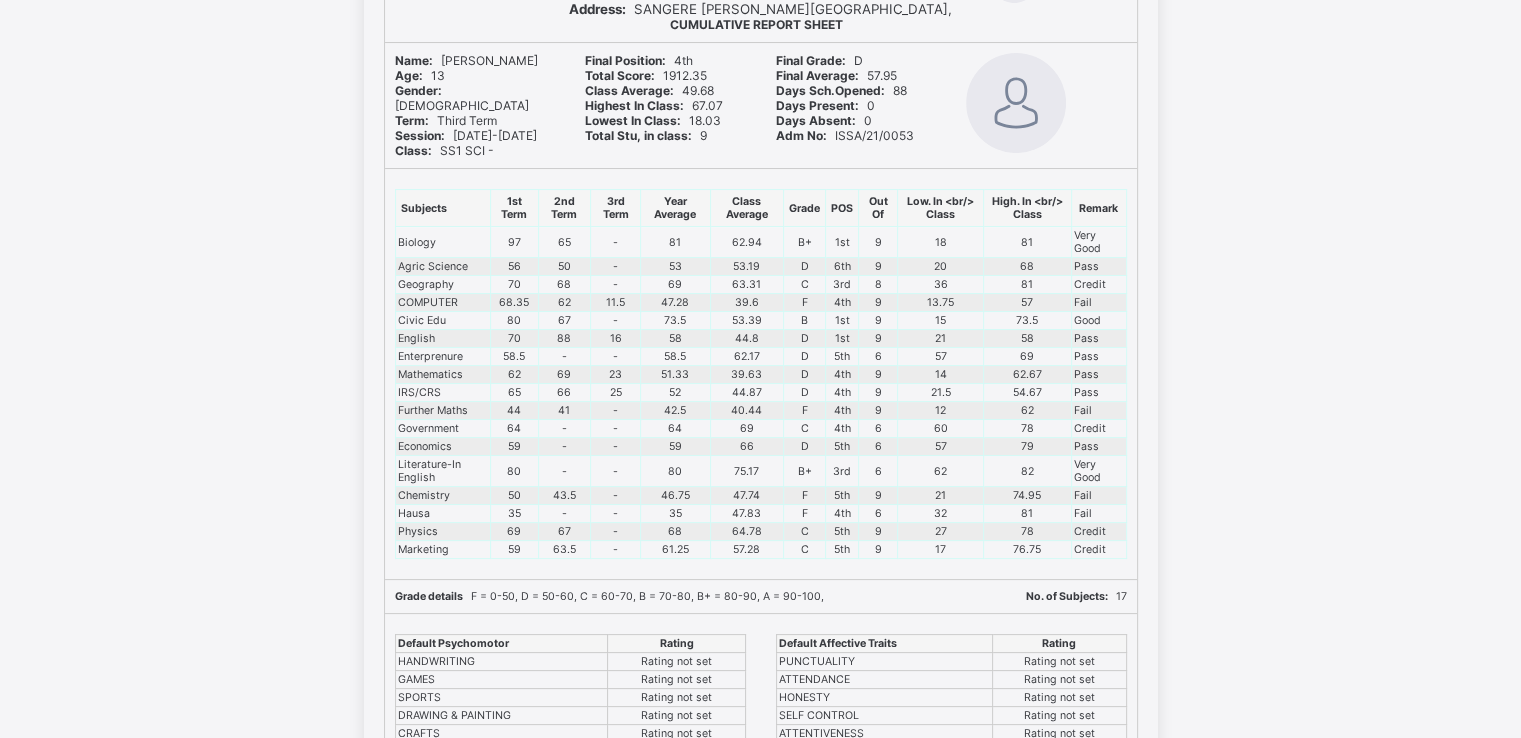 click on "65" at bounding box center [514, 393] 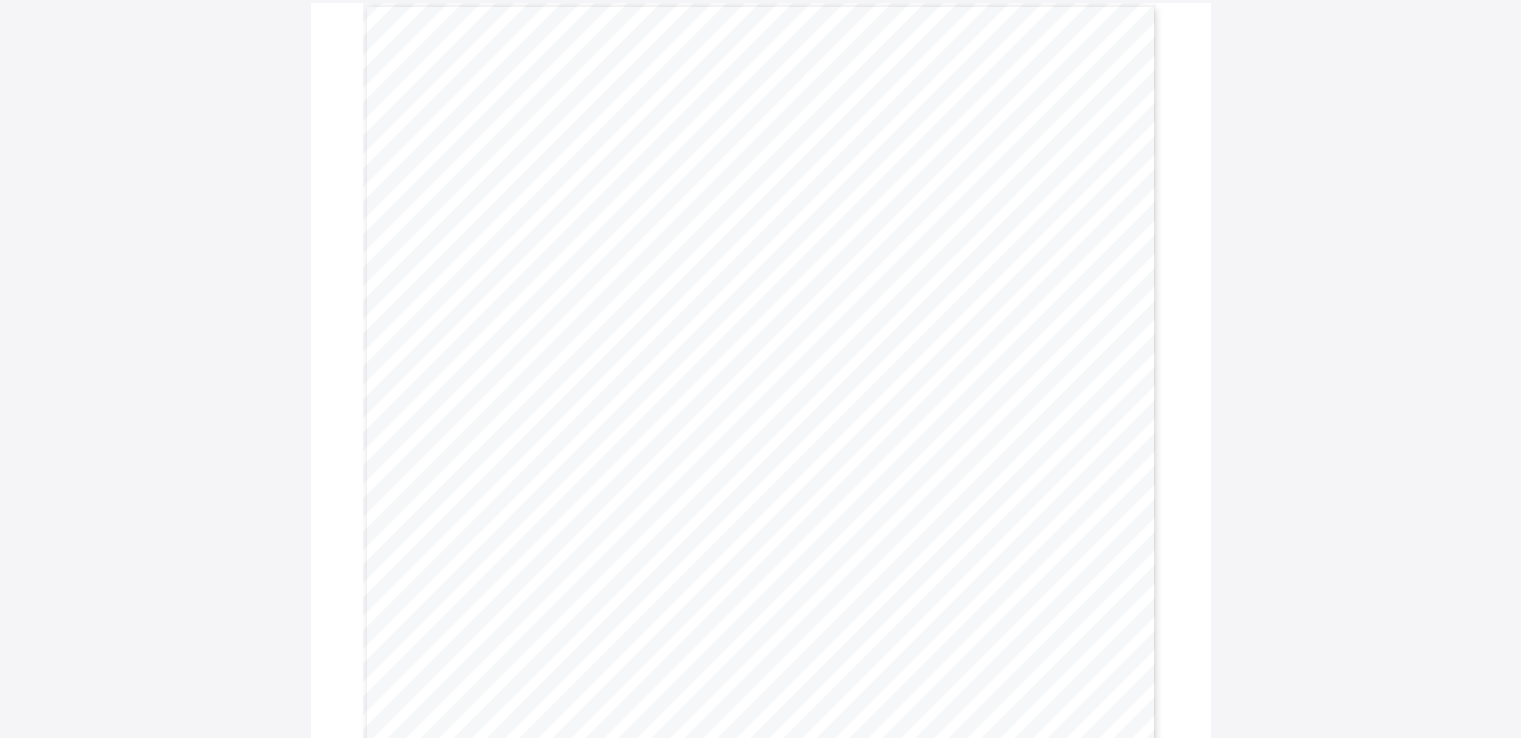 scroll, scrollTop: 178, scrollLeft: 0, axis: vertical 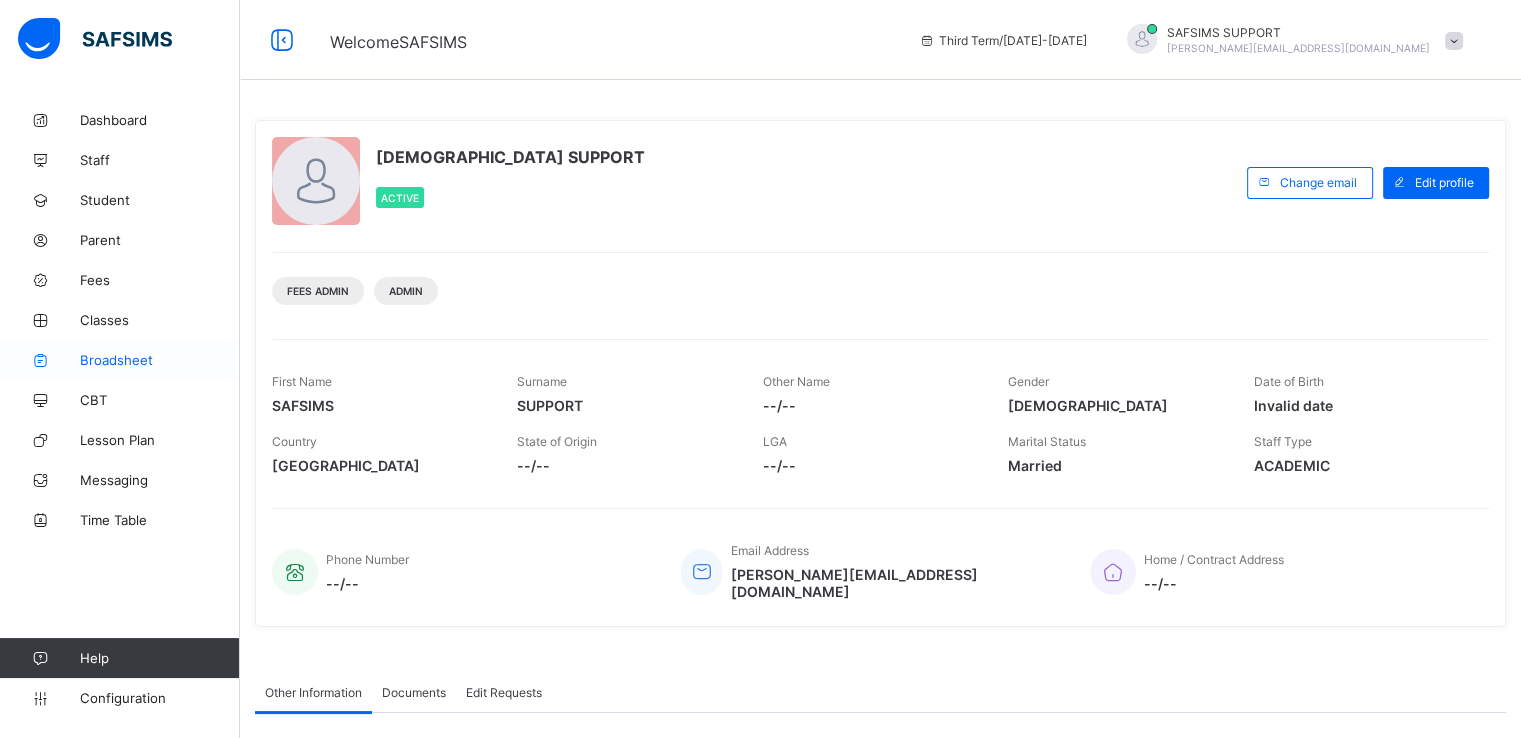click on "Broadsheet" at bounding box center (160, 360) 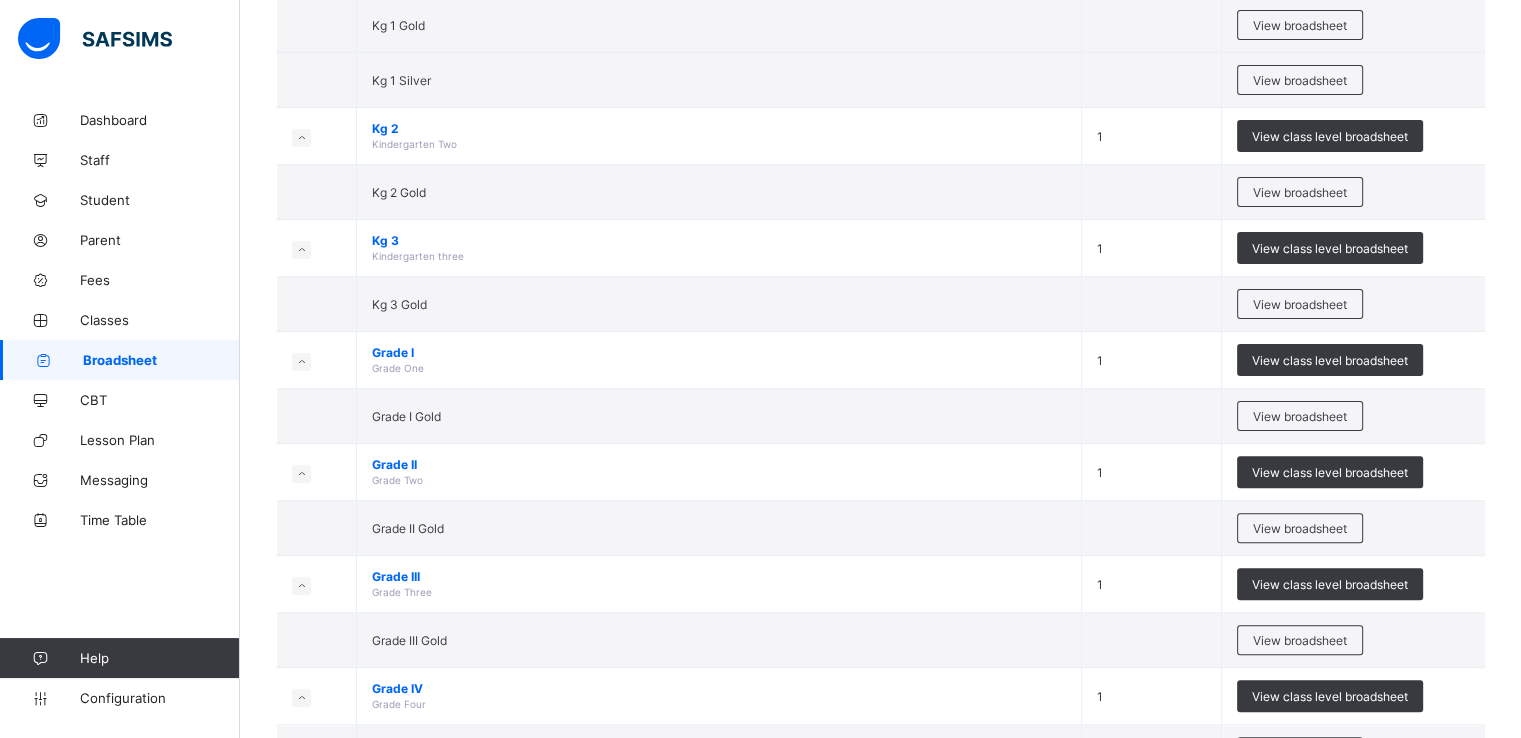 scroll, scrollTop: 604, scrollLeft: 0, axis: vertical 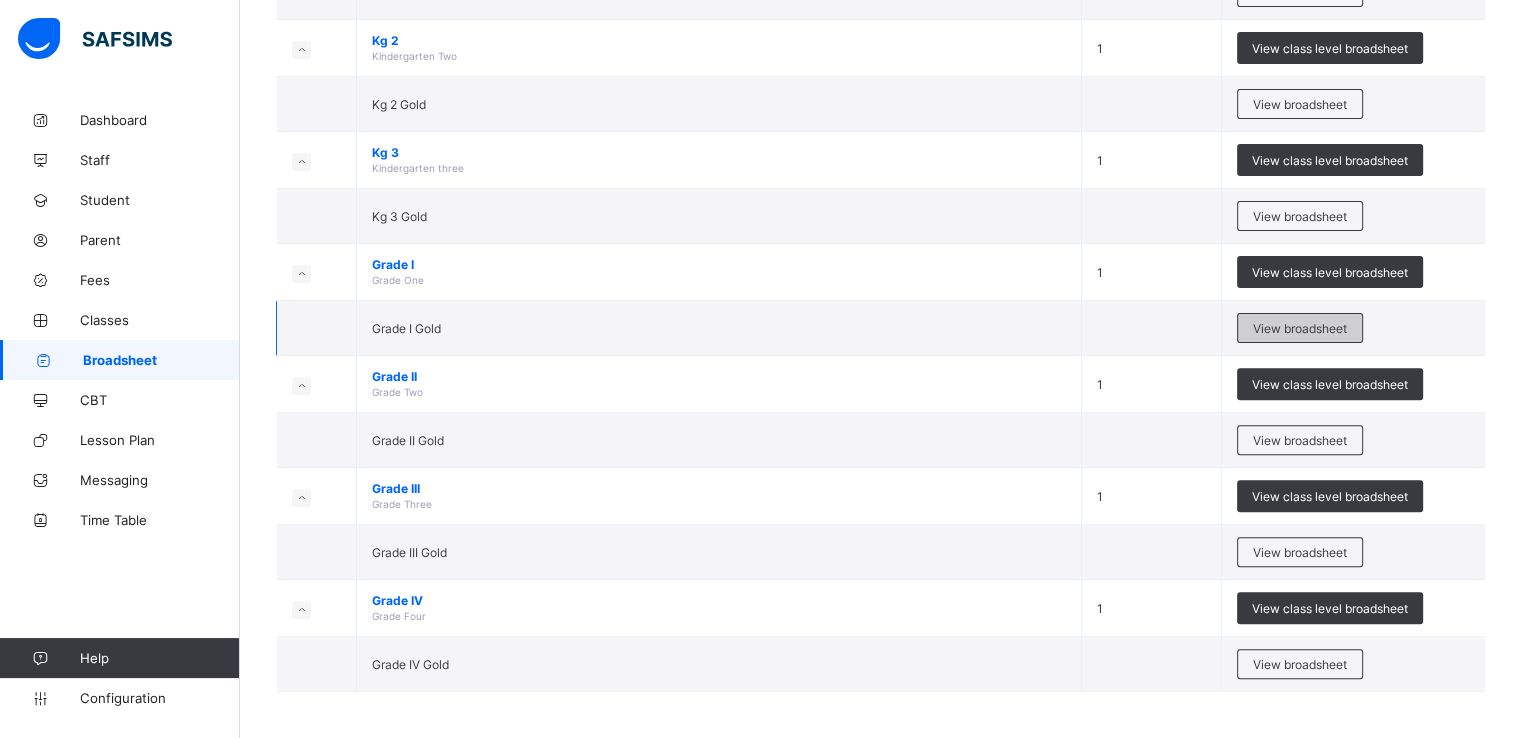 click on "View broadsheet" at bounding box center [1300, 328] 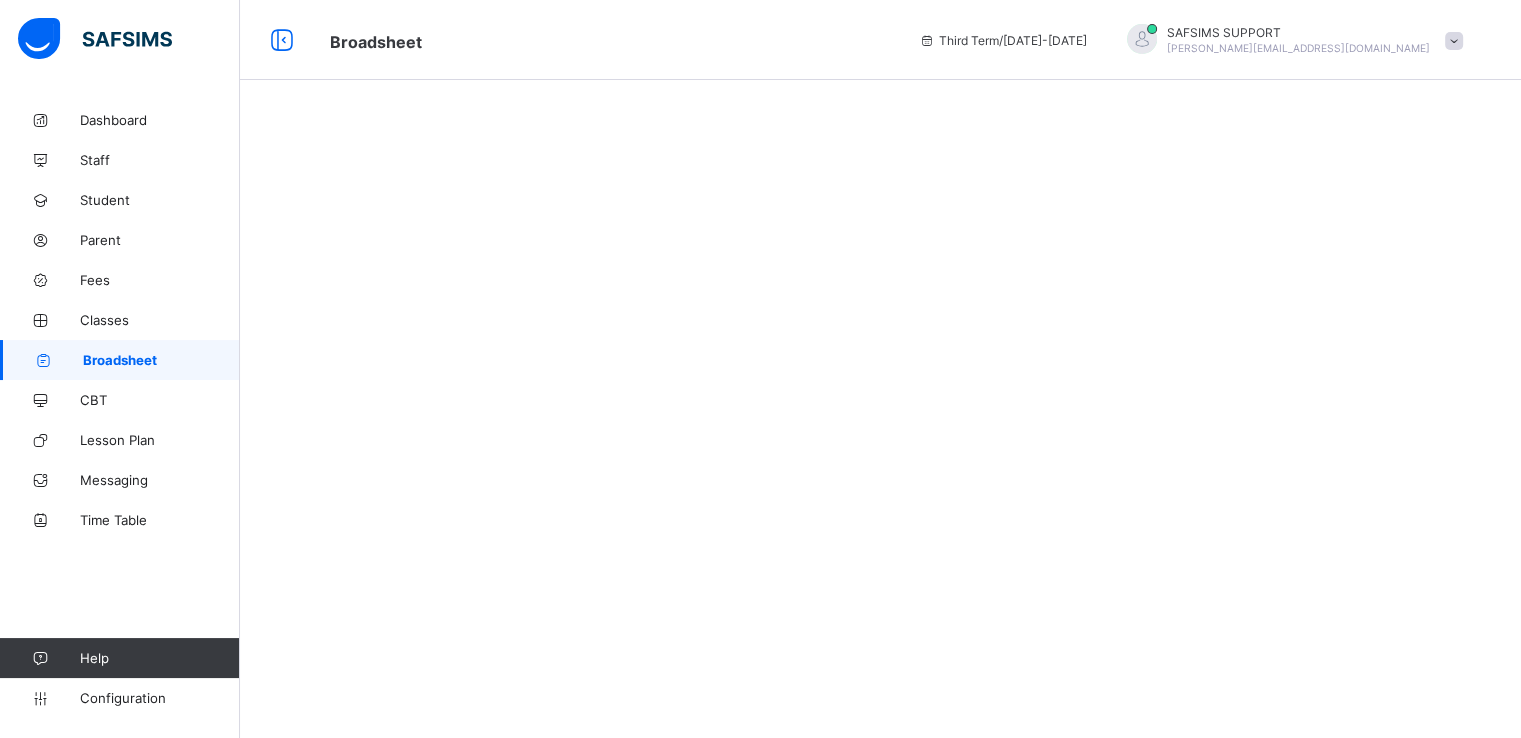 scroll, scrollTop: 0, scrollLeft: 0, axis: both 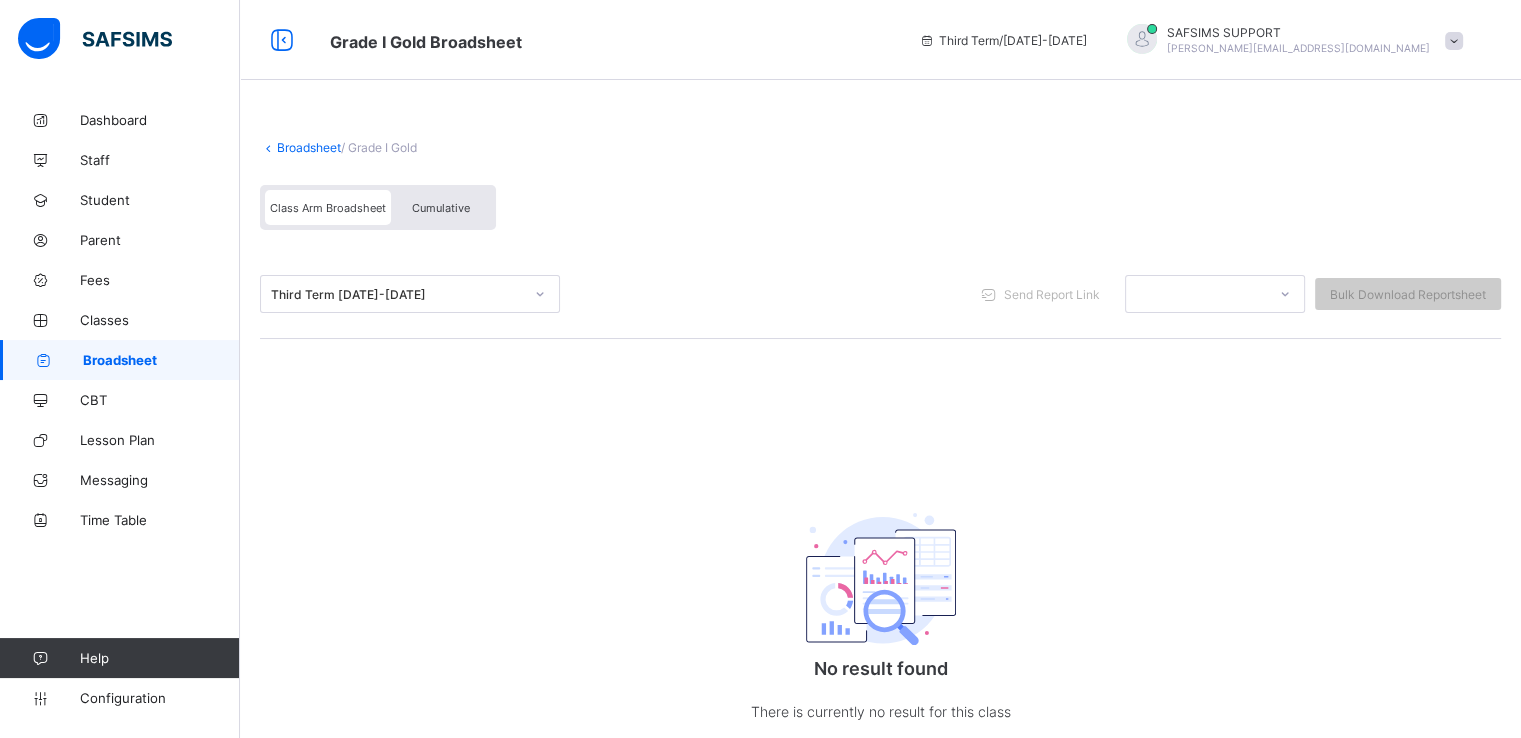 click on "Broadsheet" at bounding box center (309, 147) 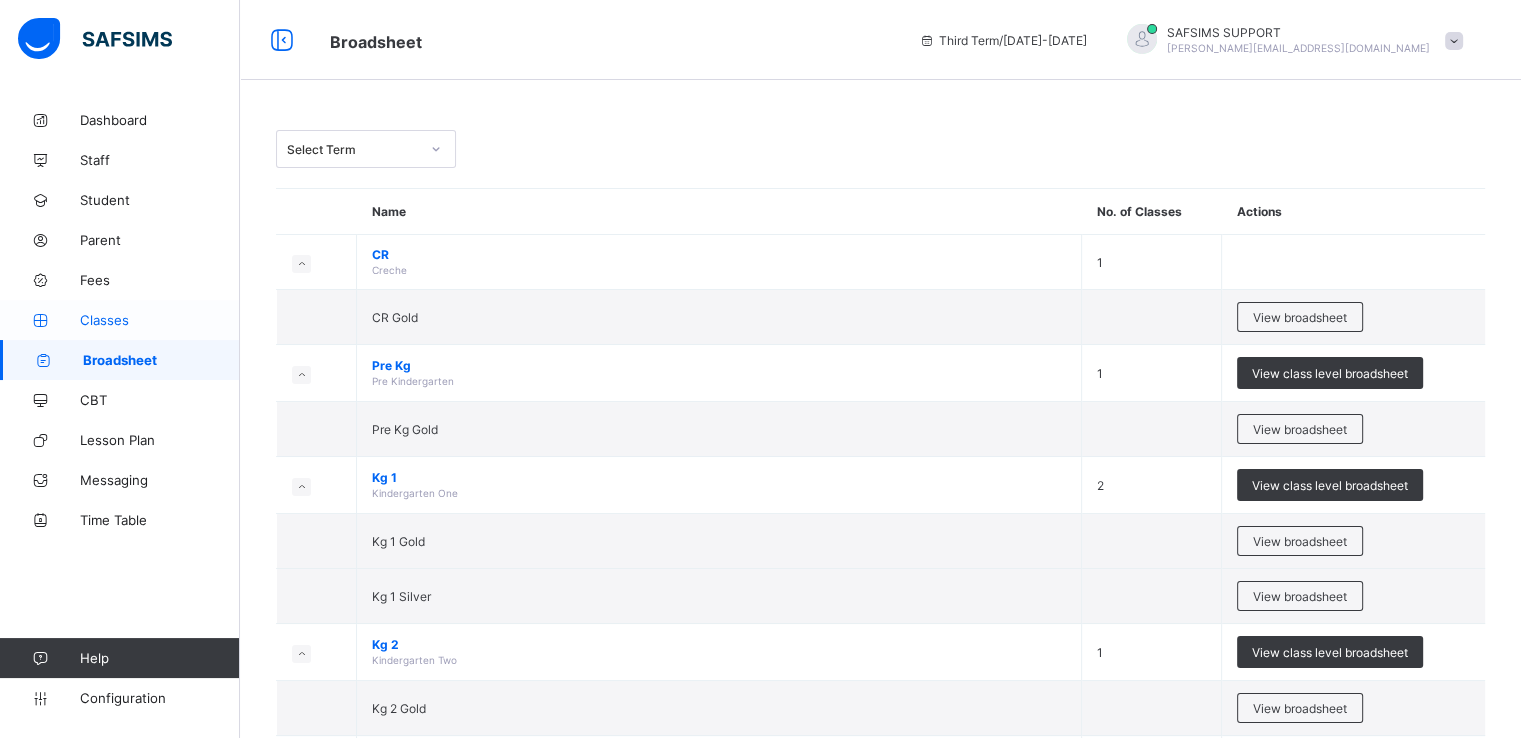 click on "Classes" at bounding box center [120, 320] 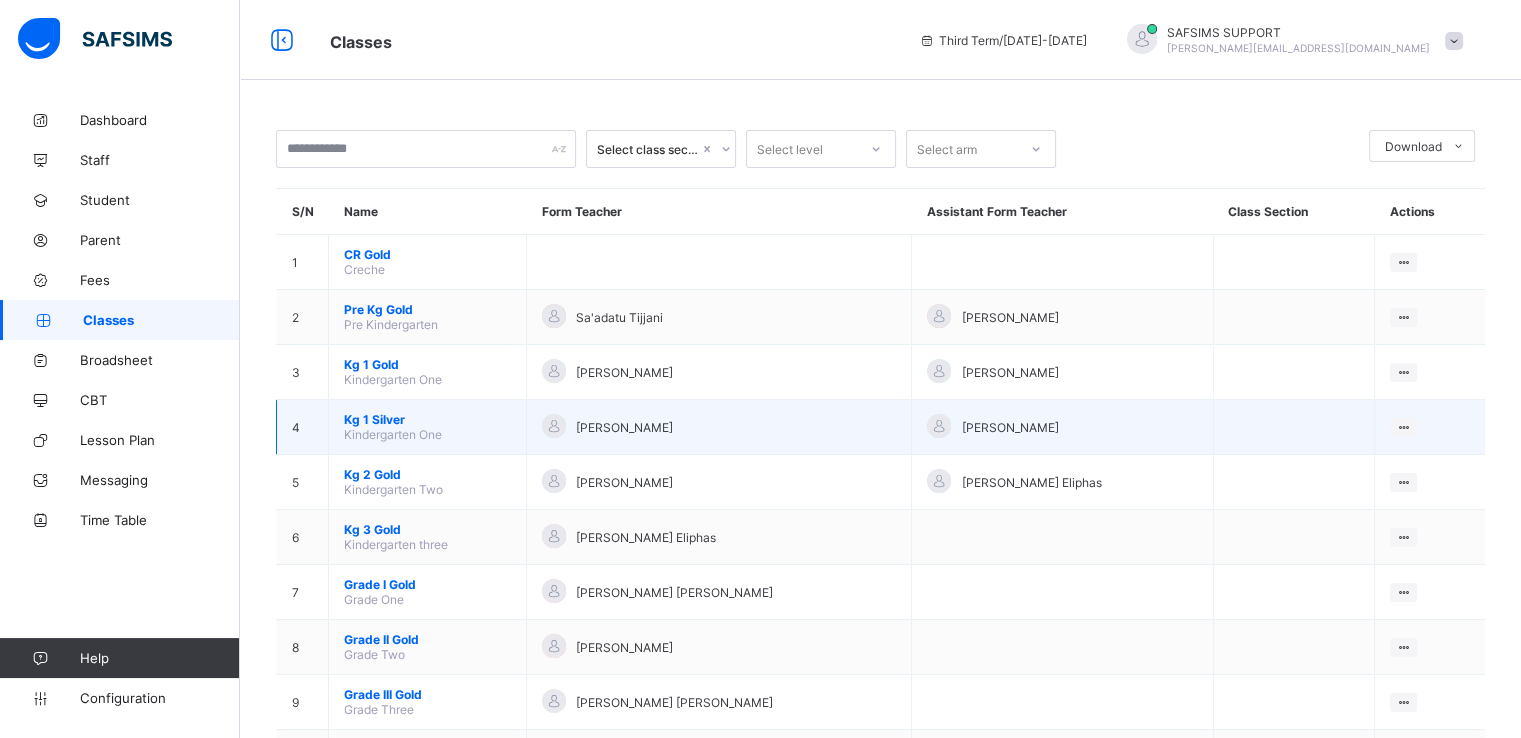 scroll, scrollTop: 99, scrollLeft: 0, axis: vertical 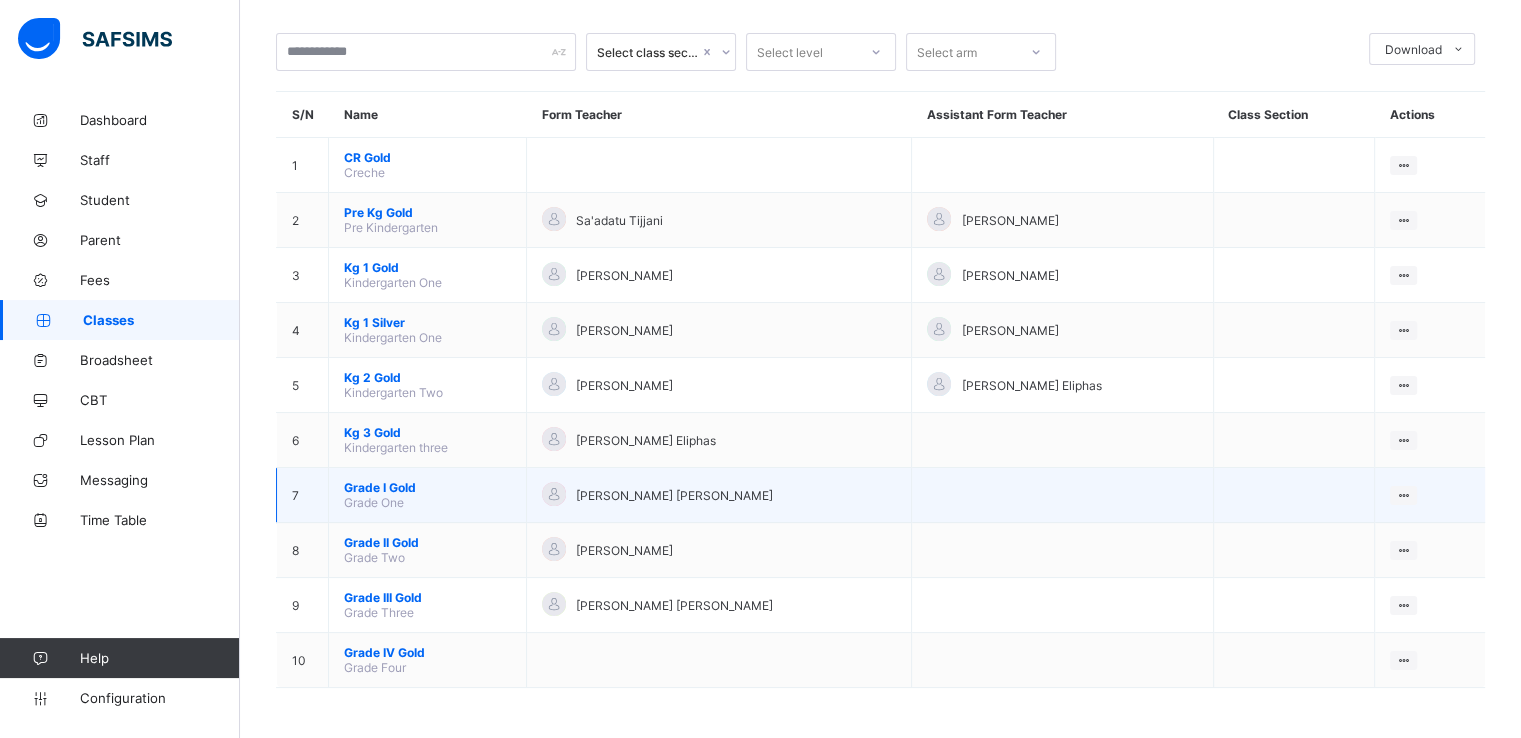 click on "Grade One" at bounding box center (374, 502) 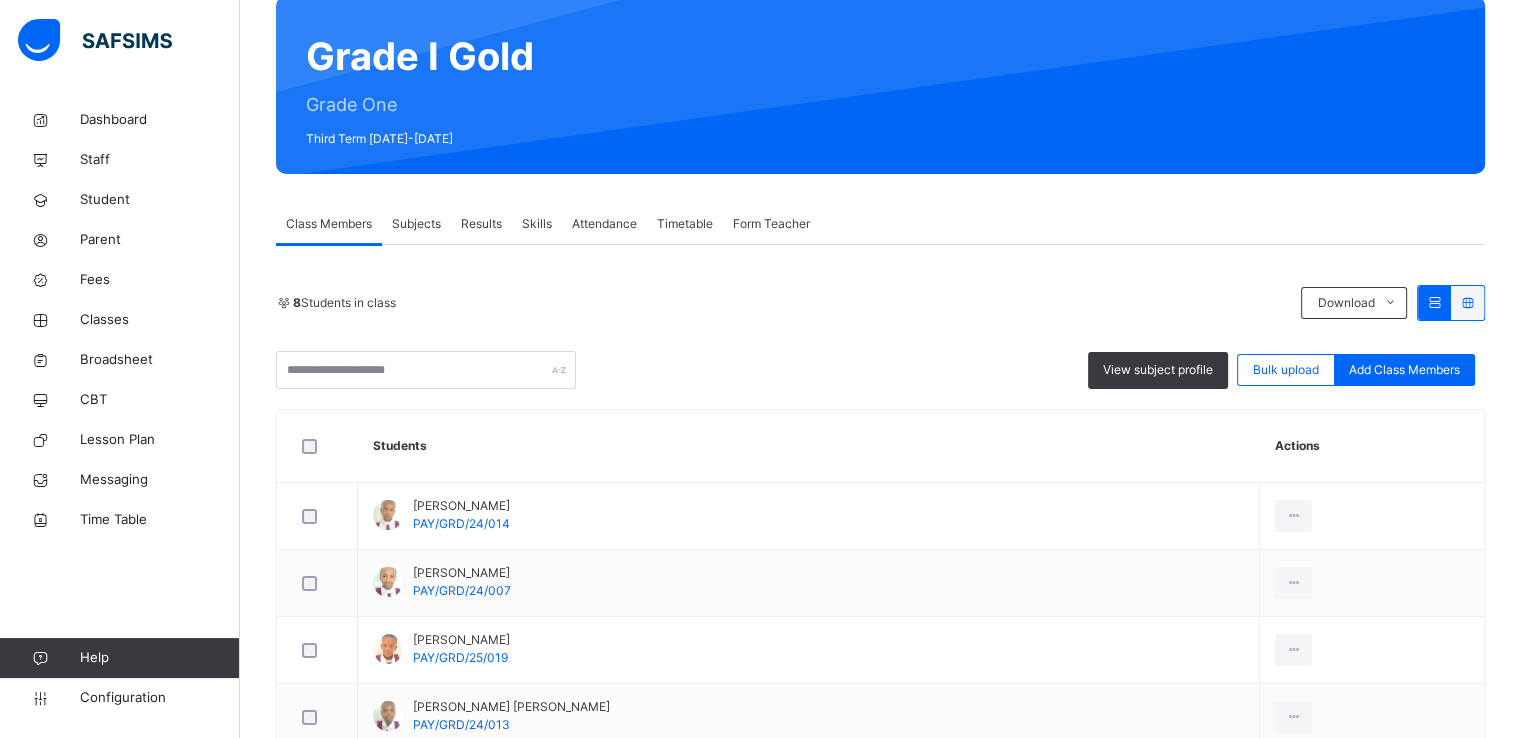 scroll, scrollTop: 172, scrollLeft: 0, axis: vertical 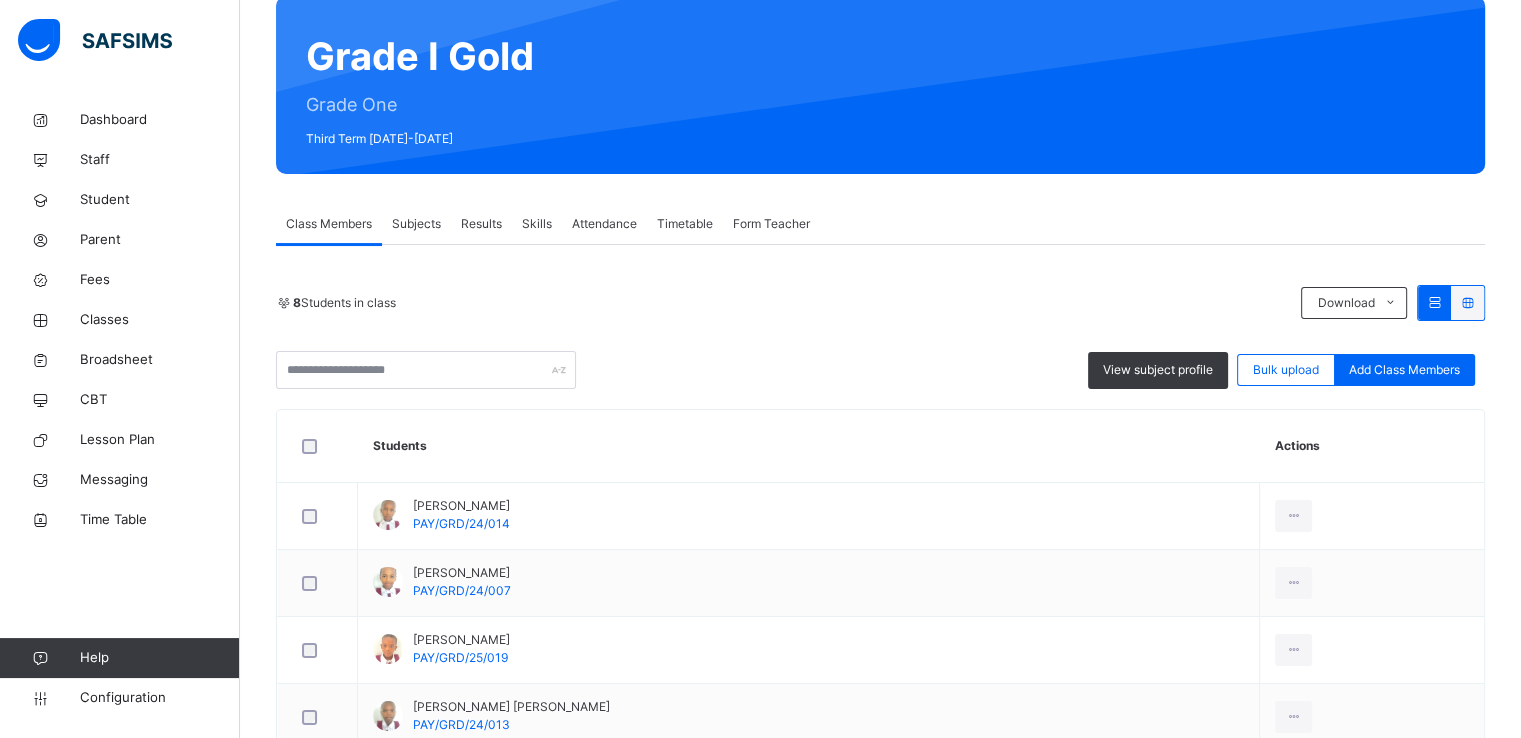 click on "Subjects" at bounding box center (416, 224) 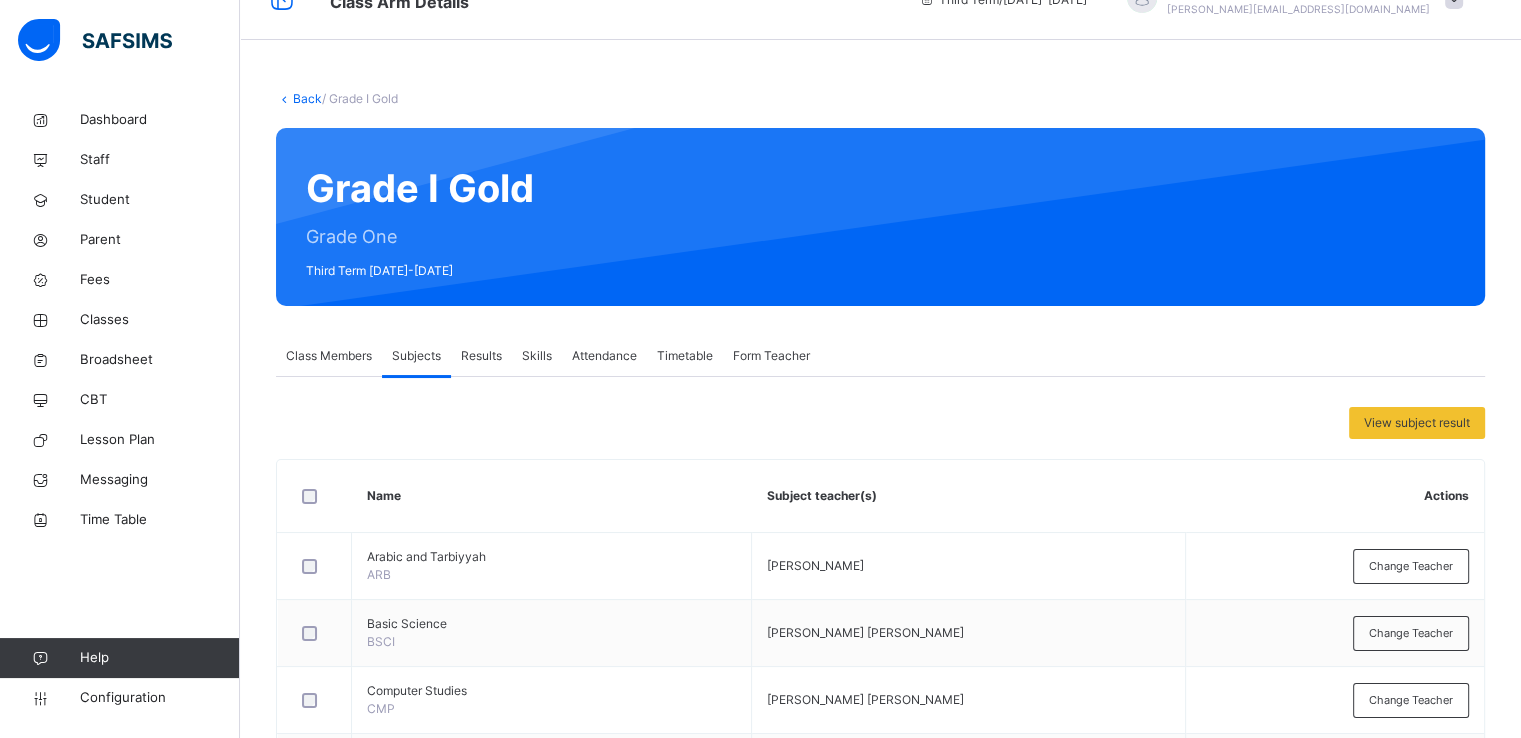 scroll, scrollTop: 33, scrollLeft: 0, axis: vertical 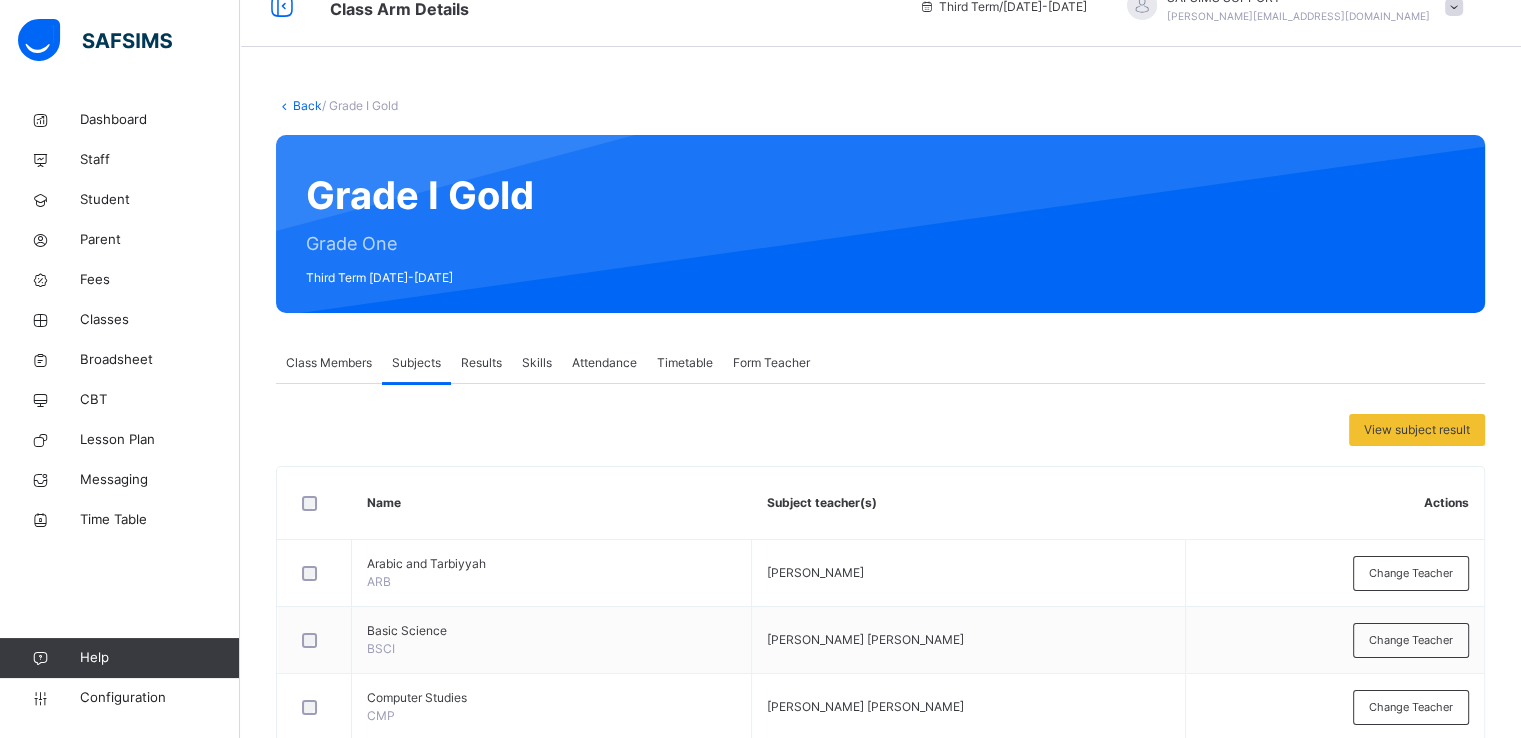 click on "Results" at bounding box center (481, 363) 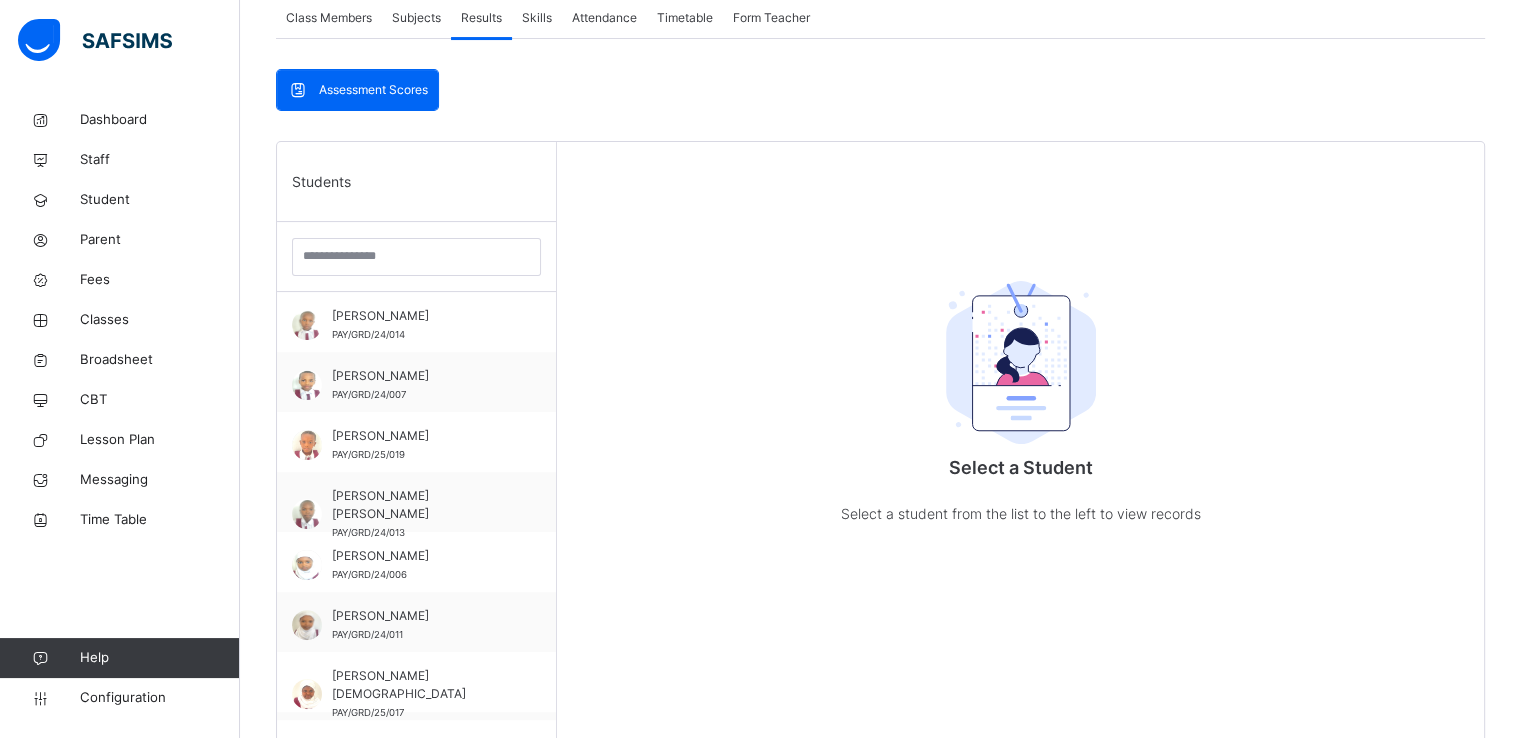 scroll, scrollTop: 400, scrollLeft: 0, axis: vertical 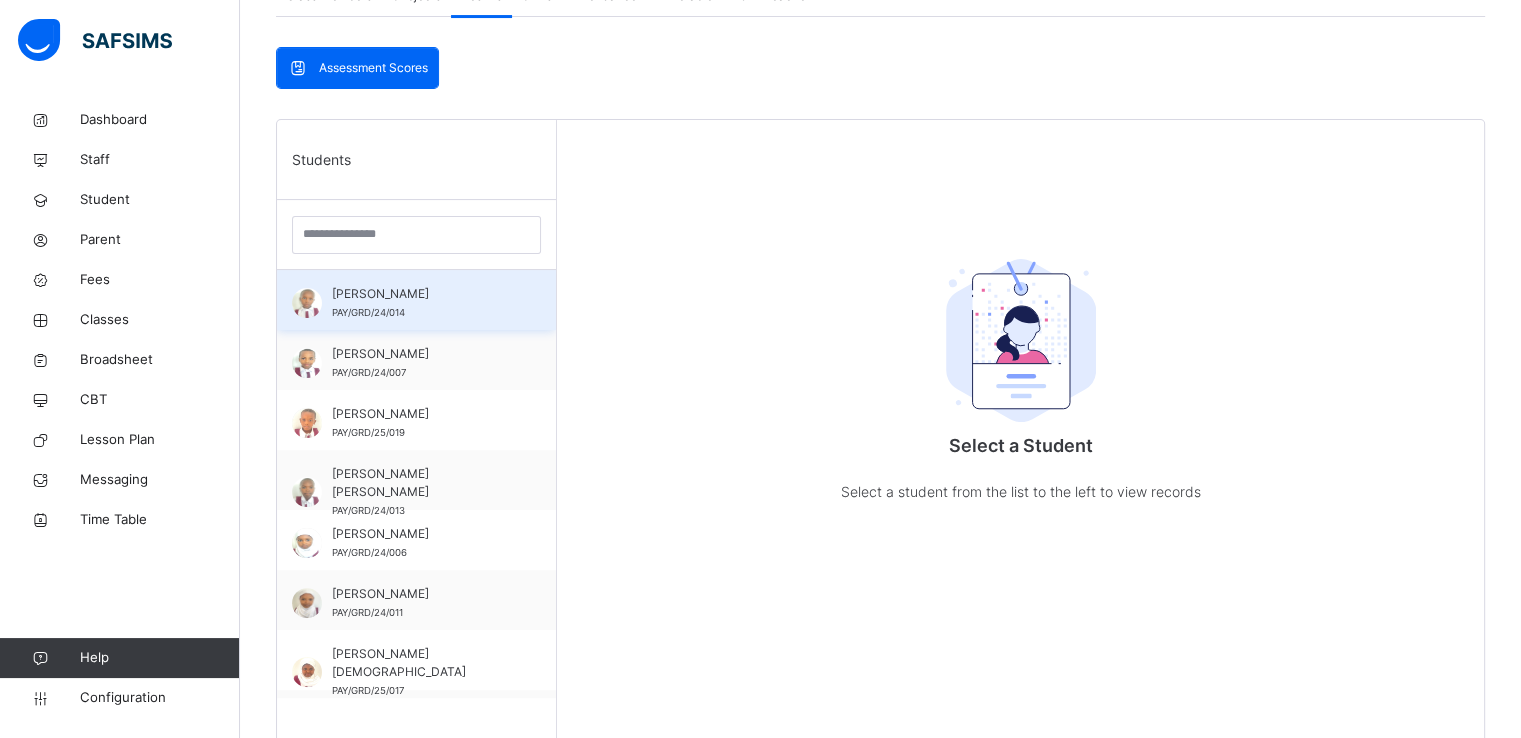 click on "Abu-Zaid Muhammad Lauwal" at bounding box center (421, 294) 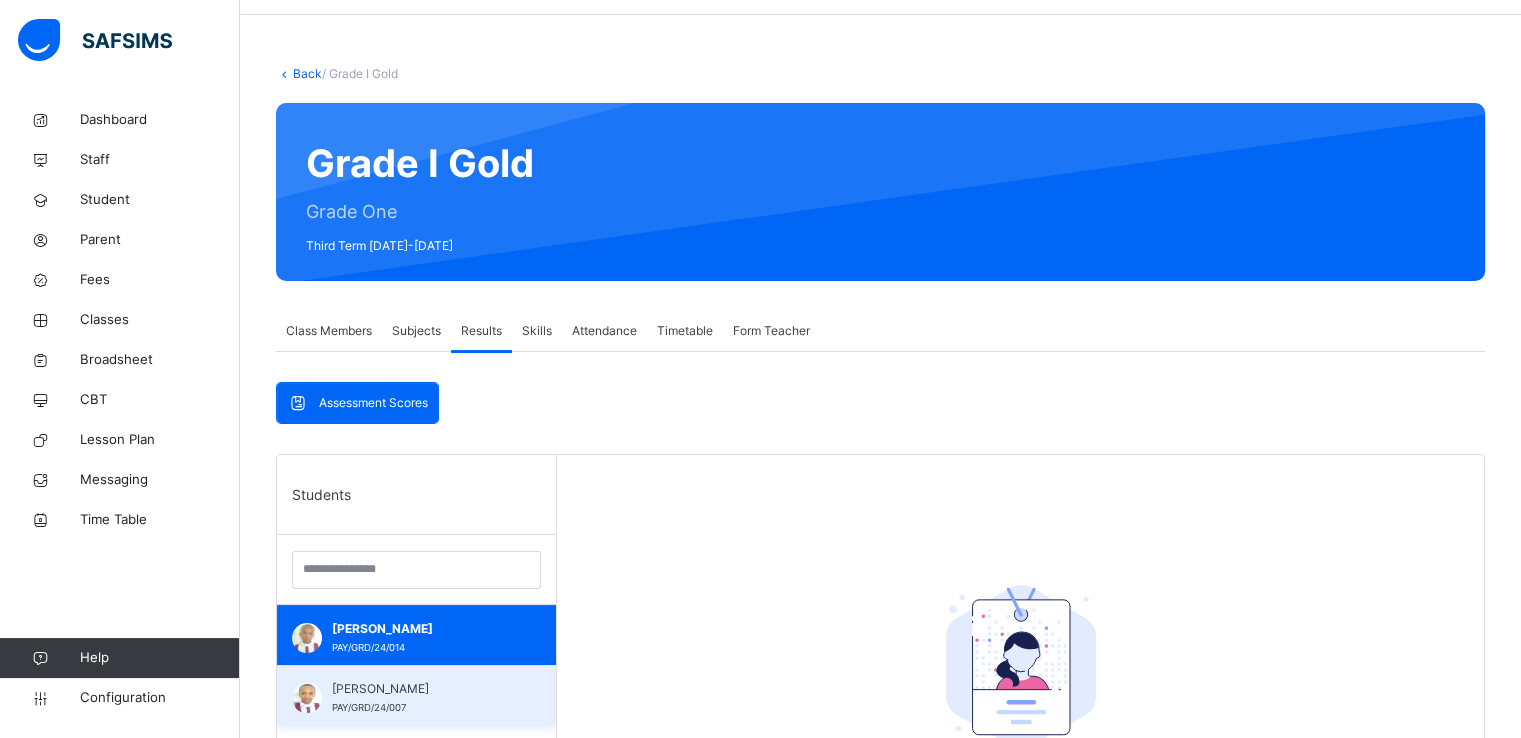 scroll, scrollTop: 0, scrollLeft: 0, axis: both 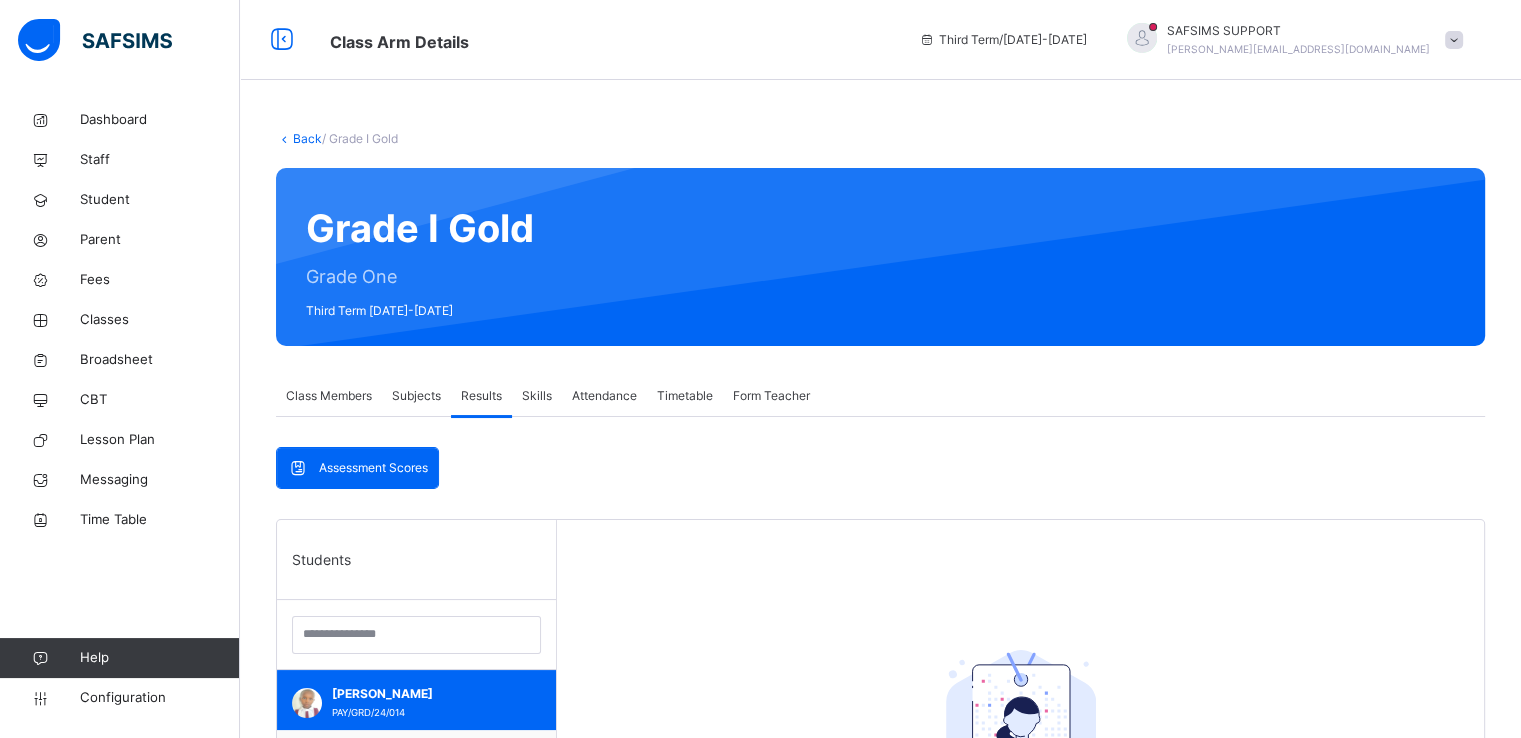 click on "Skills" at bounding box center [537, 396] 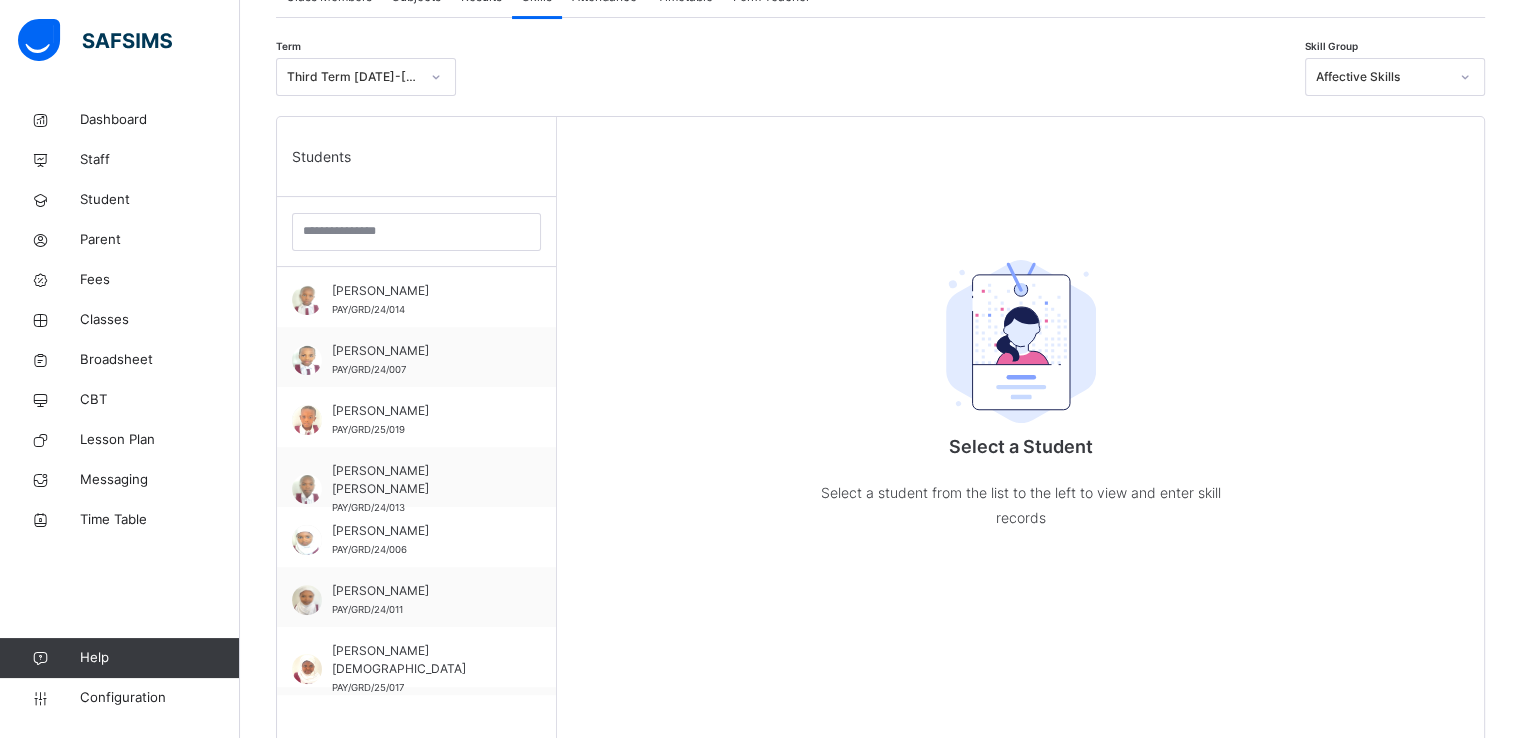 scroll, scrollTop: 408, scrollLeft: 0, axis: vertical 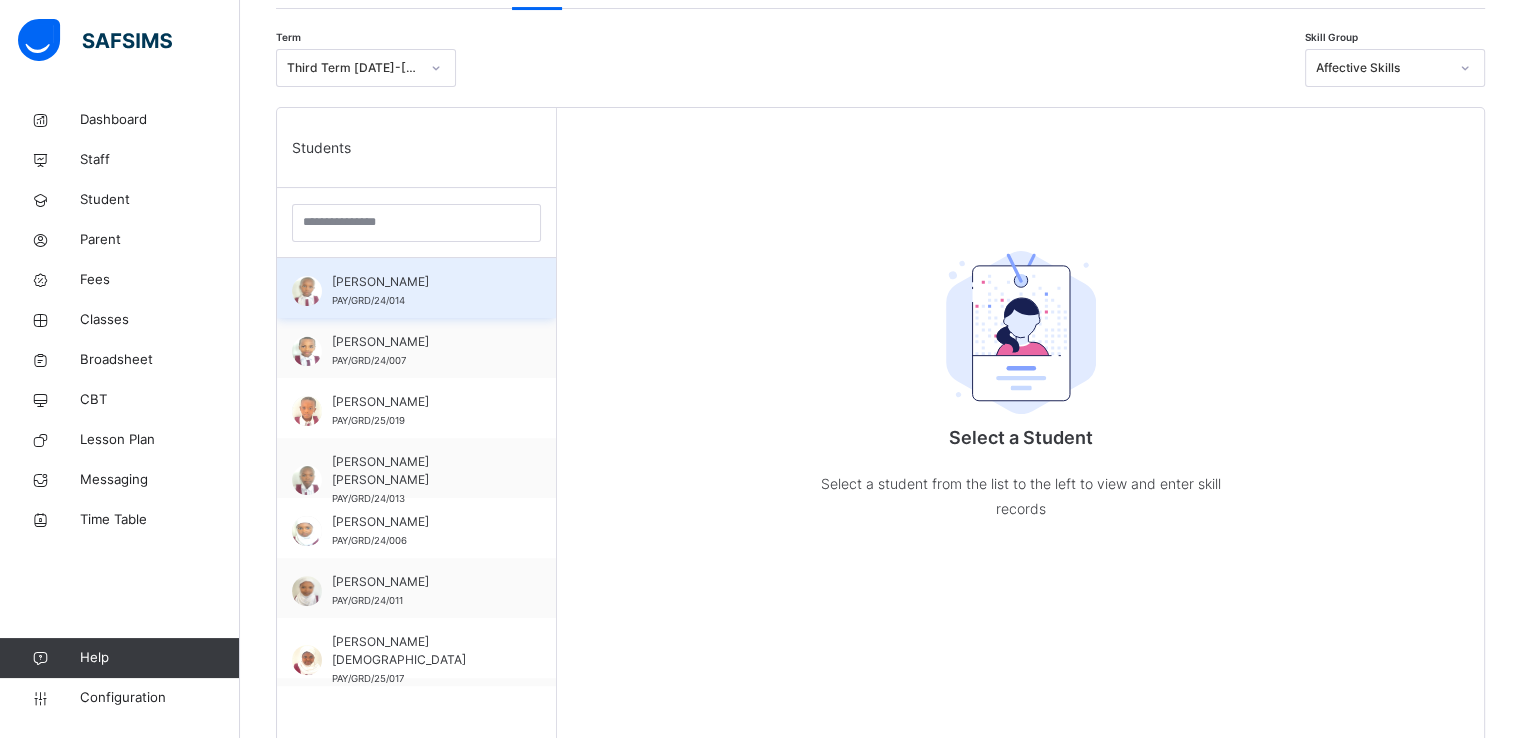 click on "Abu-Zaid Muhammad Lauwal" at bounding box center [421, 282] 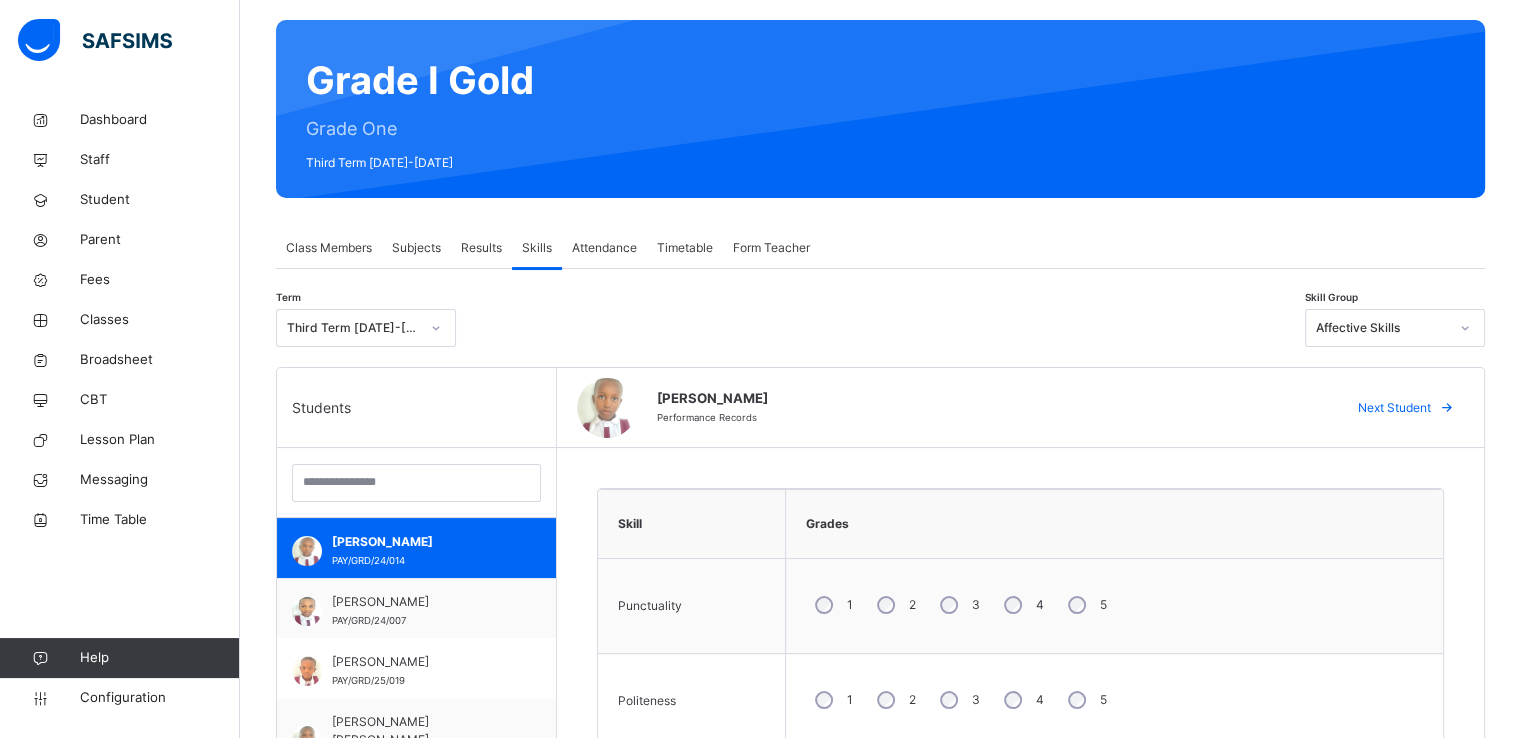 scroll, scrollTop: 147, scrollLeft: 0, axis: vertical 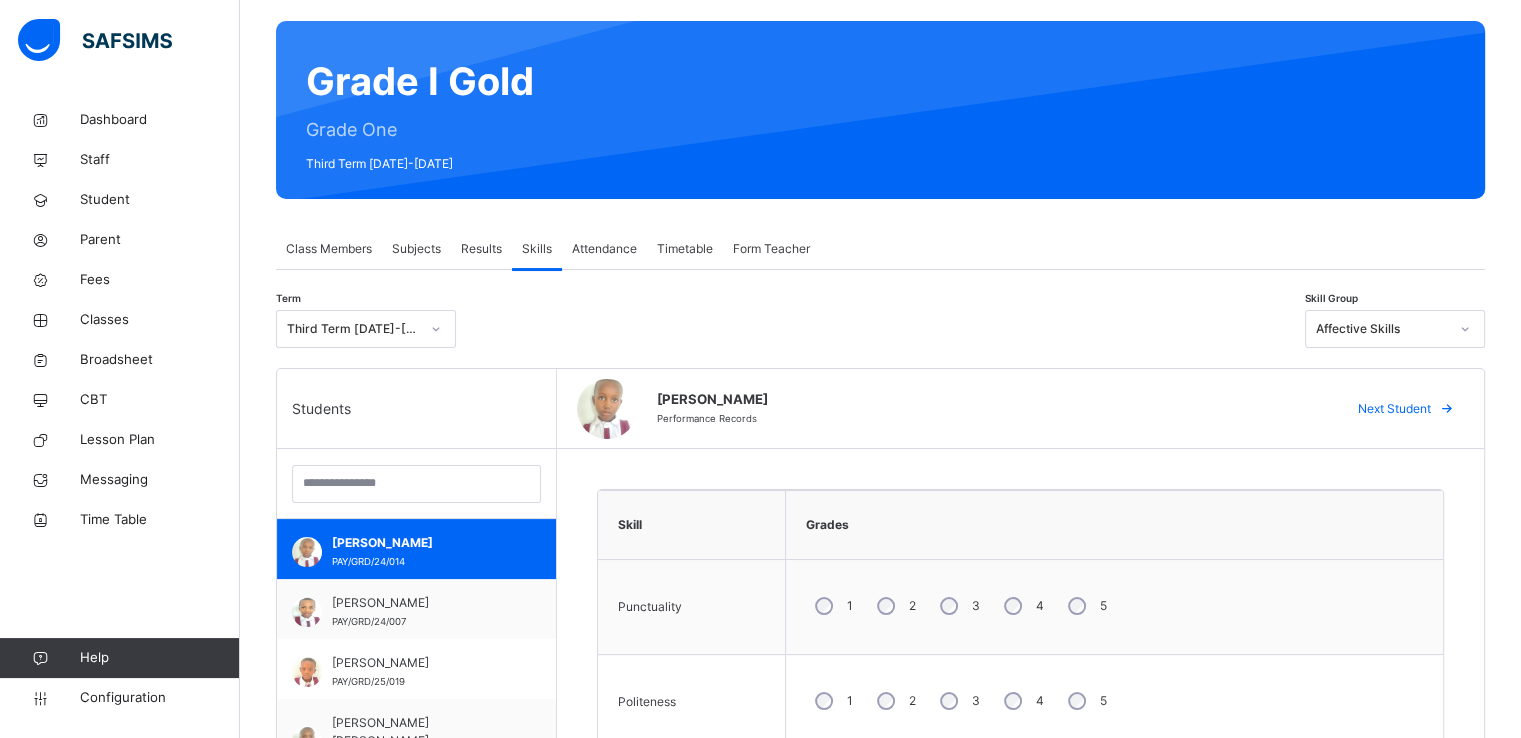 click on "Timetable" at bounding box center [685, 249] 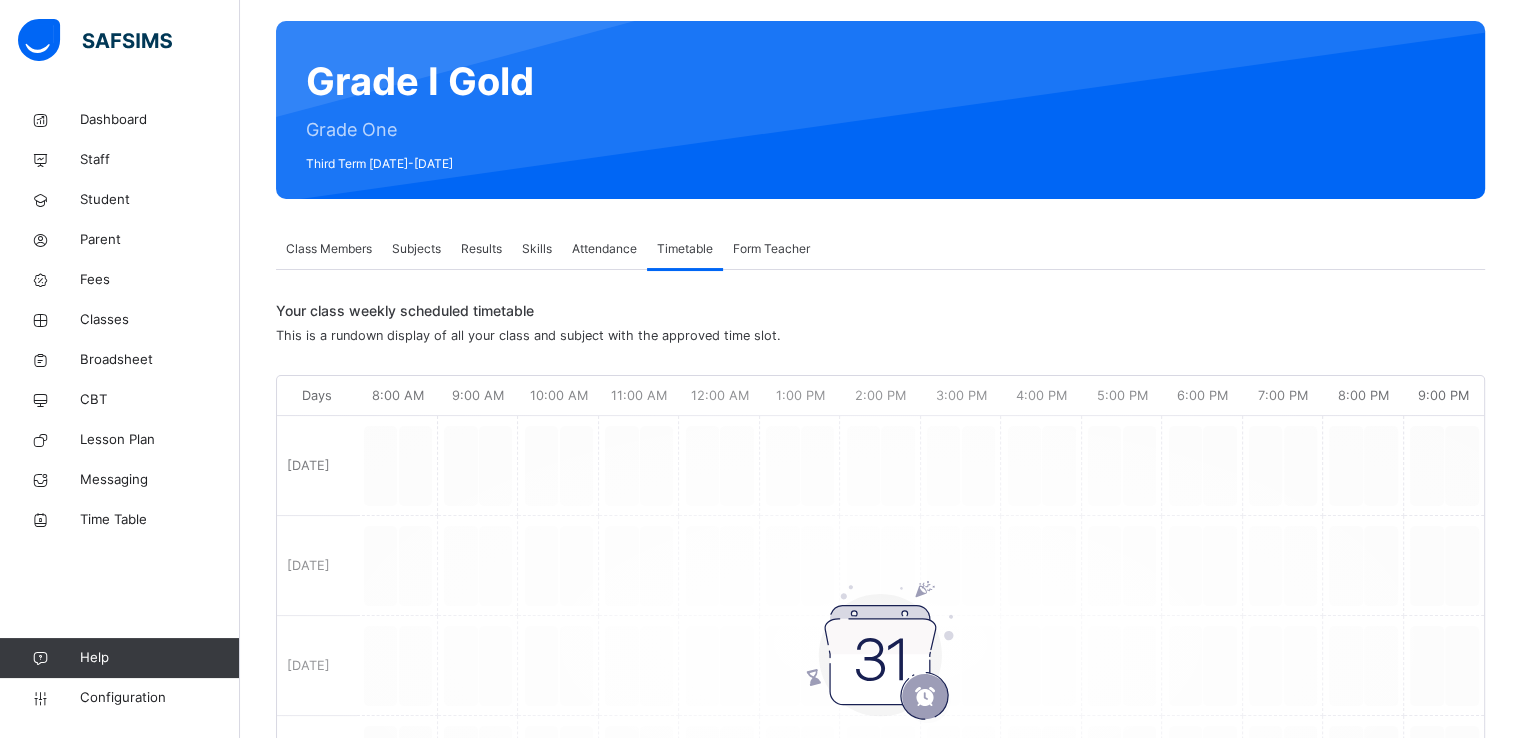 click on "Form Teacher" at bounding box center (771, 249) 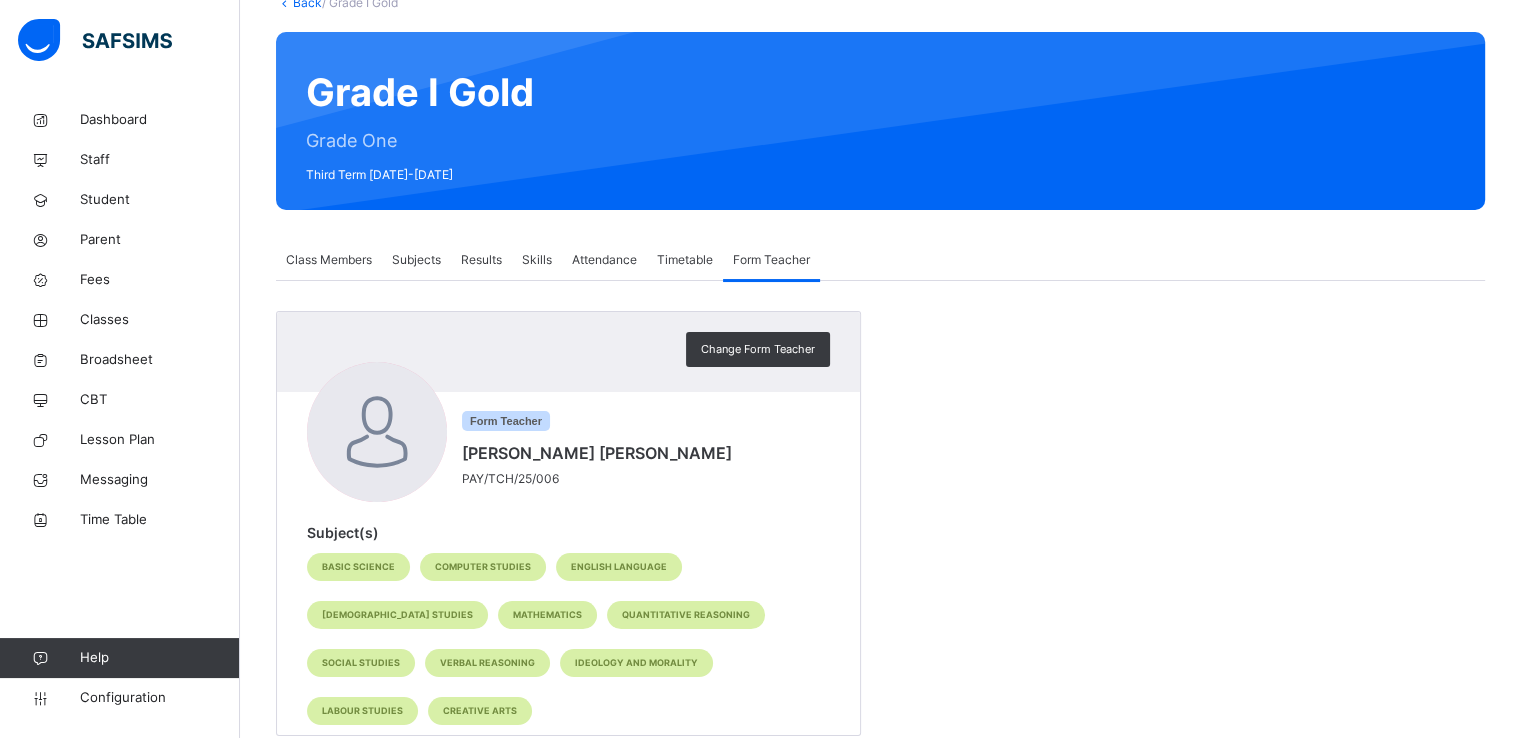 click on "Attendance" at bounding box center [604, 260] 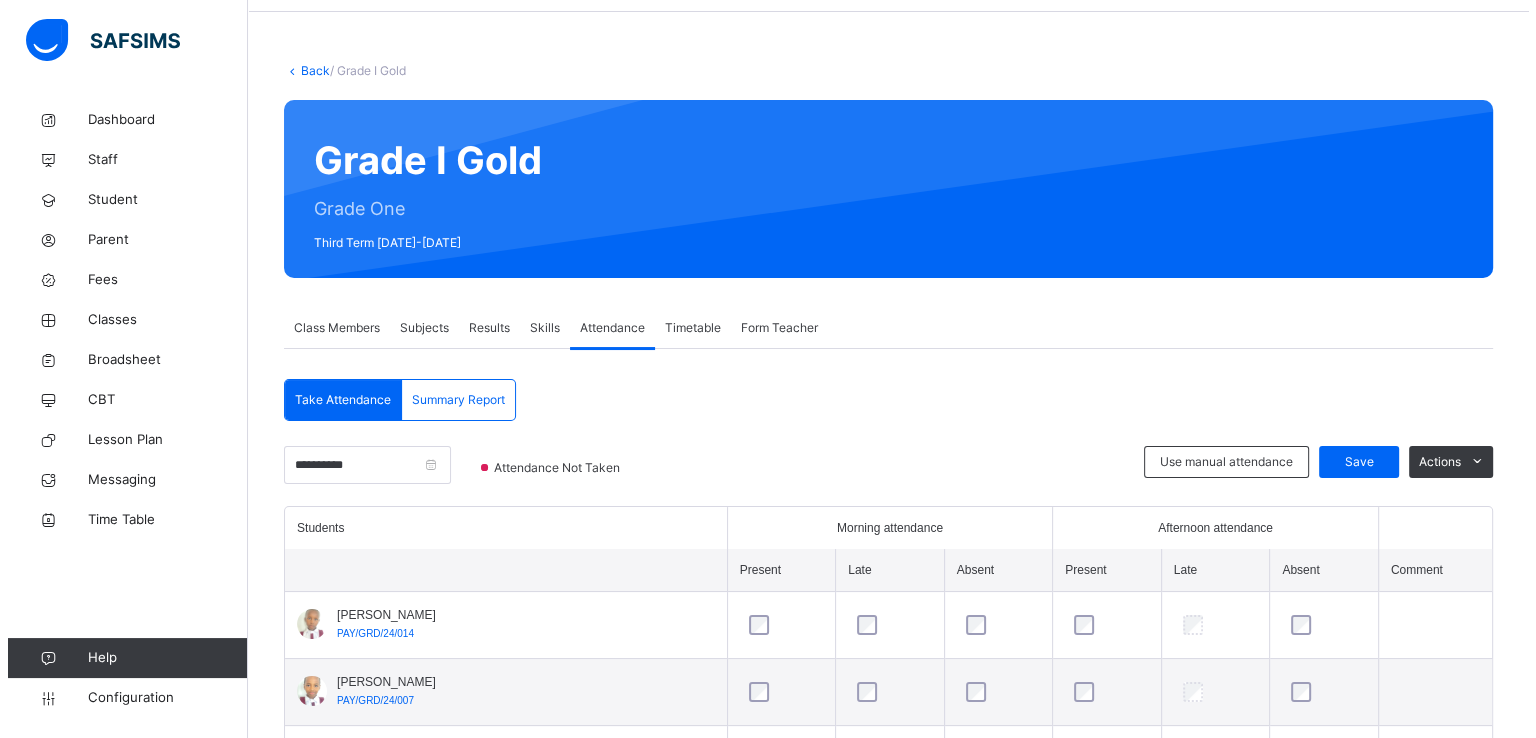 scroll, scrollTop: 0, scrollLeft: 0, axis: both 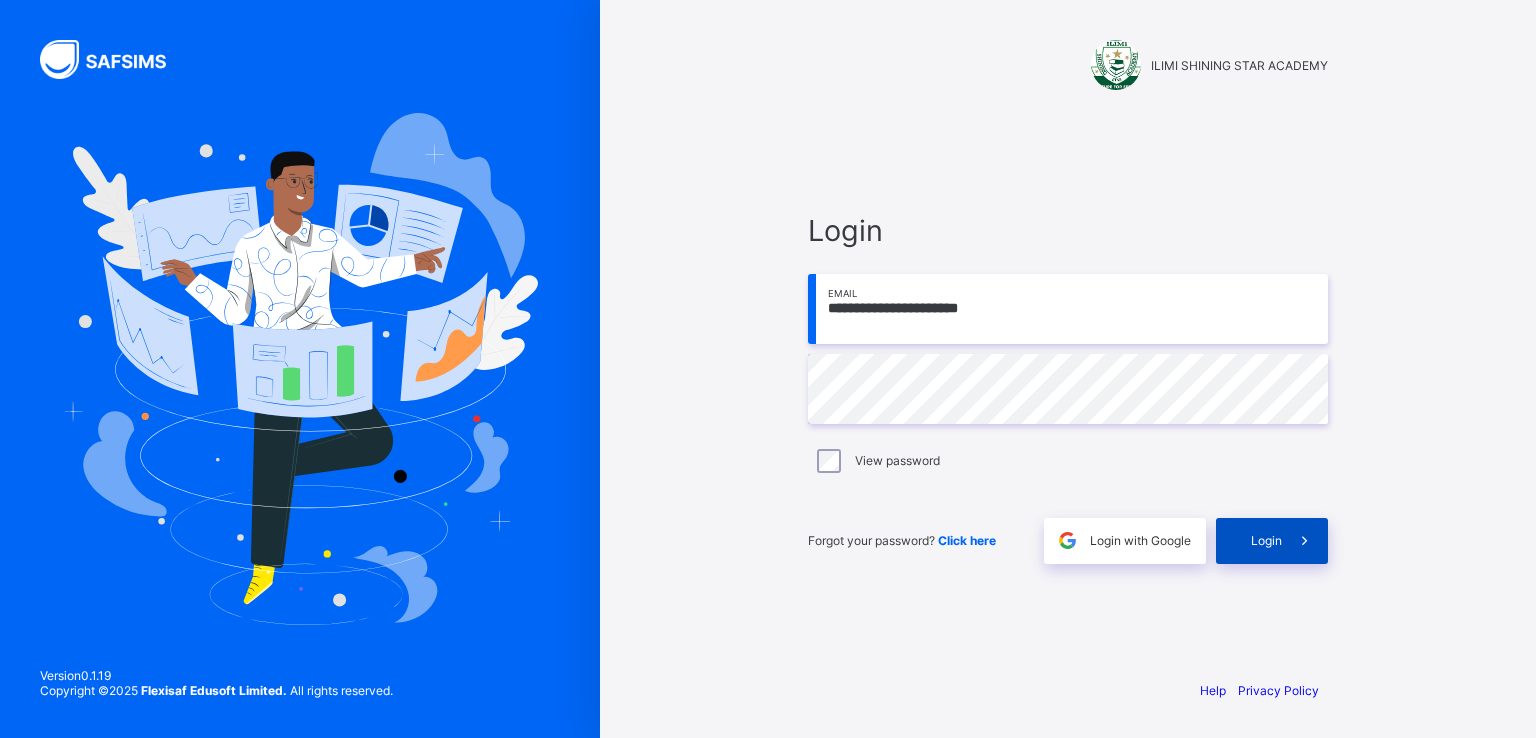 click on "Login" at bounding box center (1266, 540) 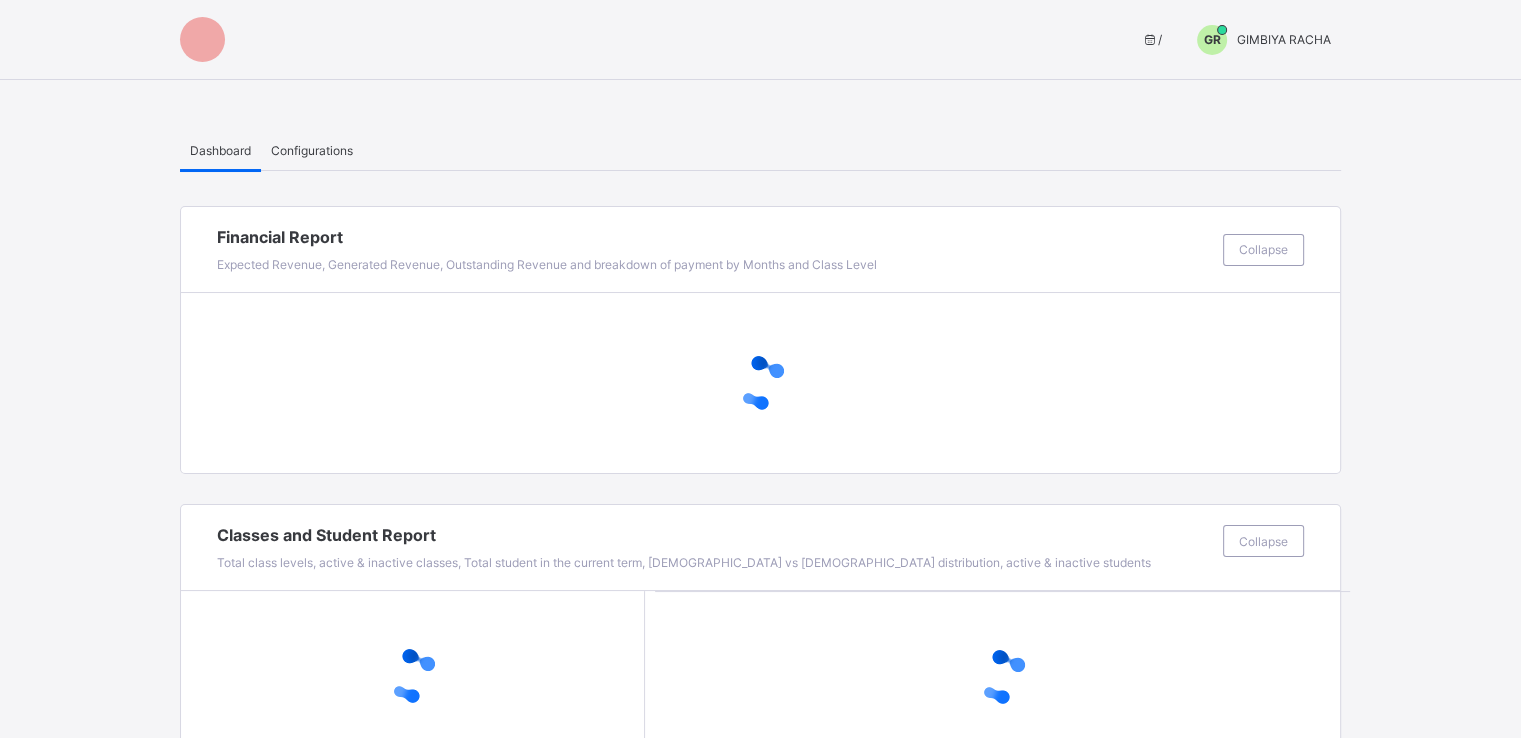 click on "GIMBIYA RACHA" at bounding box center [1284, 39] 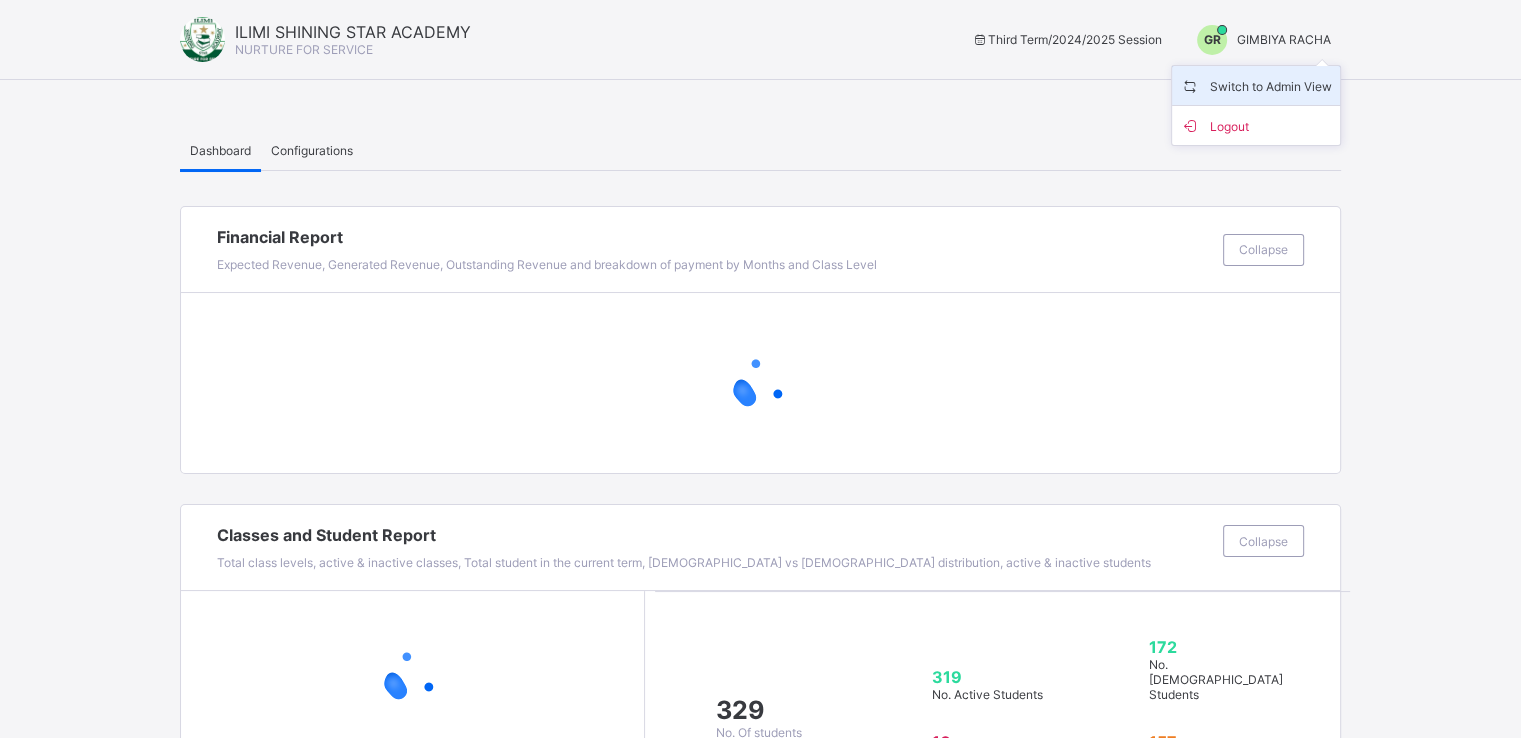 click on "Switch to Admin View" at bounding box center [1256, 85] 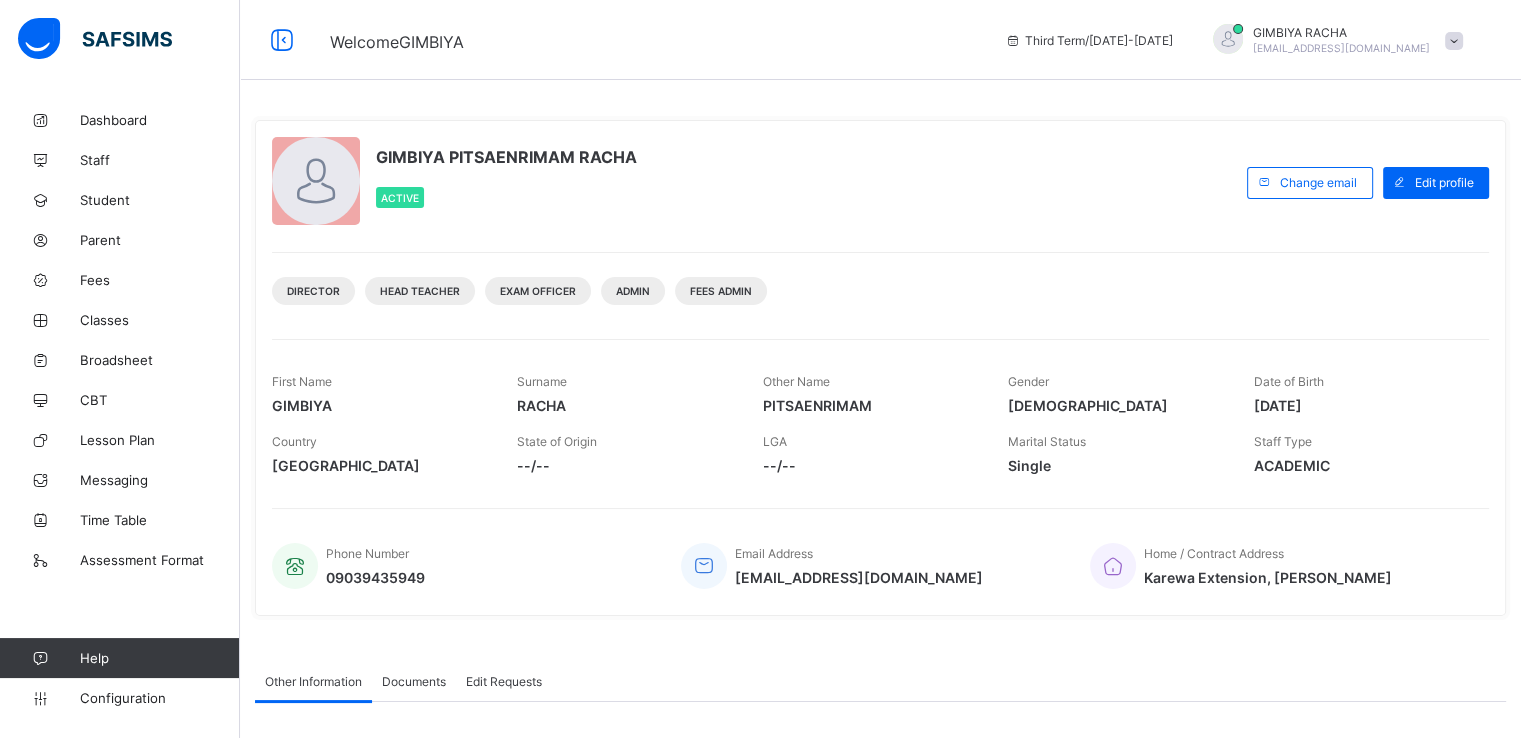 scroll, scrollTop: 297, scrollLeft: 0, axis: vertical 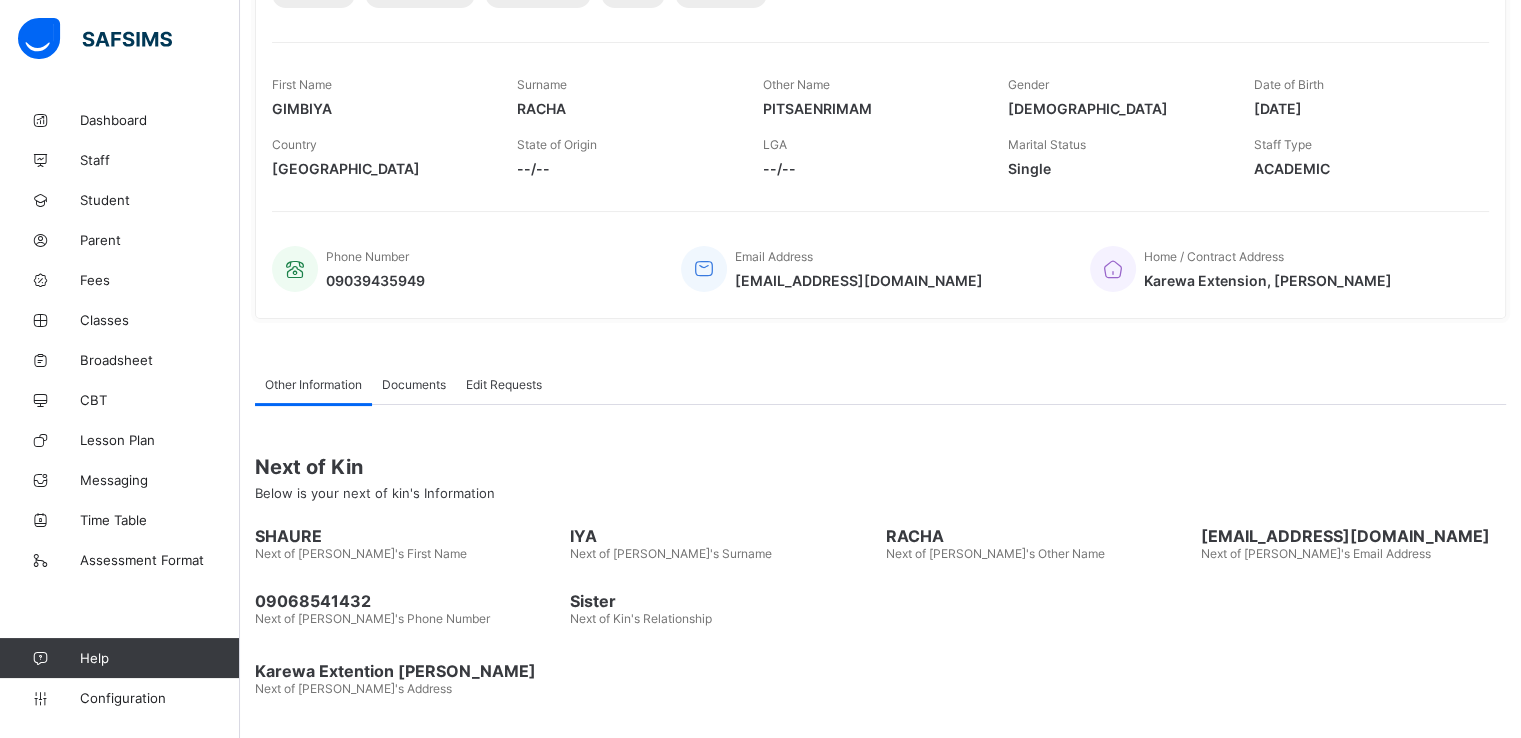 click on "Documents" at bounding box center [414, 384] 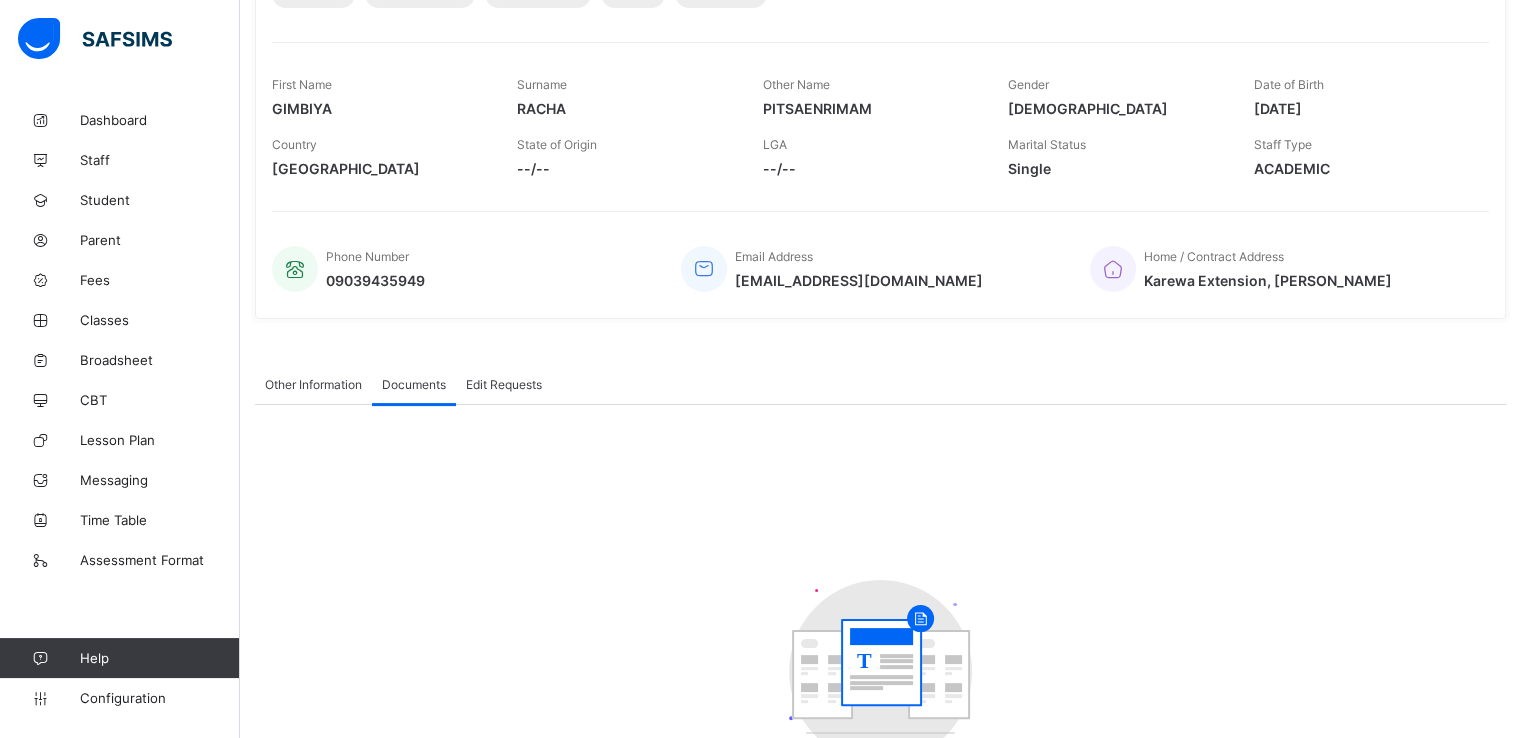 click on "Edit Requests" at bounding box center [504, 384] 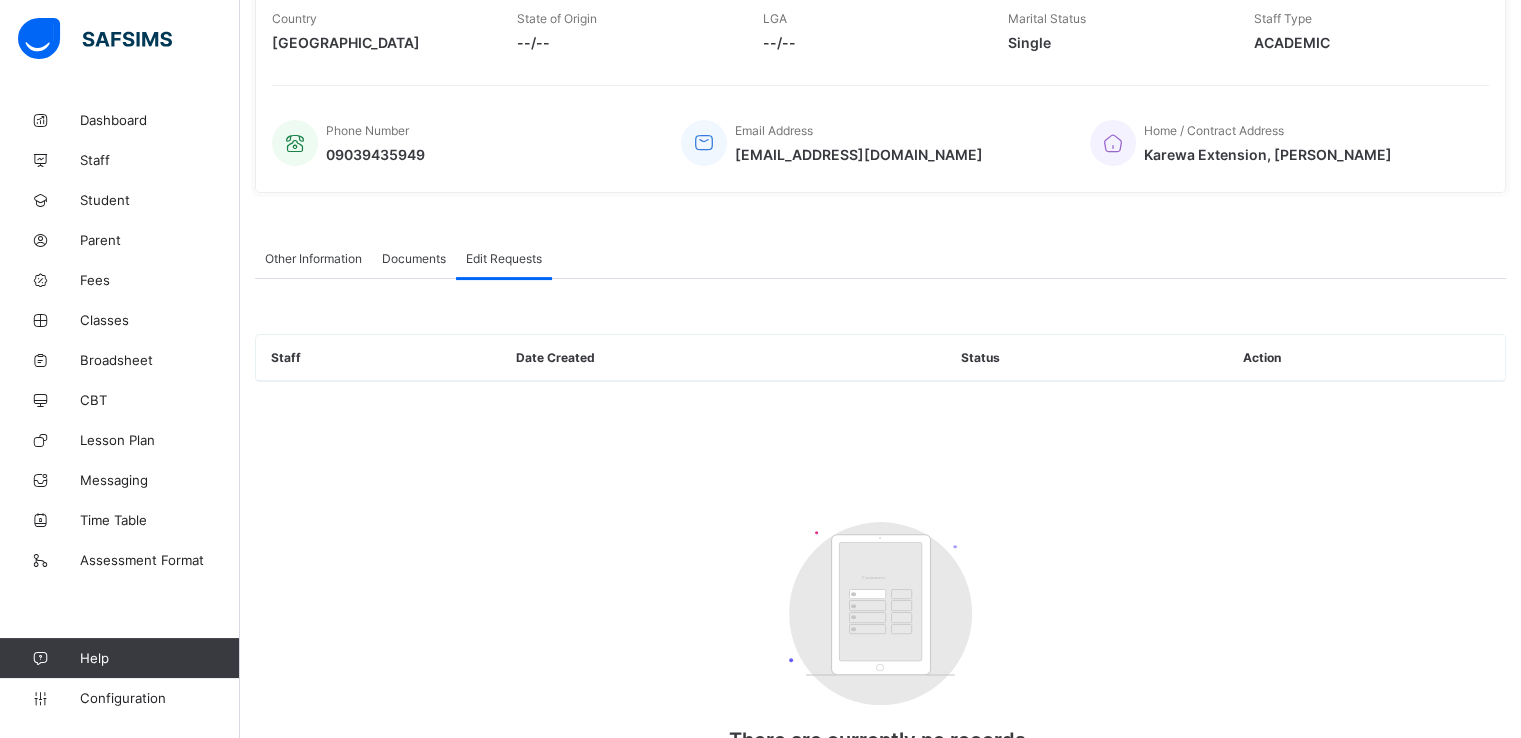 scroll, scrollTop: 422, scrollLeft: 0, axis: vertical 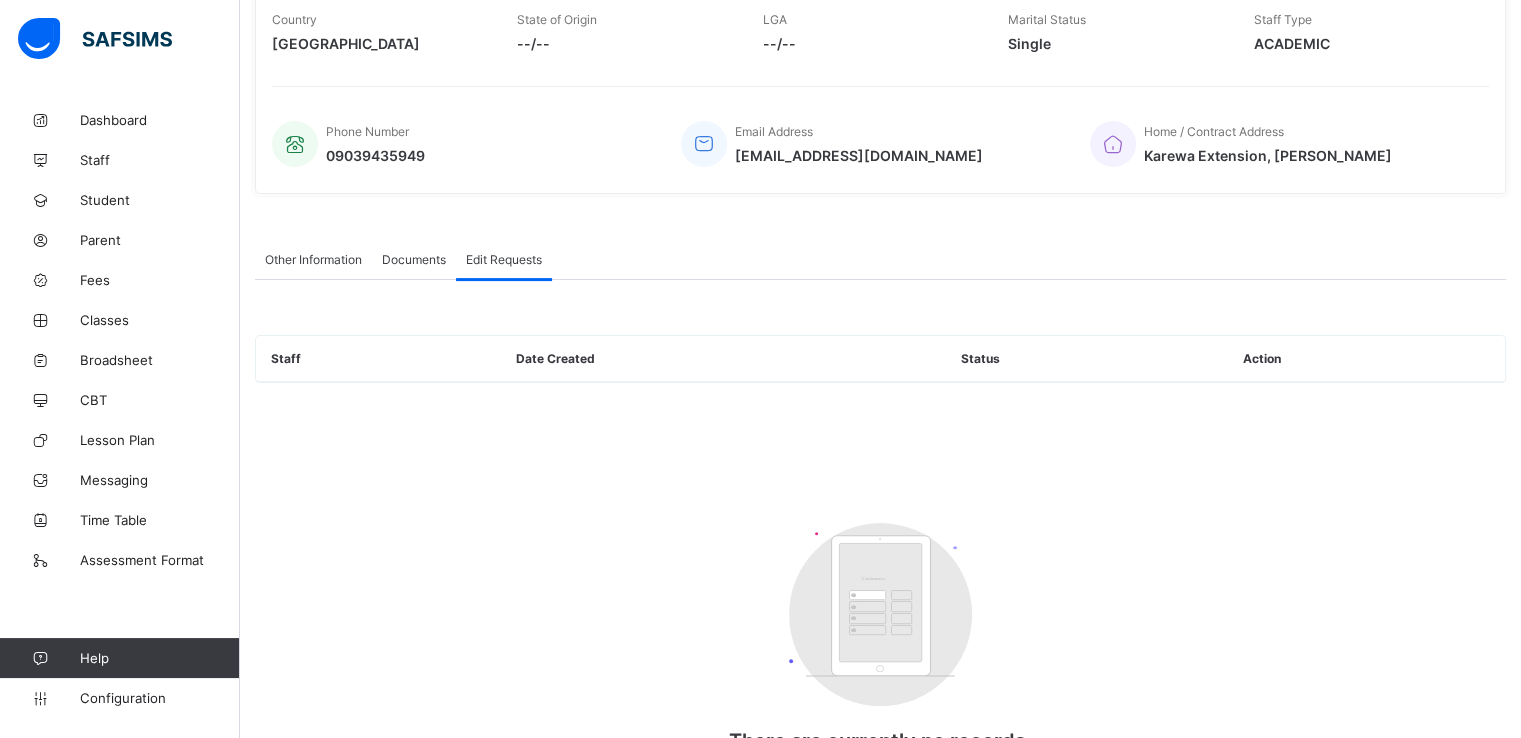 click on "Documents" at bounding box center [414, 259] 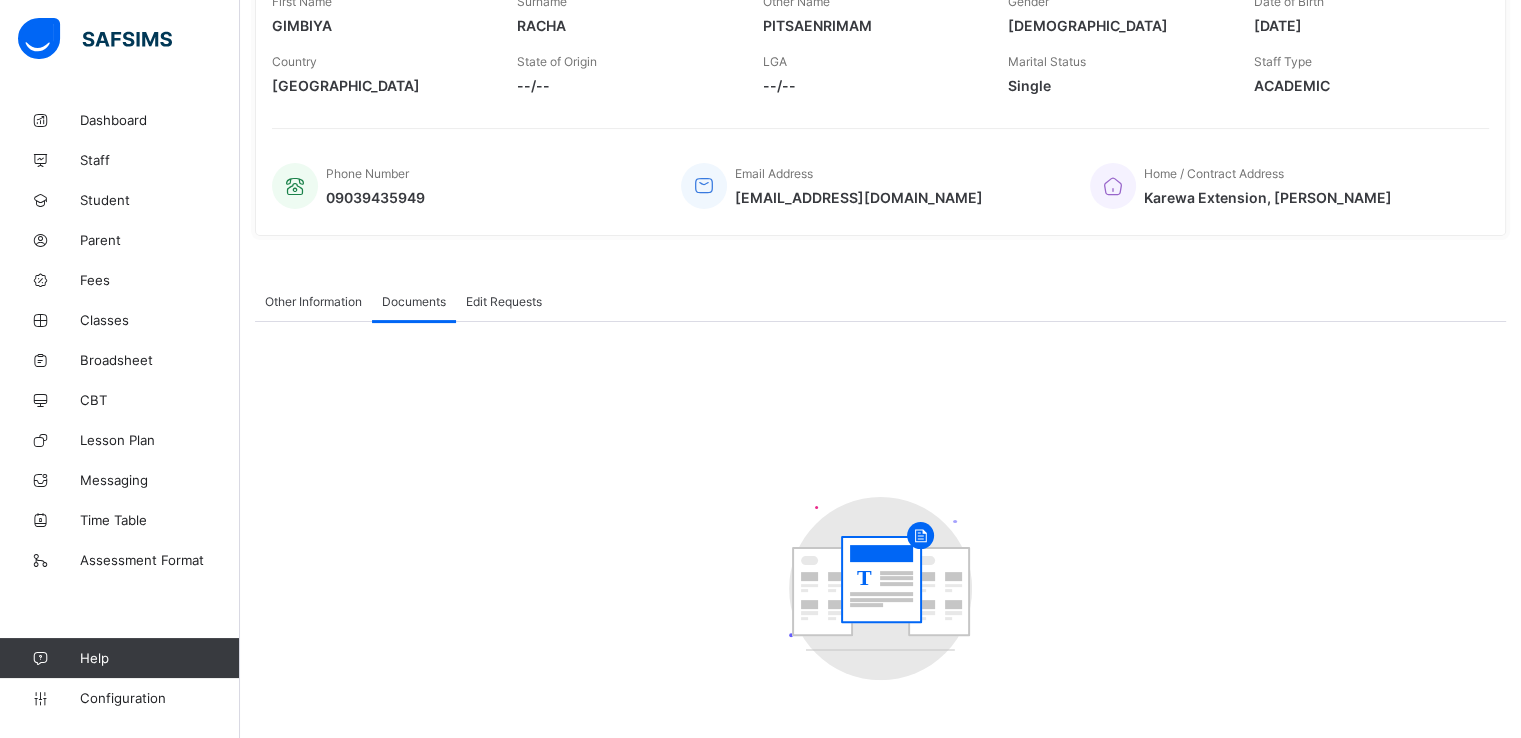 scroll, scrollTop: 381, scrollLeft: 0, axis: vertical 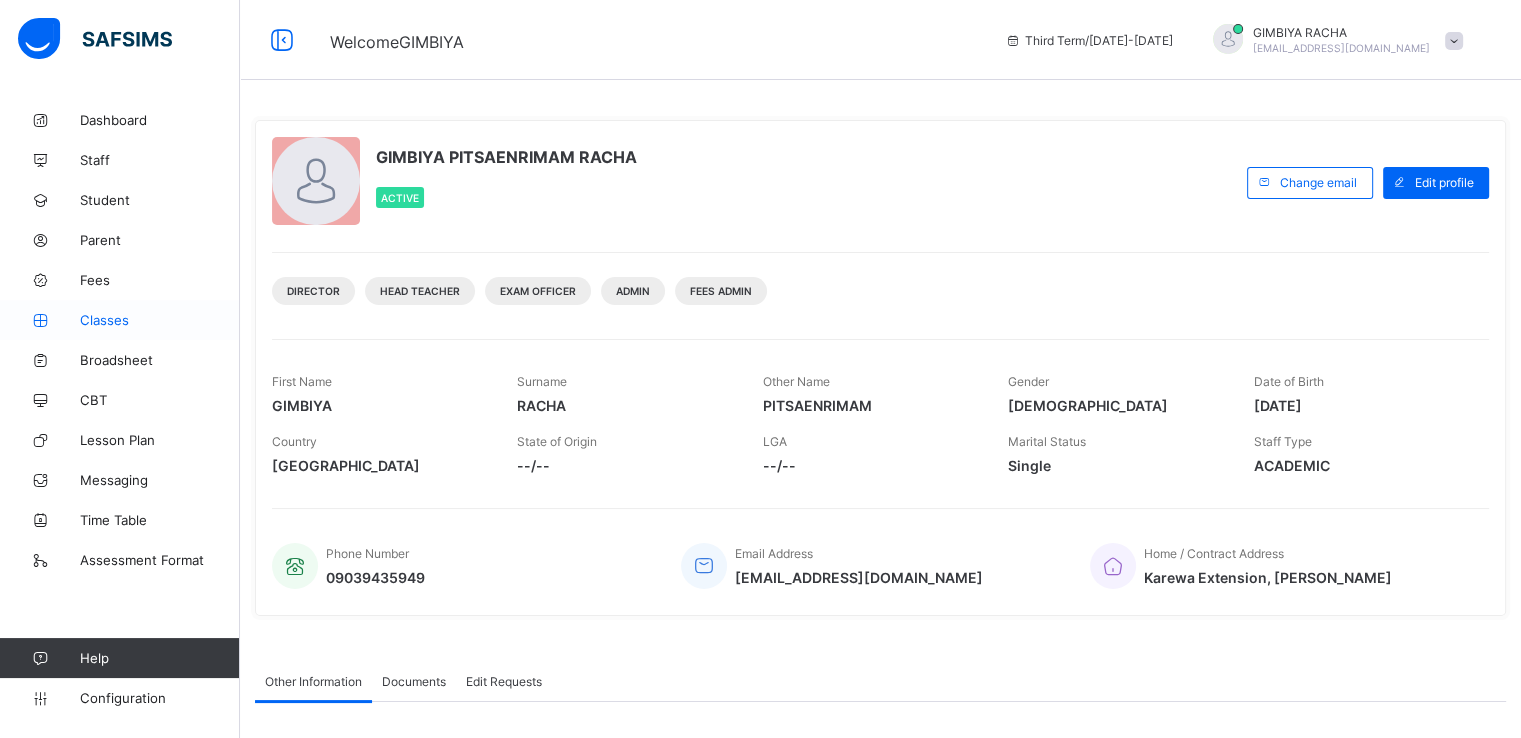 click on "Classes" at bounding box center (160, 320) 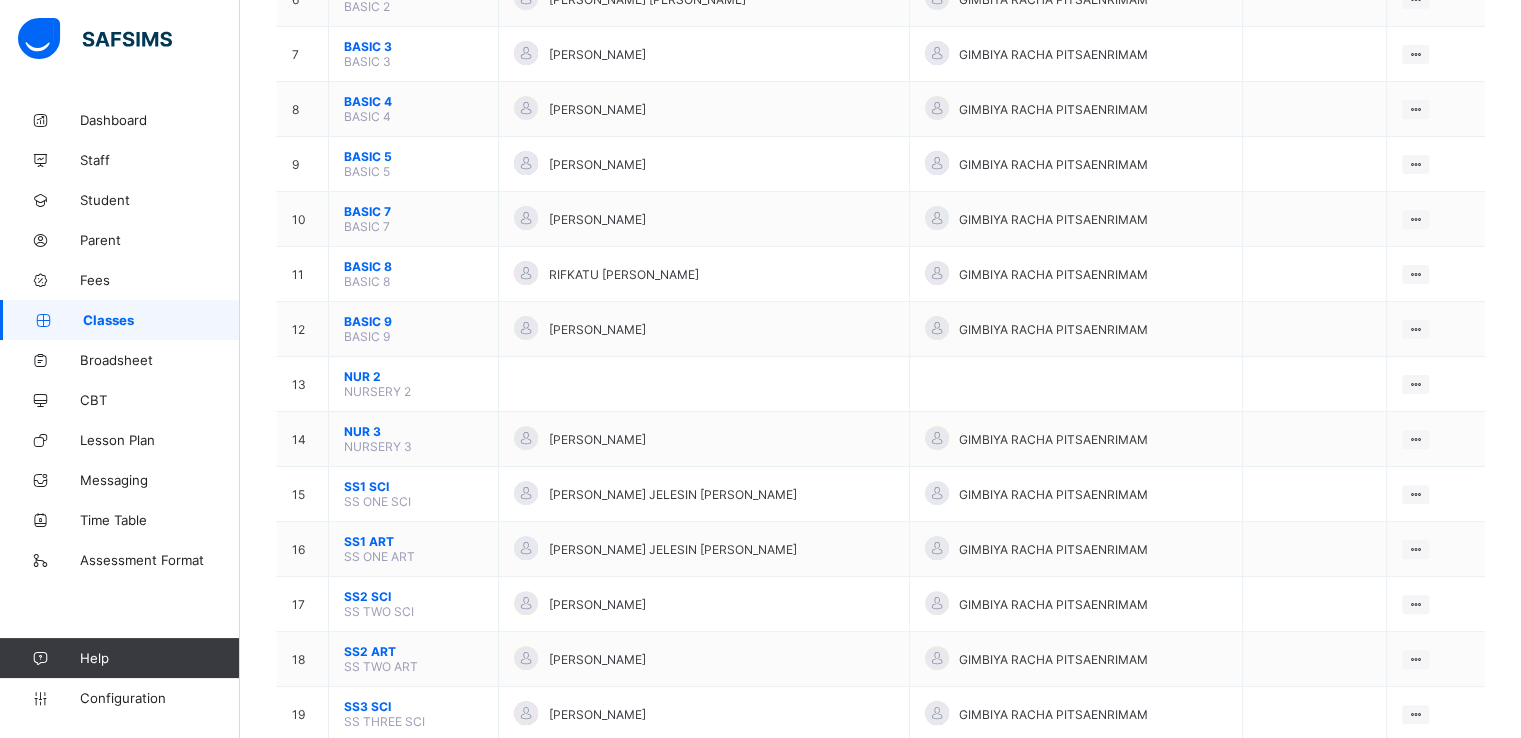 scroll, scrollTop: 651, scrollLeft: 0, axis: vertical 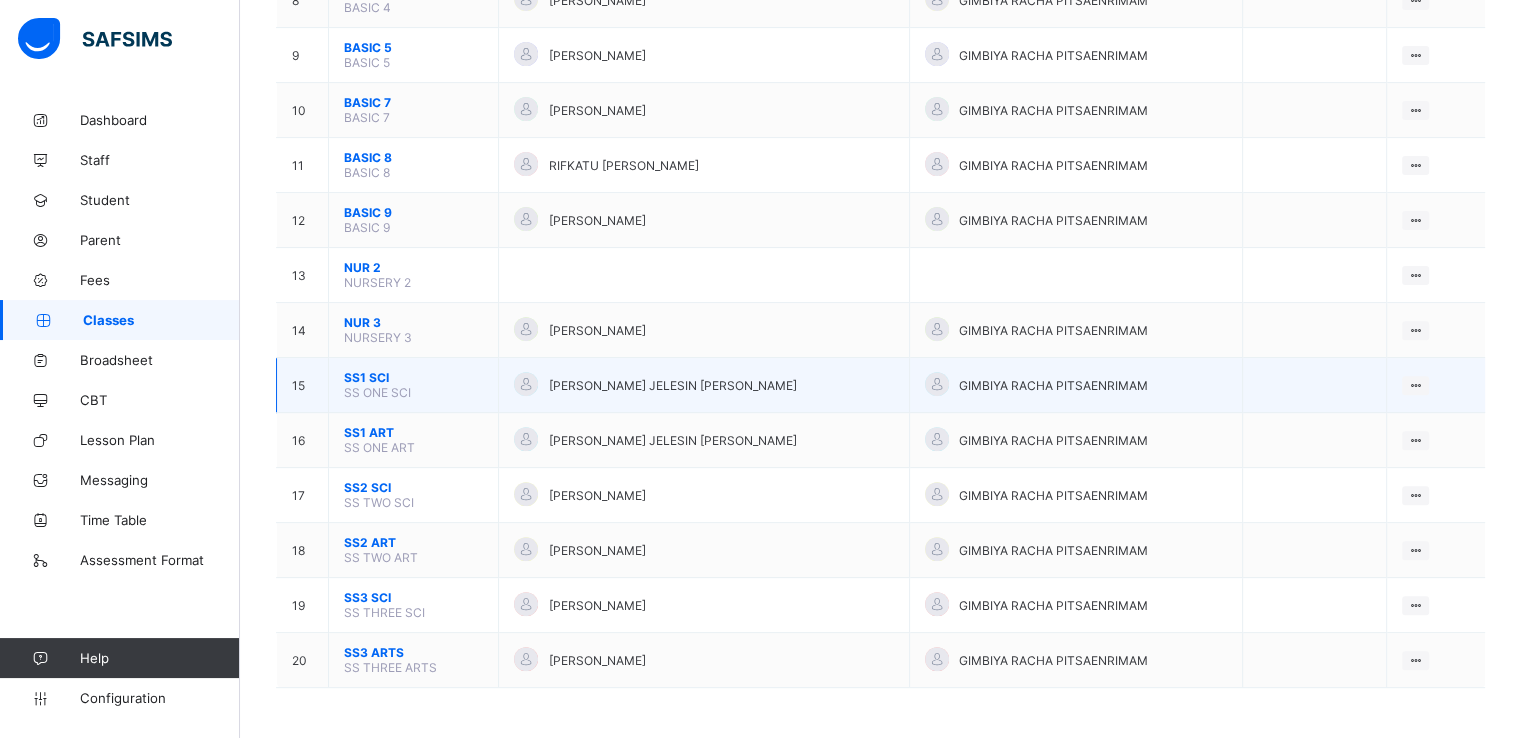 click on "SS1 SCI" at bounding box center [413, 377] 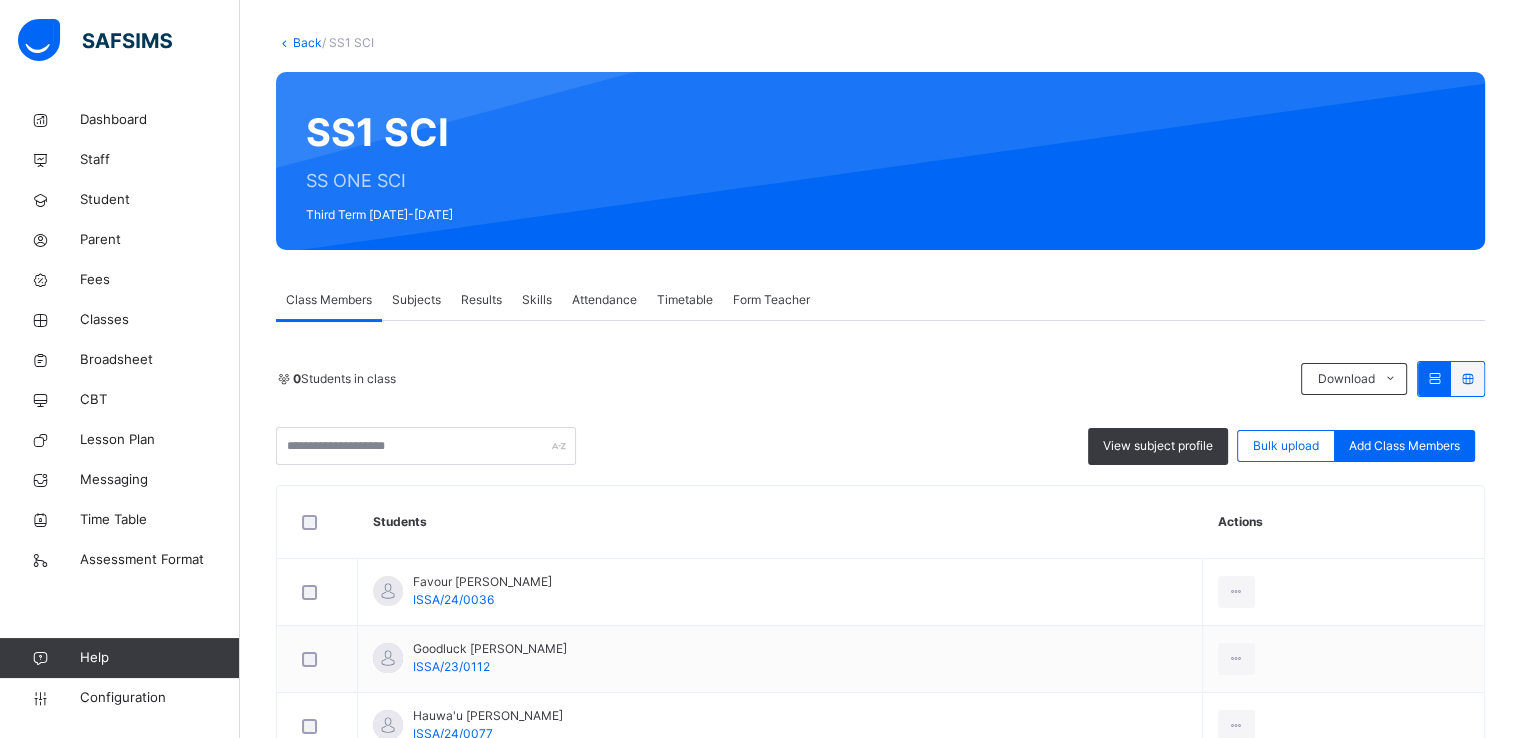 scroll, scrollTop: 96, scrollLeft: 0, axis: vertical 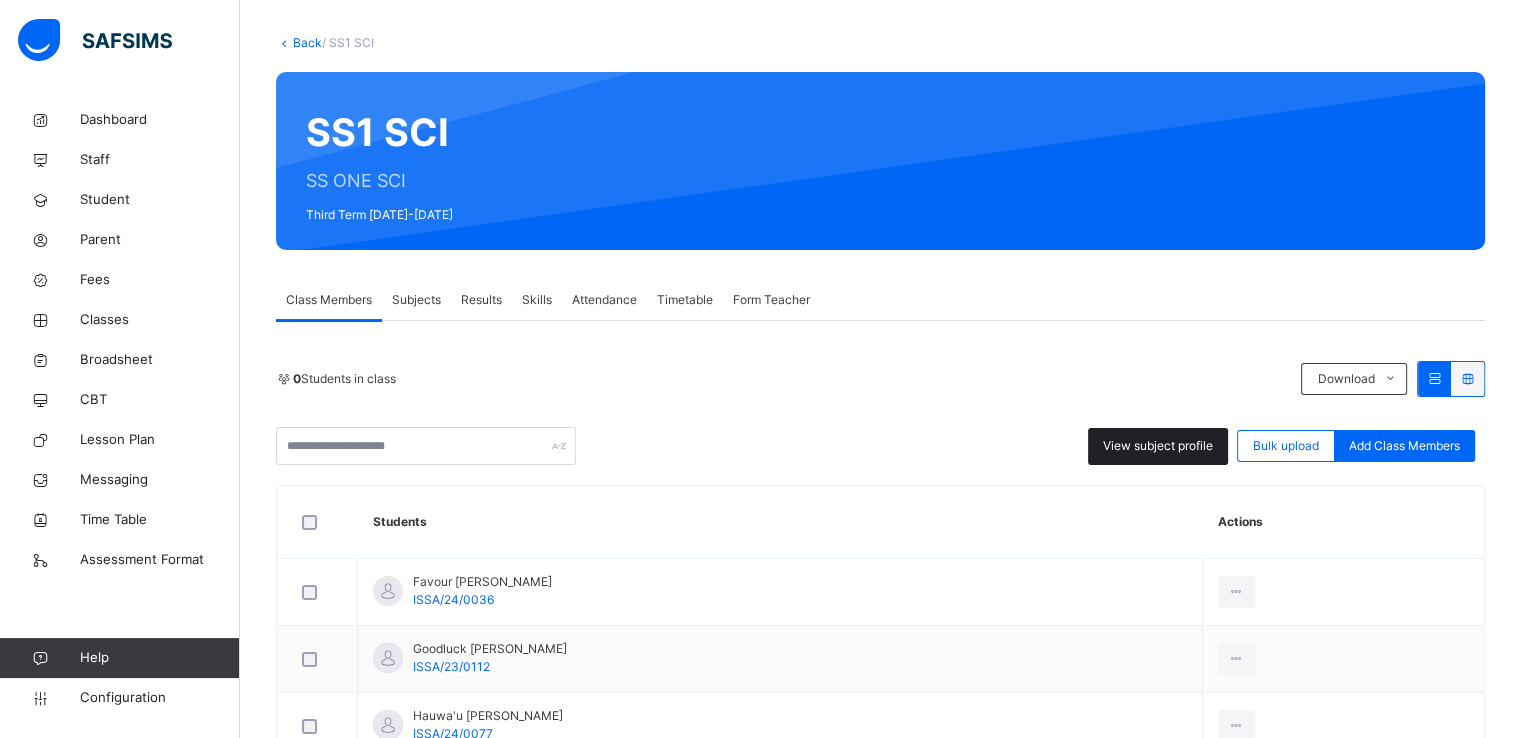 click on "View subject profile" at bounding box center (1158, 446) 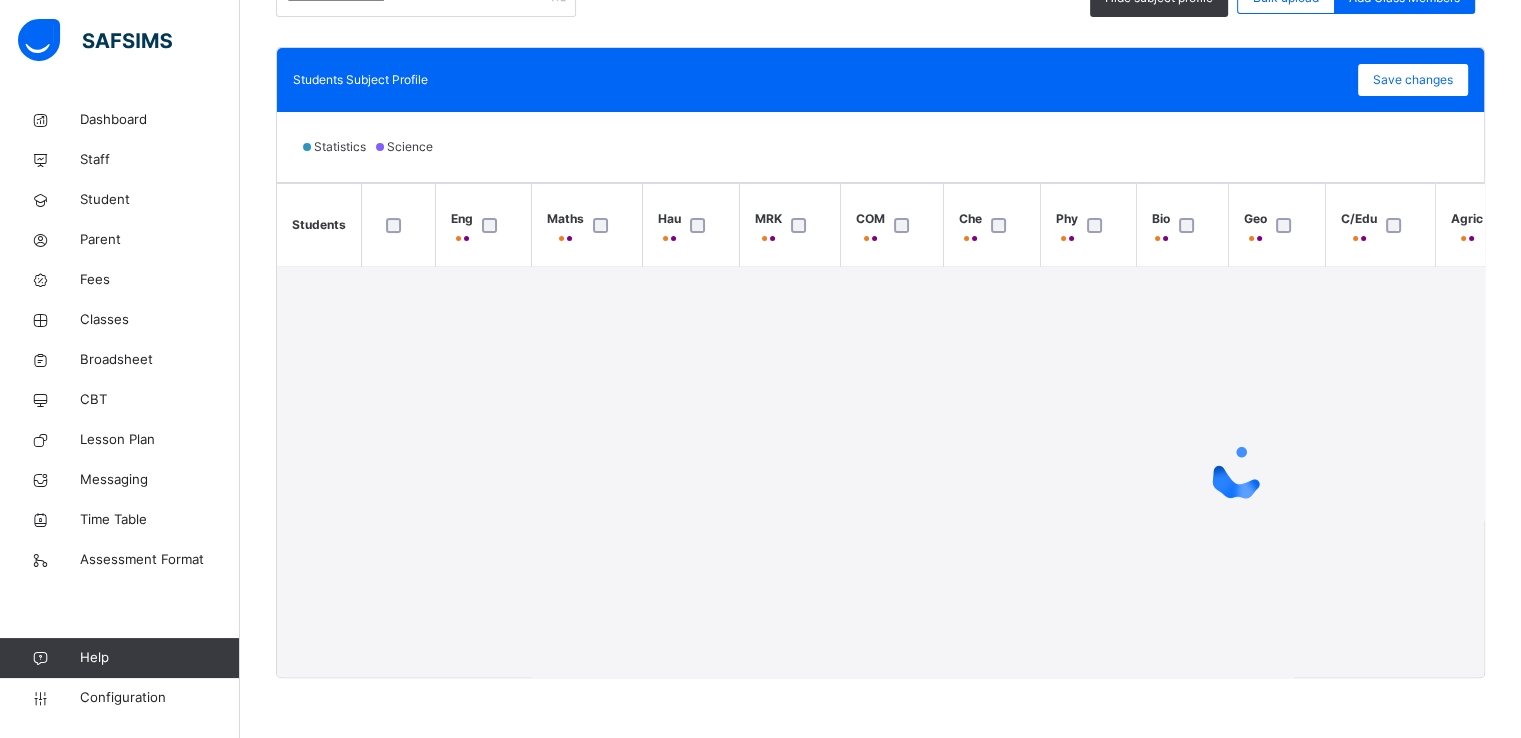 scroll, scrollTop: 472, scrollLeft: 0, axis: vertical 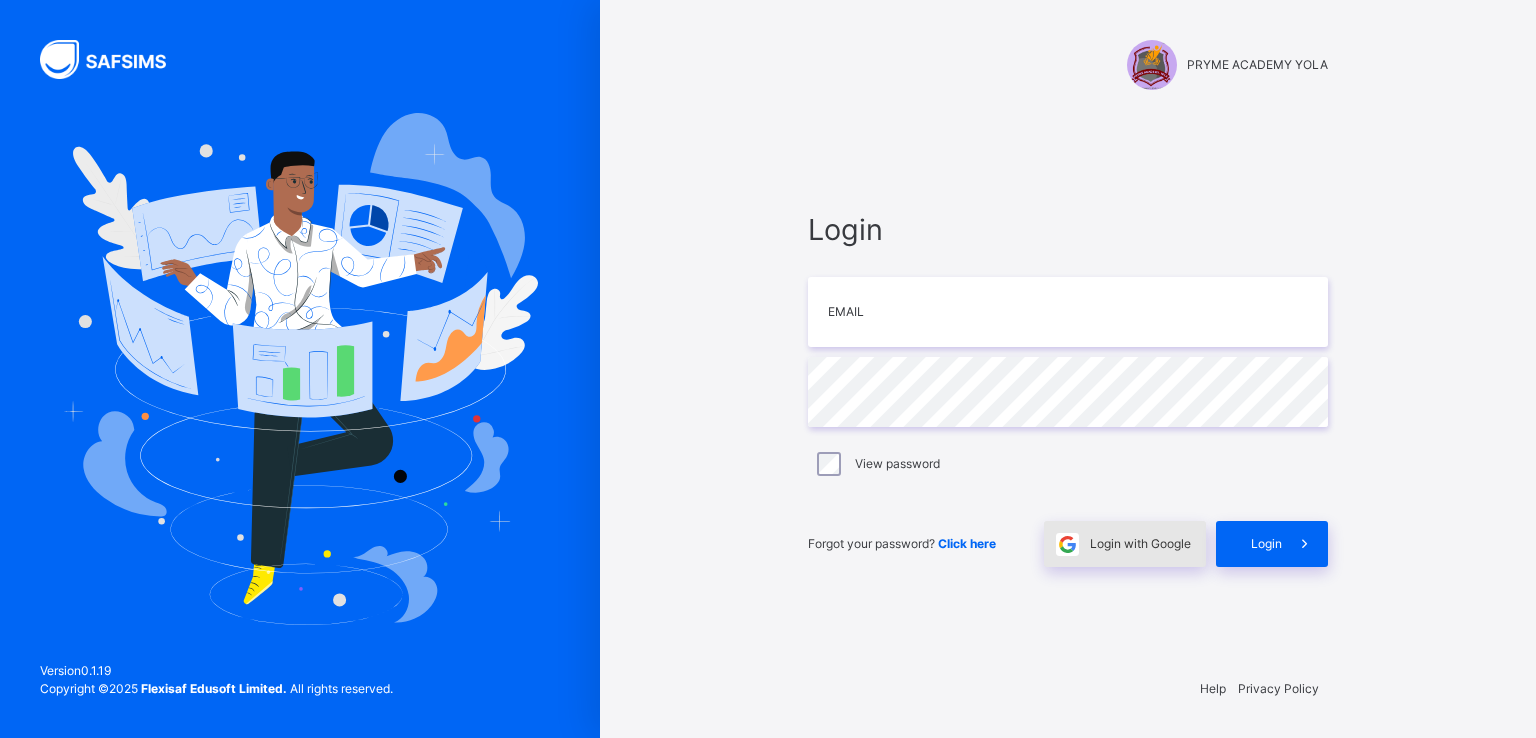 click on "Login with Google" at bounding box center [1140, 544] 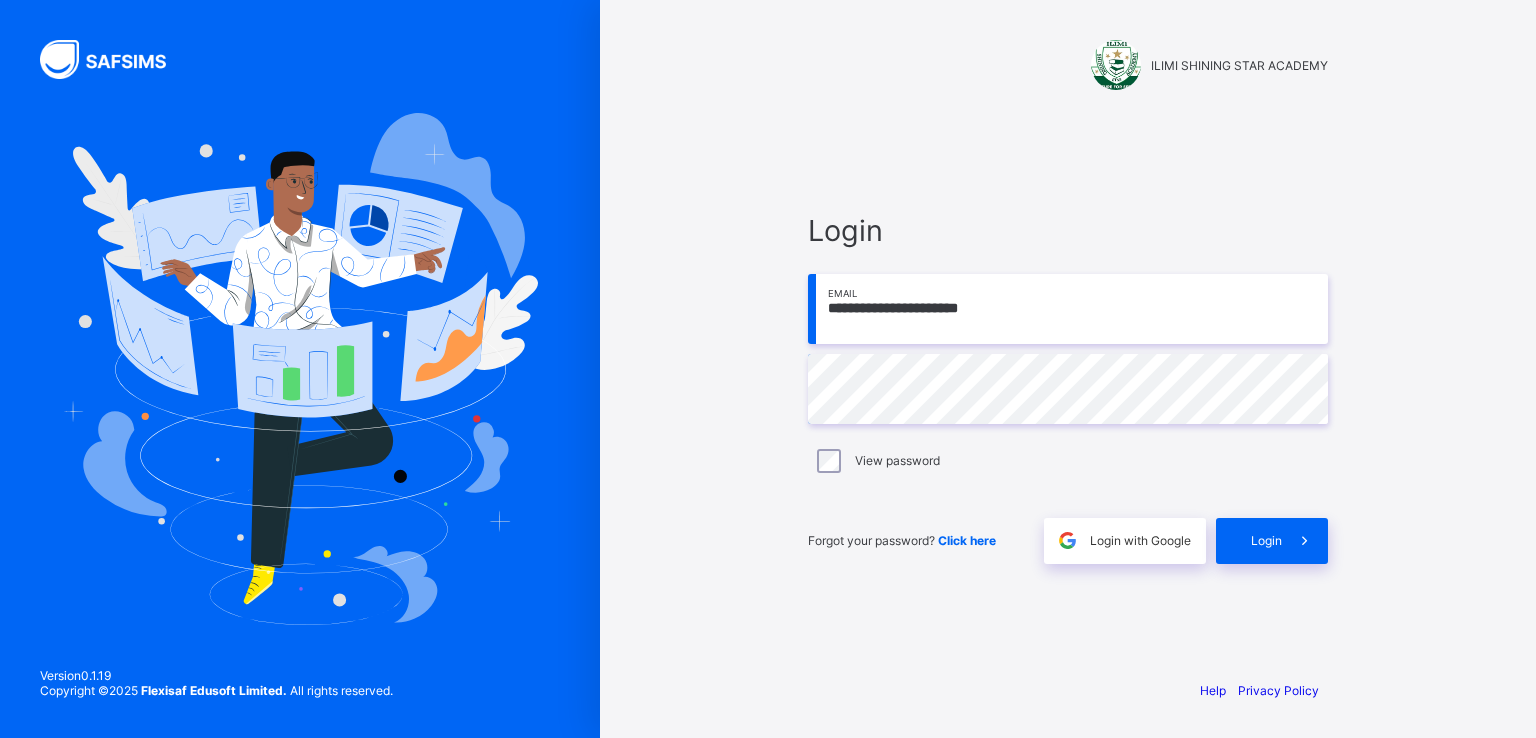 scroll, scrollTop: 0, scrollLeft: 0, axis: both 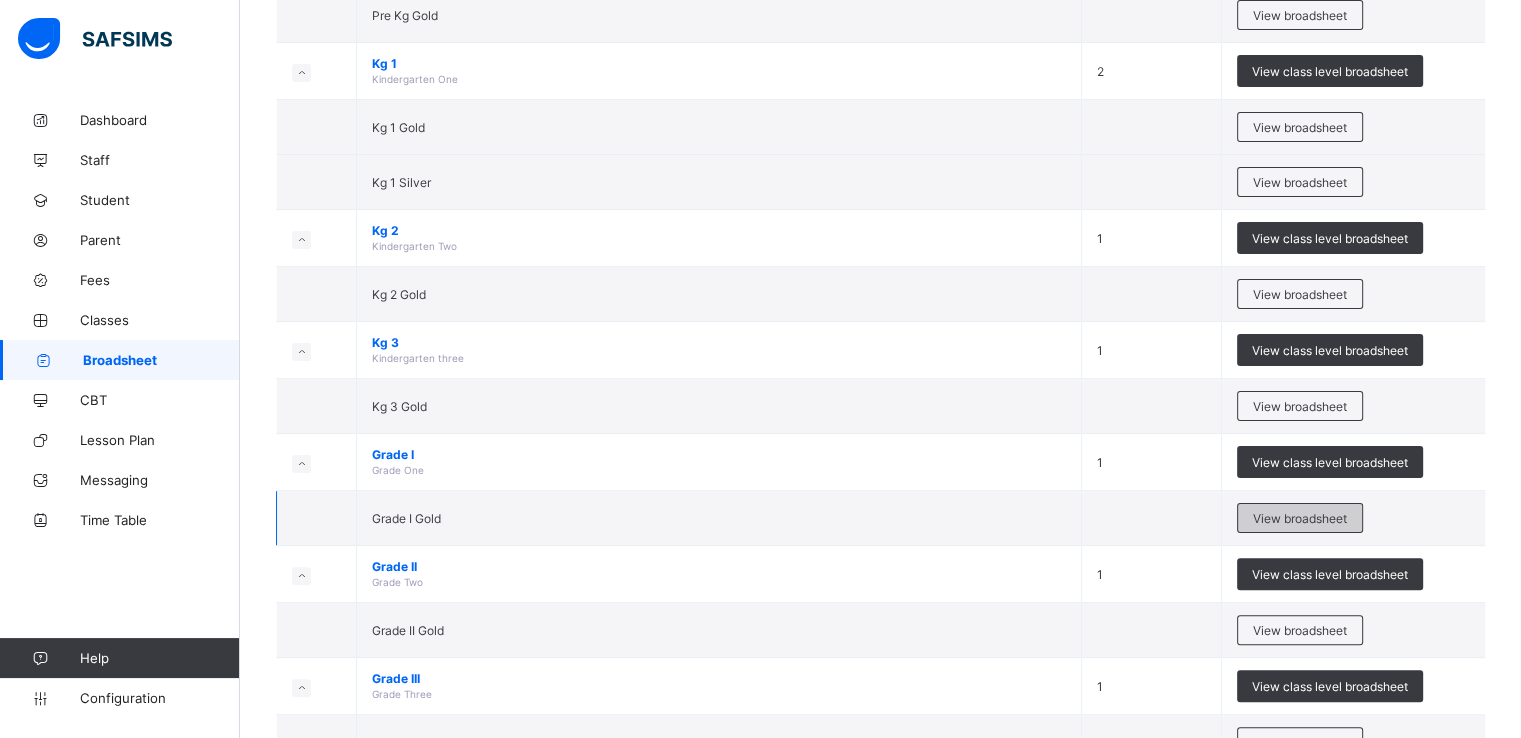 click on "View broadsheet" at bounding box center [1300, 518] 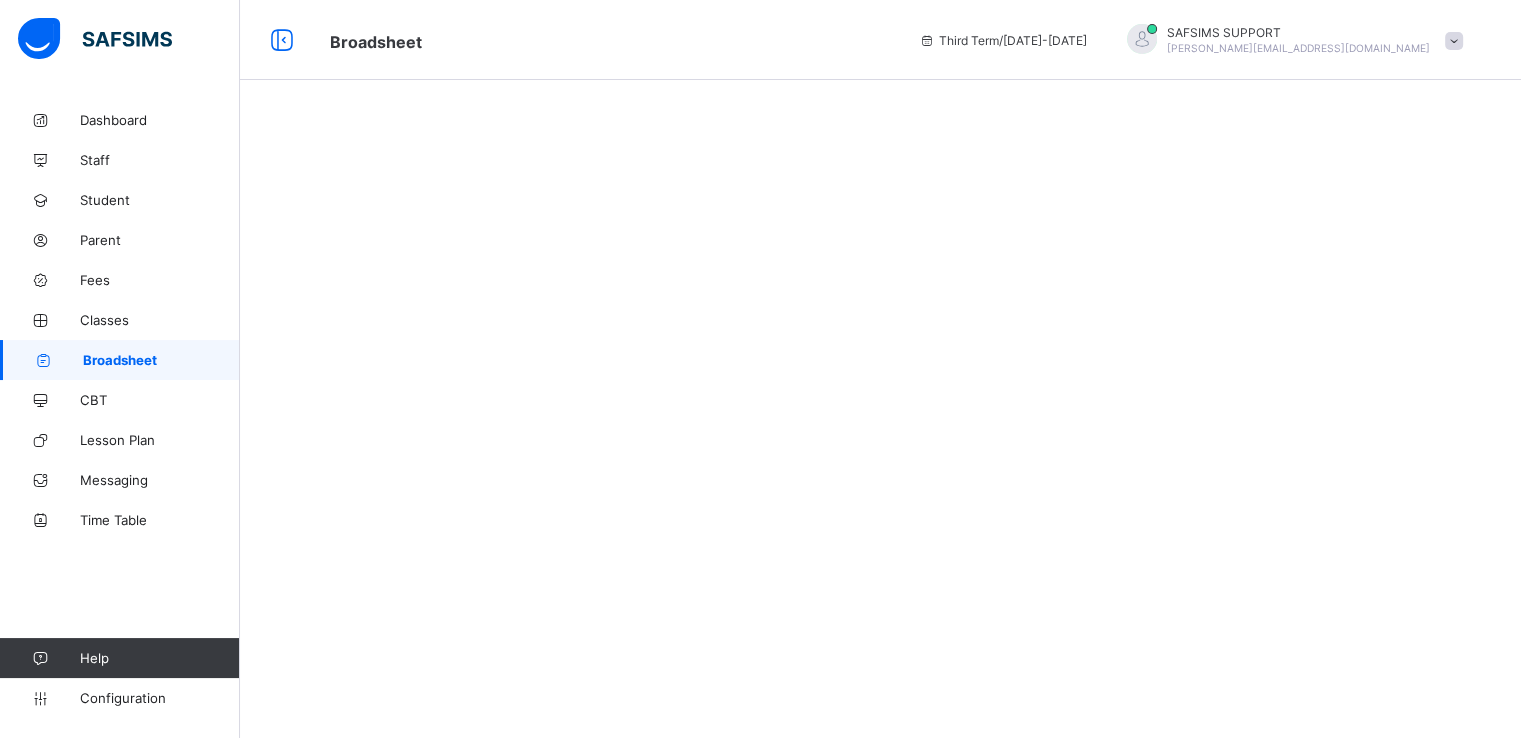 scroll, scrollTop: 0, scrollLeft: 0, axis: both 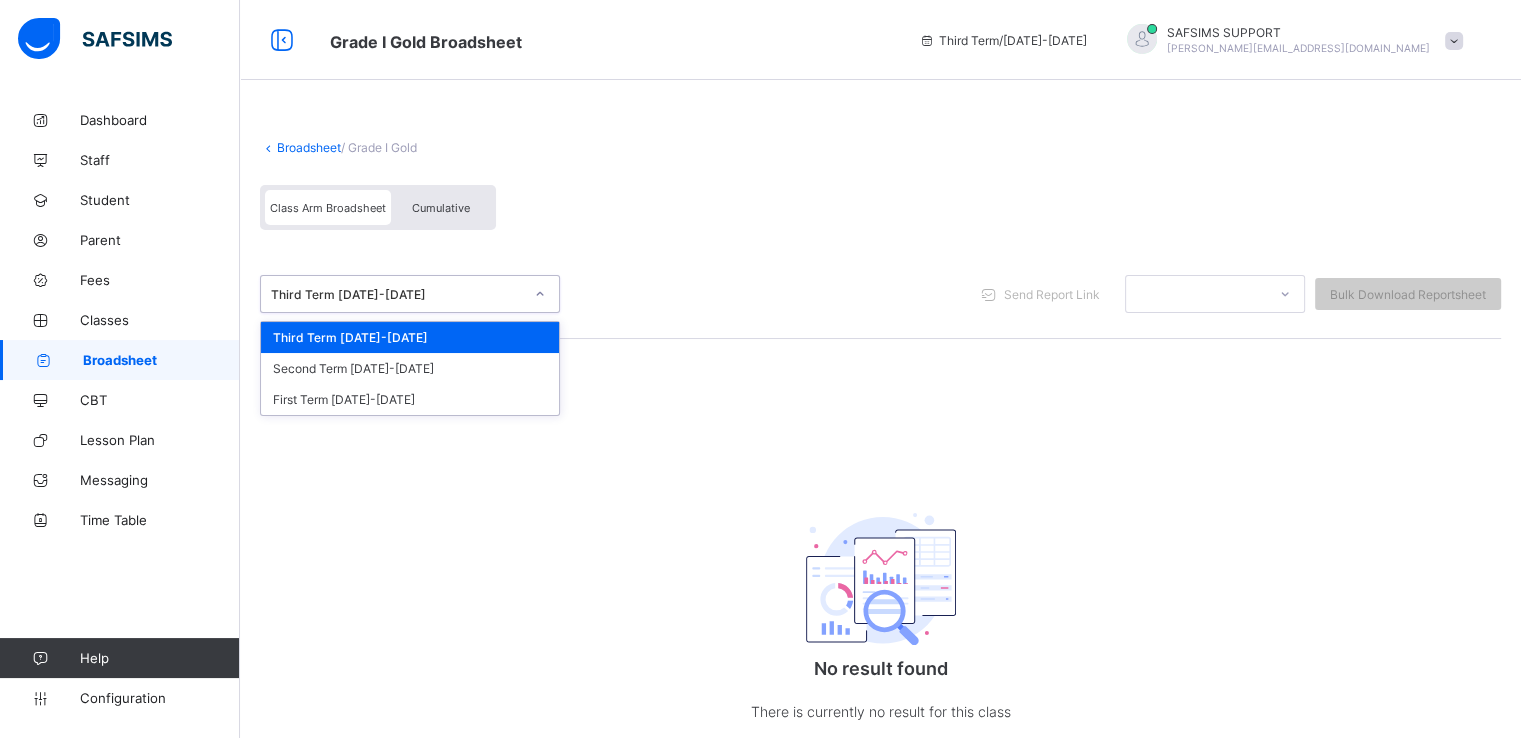 click on "Third Term 2024-2025" at bounding box center (397, 294) 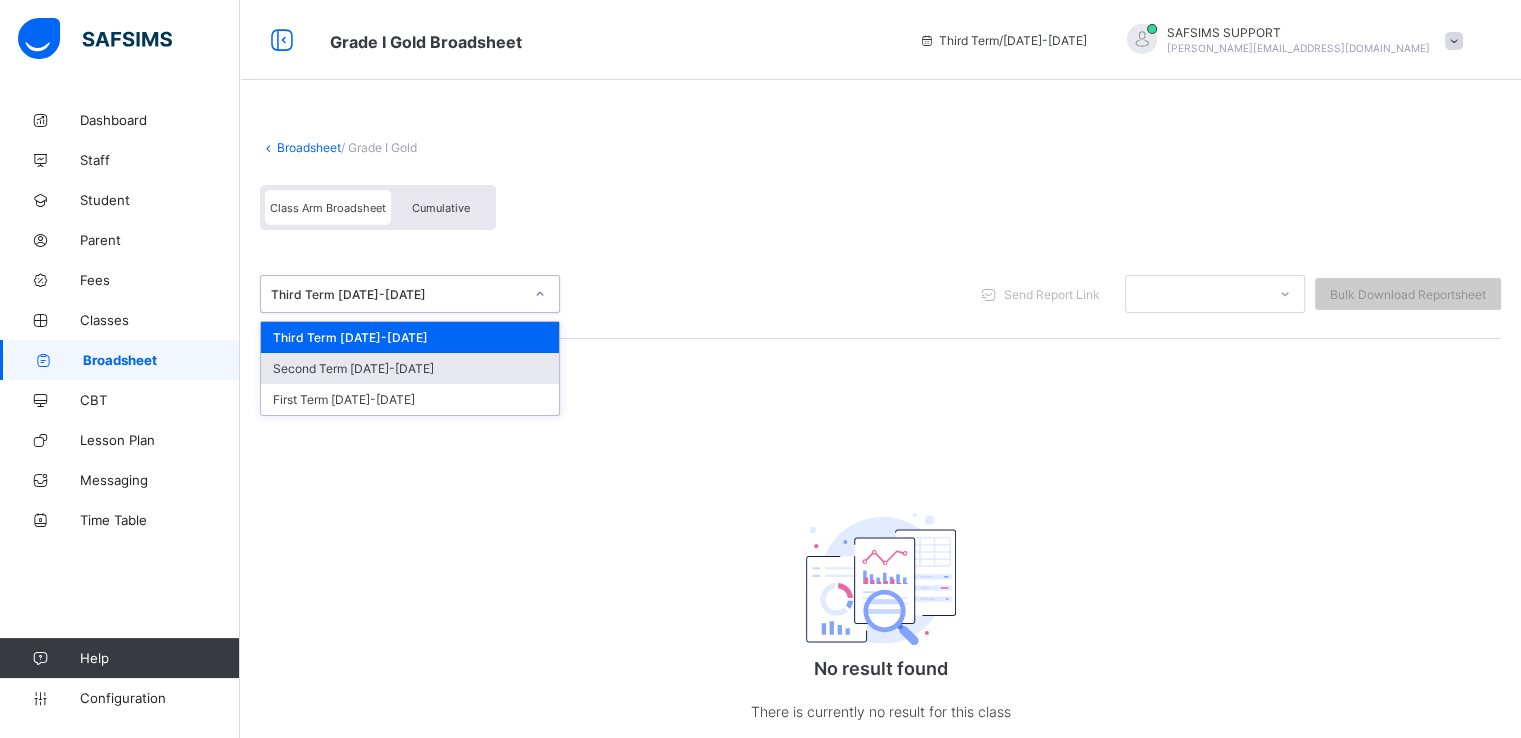 click on "Second Term 2024-2025" at bounding box center [410, 368] 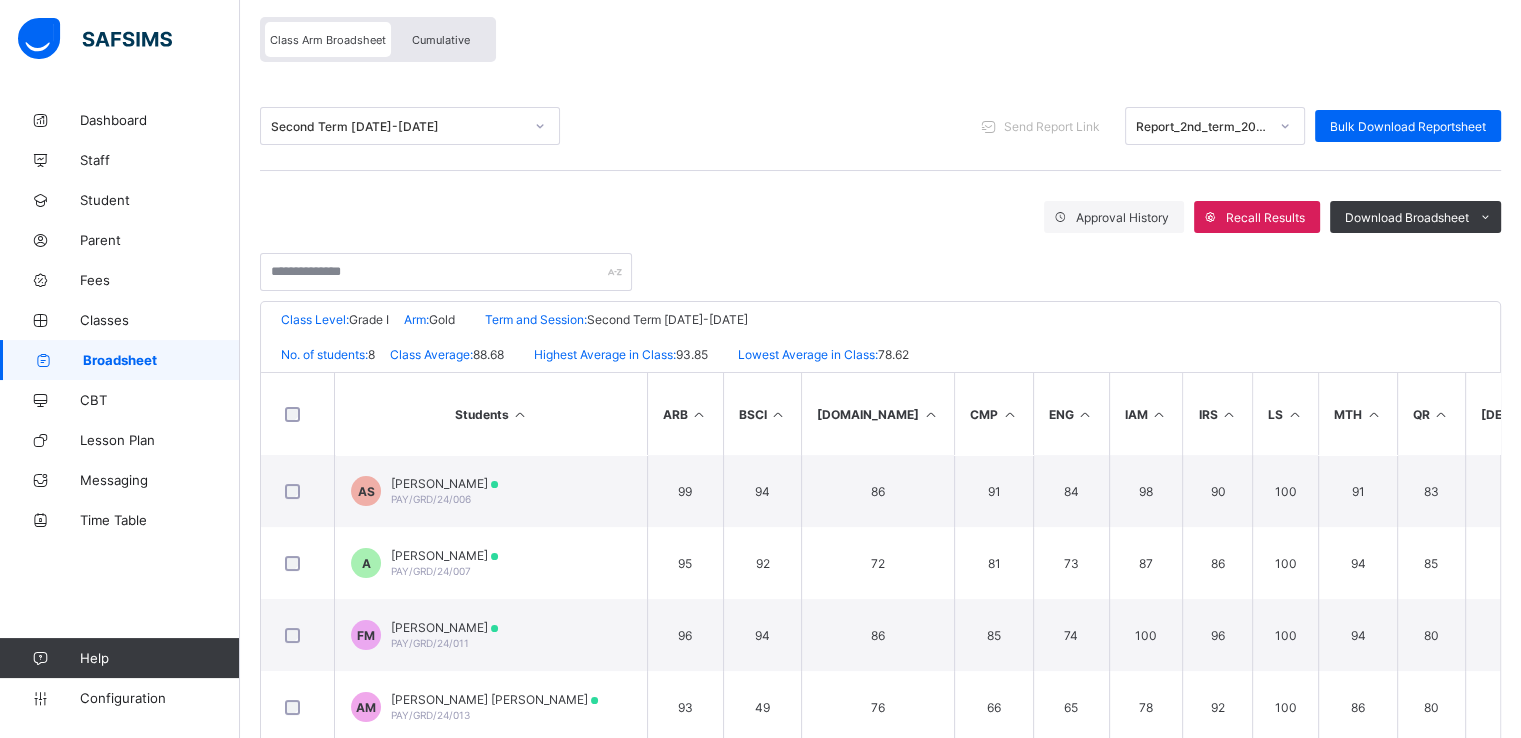 scroll, scrollTop: 160, scrollLeft: 0, axis: vertical 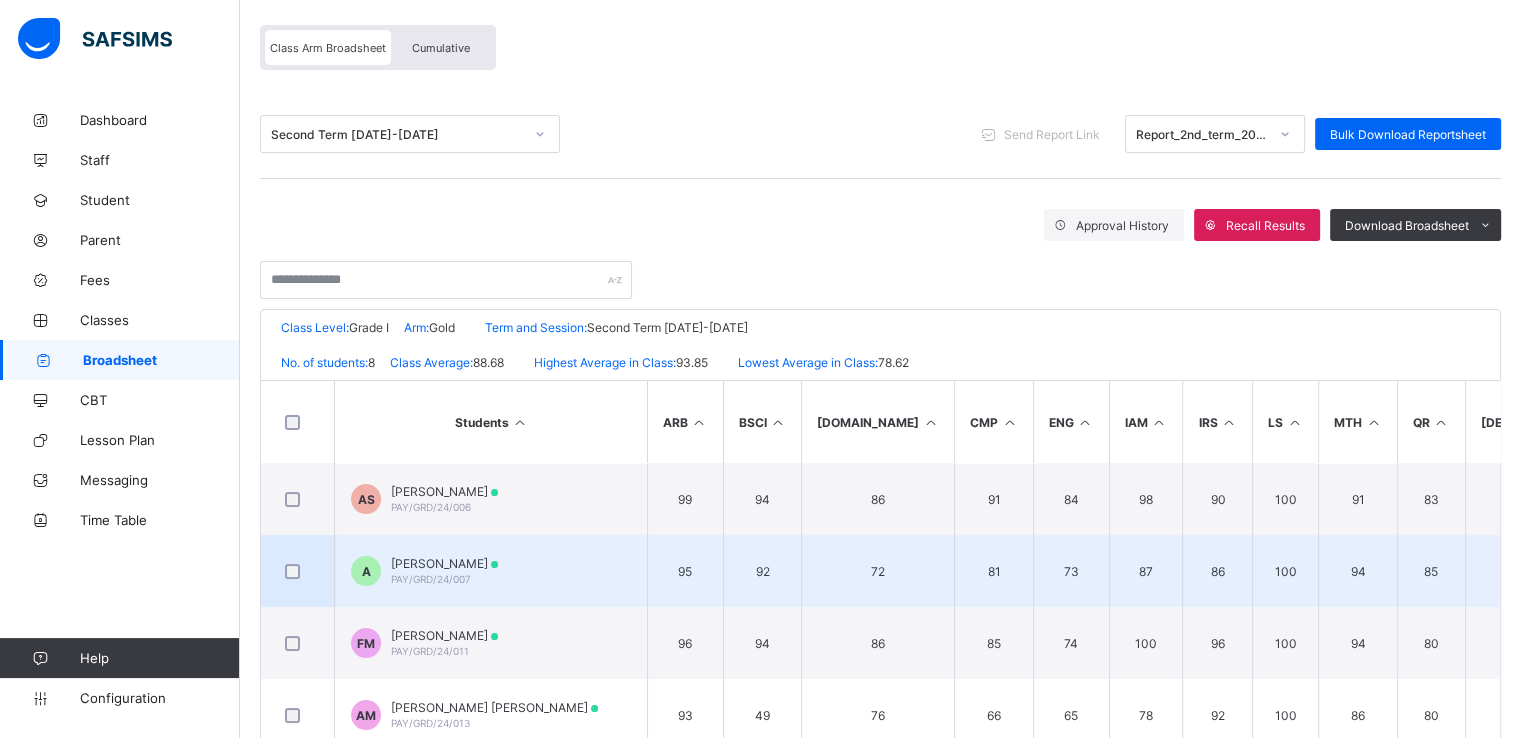 click on "[PERSON_NAME]" at bounding box center (444, 563) 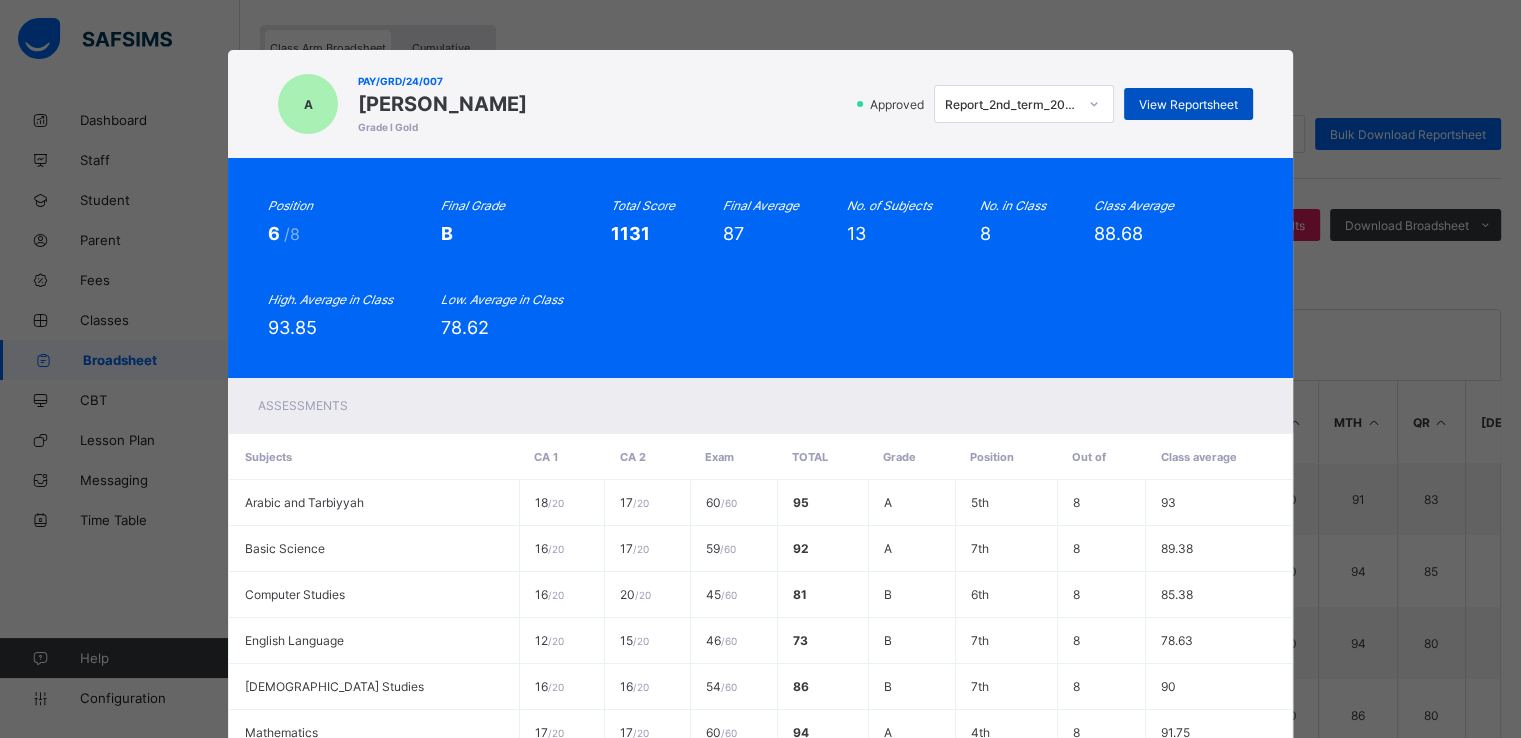 click on "View Reportsheet" at bounding box center (1188, 104) 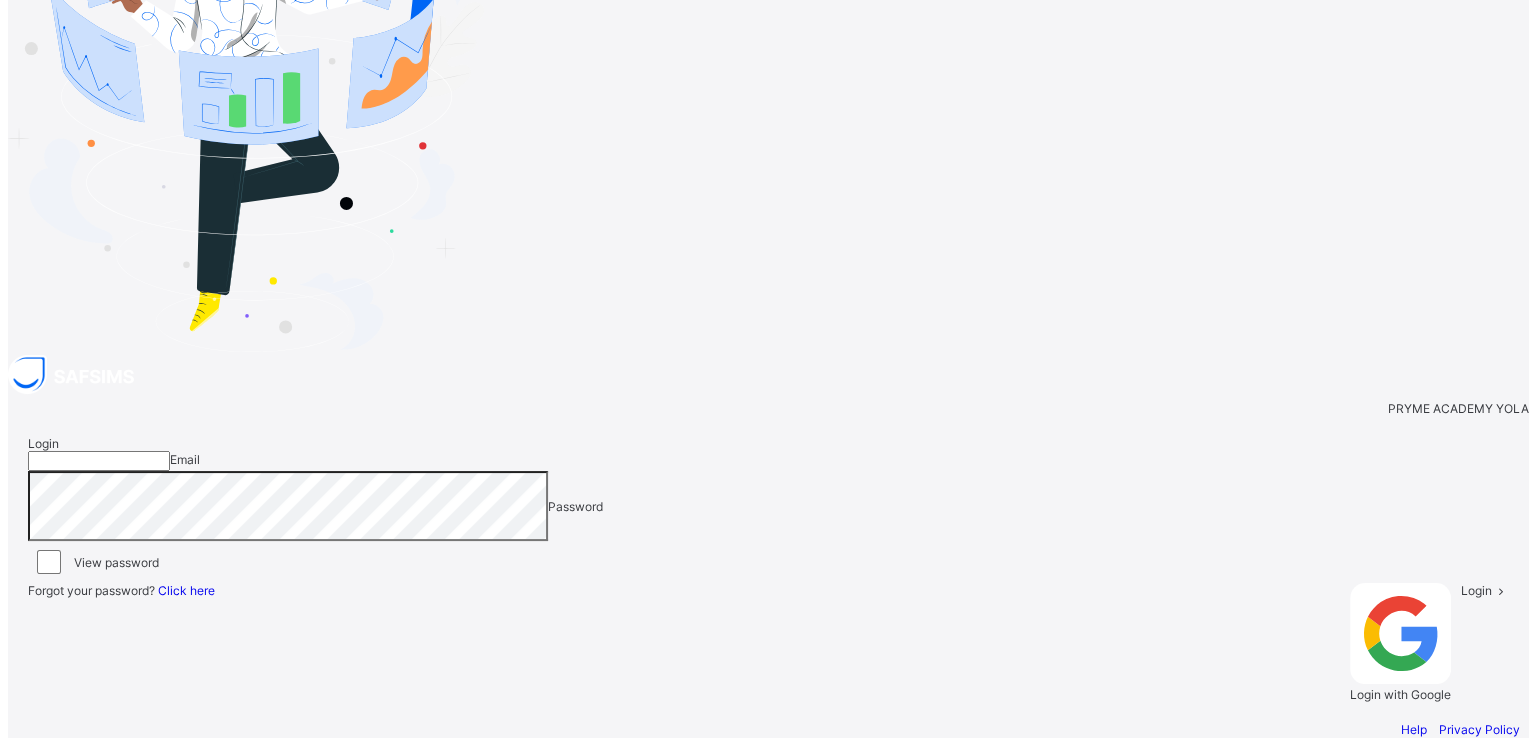 scroll, scrollTop: 0, scrollLeft: 0, axis: both 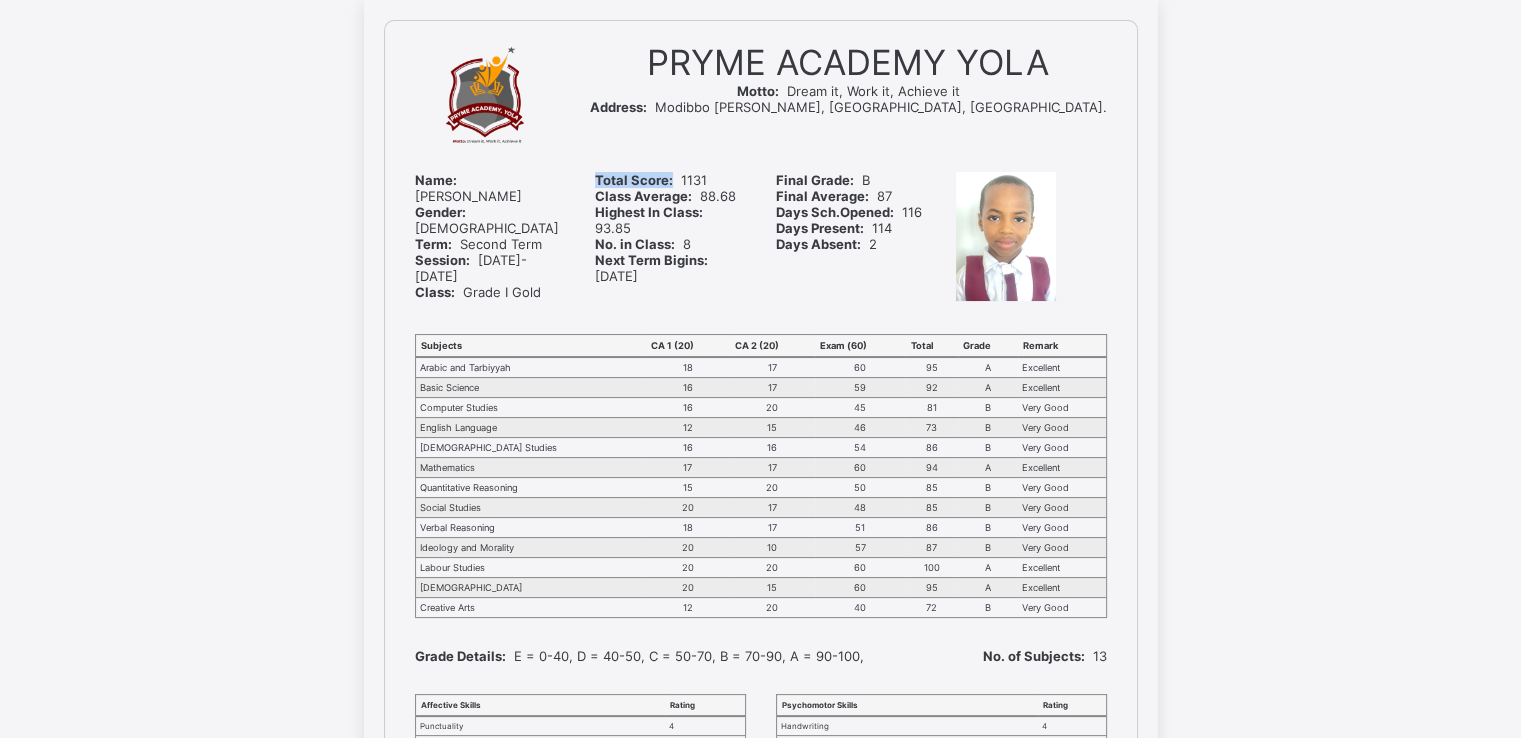 drag, startPoint x: 603, startPoint y: 183, endPoint x: 680, endPoint y: 180, distance: 77.05842 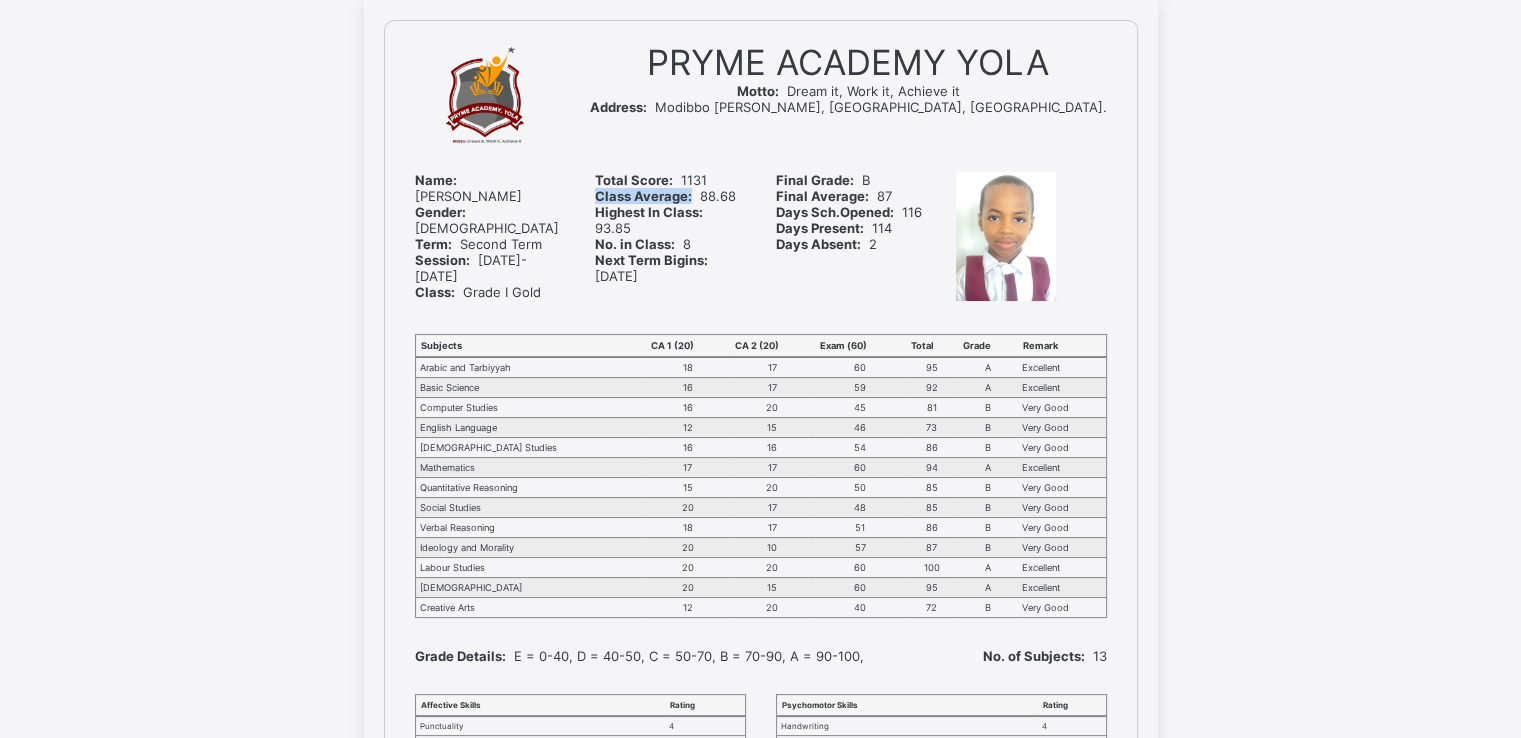 drag, startPoint x: 603, startPoint y: 191, endPoint x: 700, endPoint y: 192, distance: 97.00516 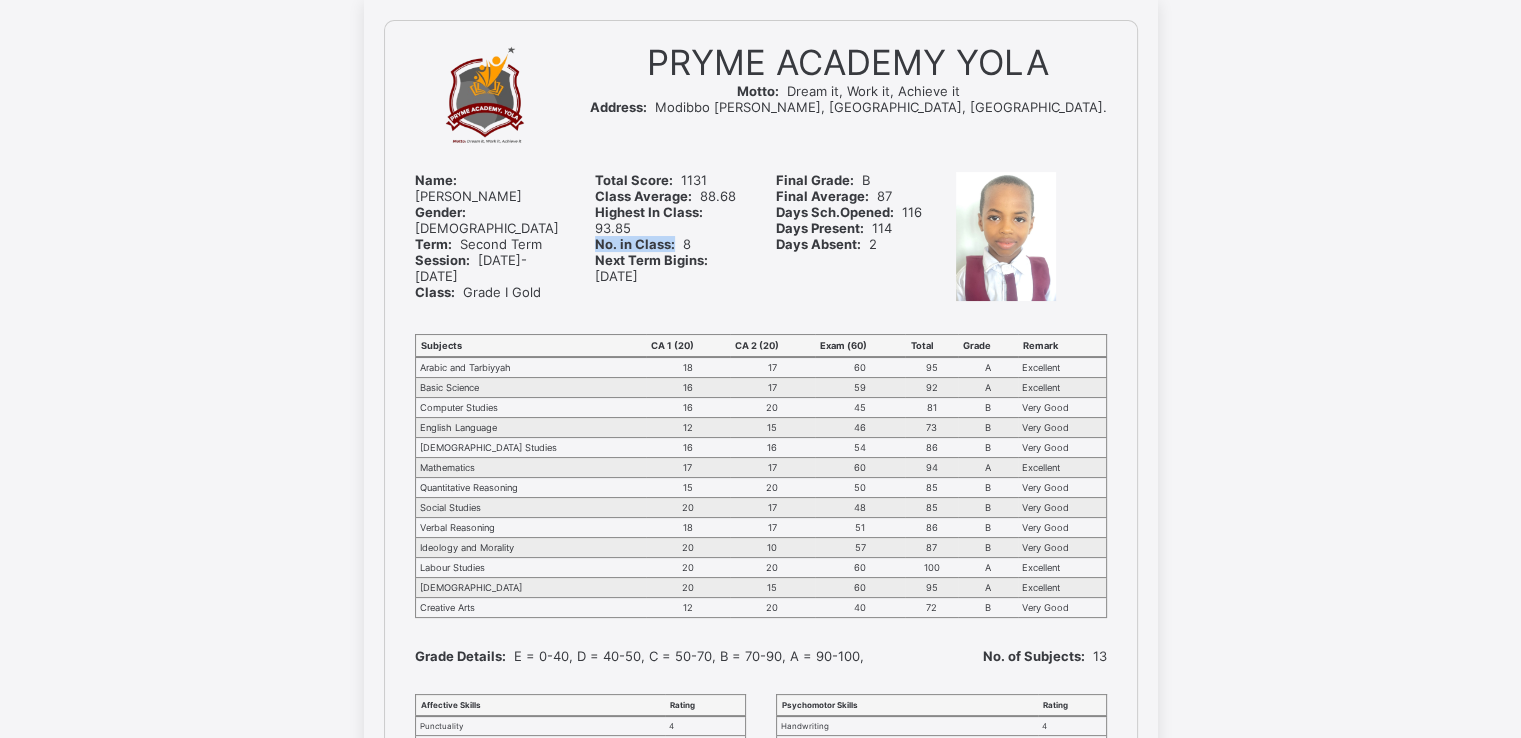 drag, startPoint x: 602, startPoint y: 245, endPoint x: 680, endPoint y: 244, distance: 78.00641 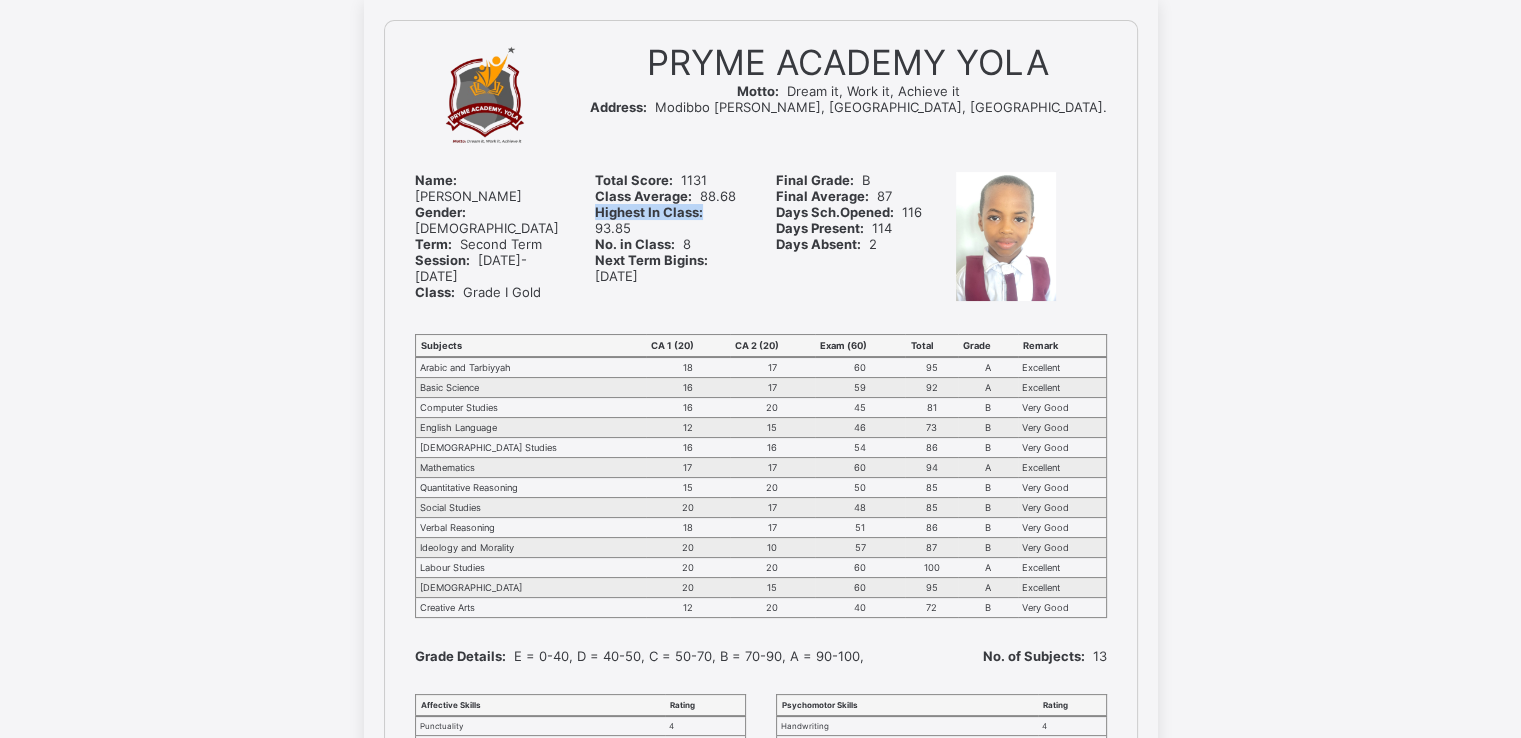 drag, startPoint x: 603, startPoint y: 206, endPoint x: 720, endPoint y: 211, distance: 117.10679 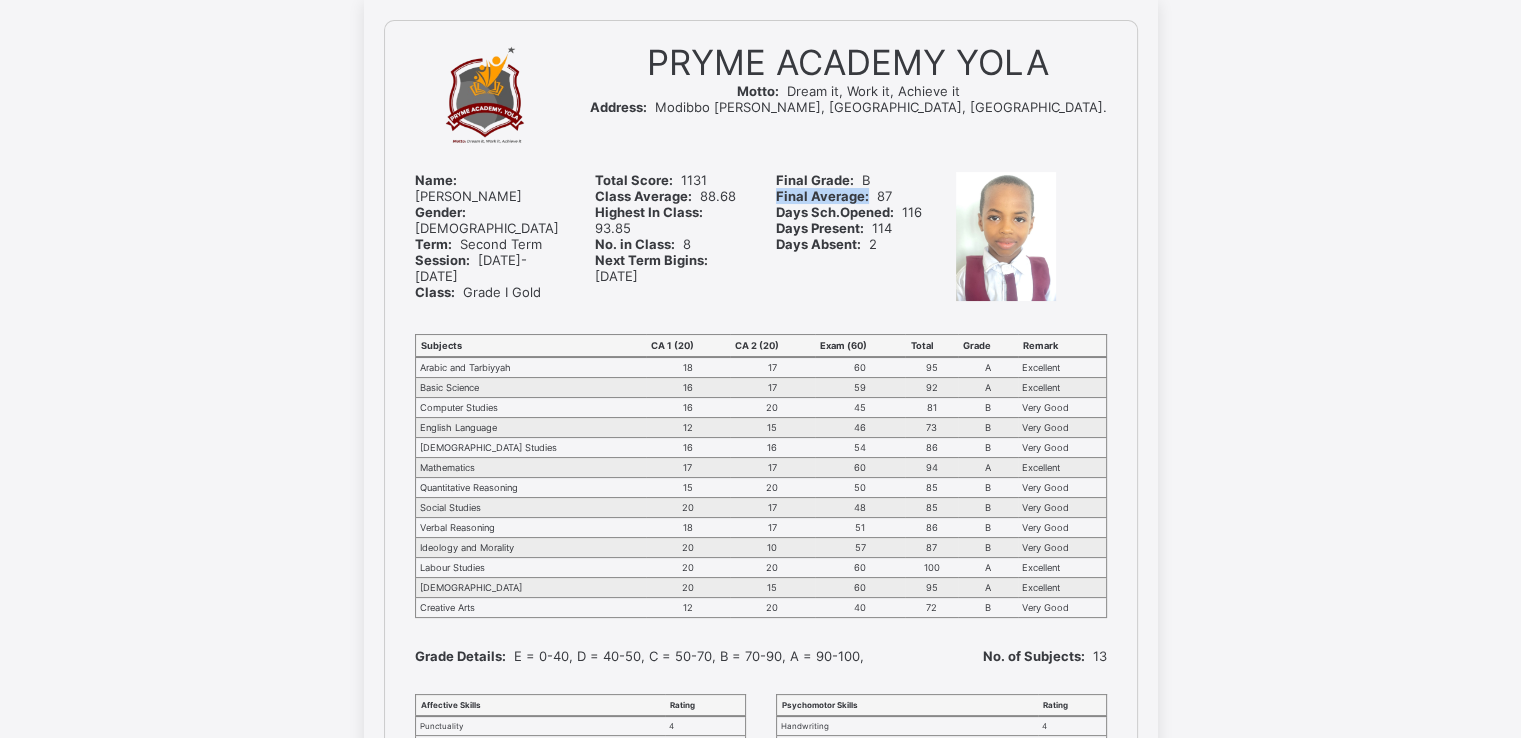 drag, startPoint x: 781, startPoint y: 191, endPoint x: 877, endPoint y: 197, distance: 96.18732 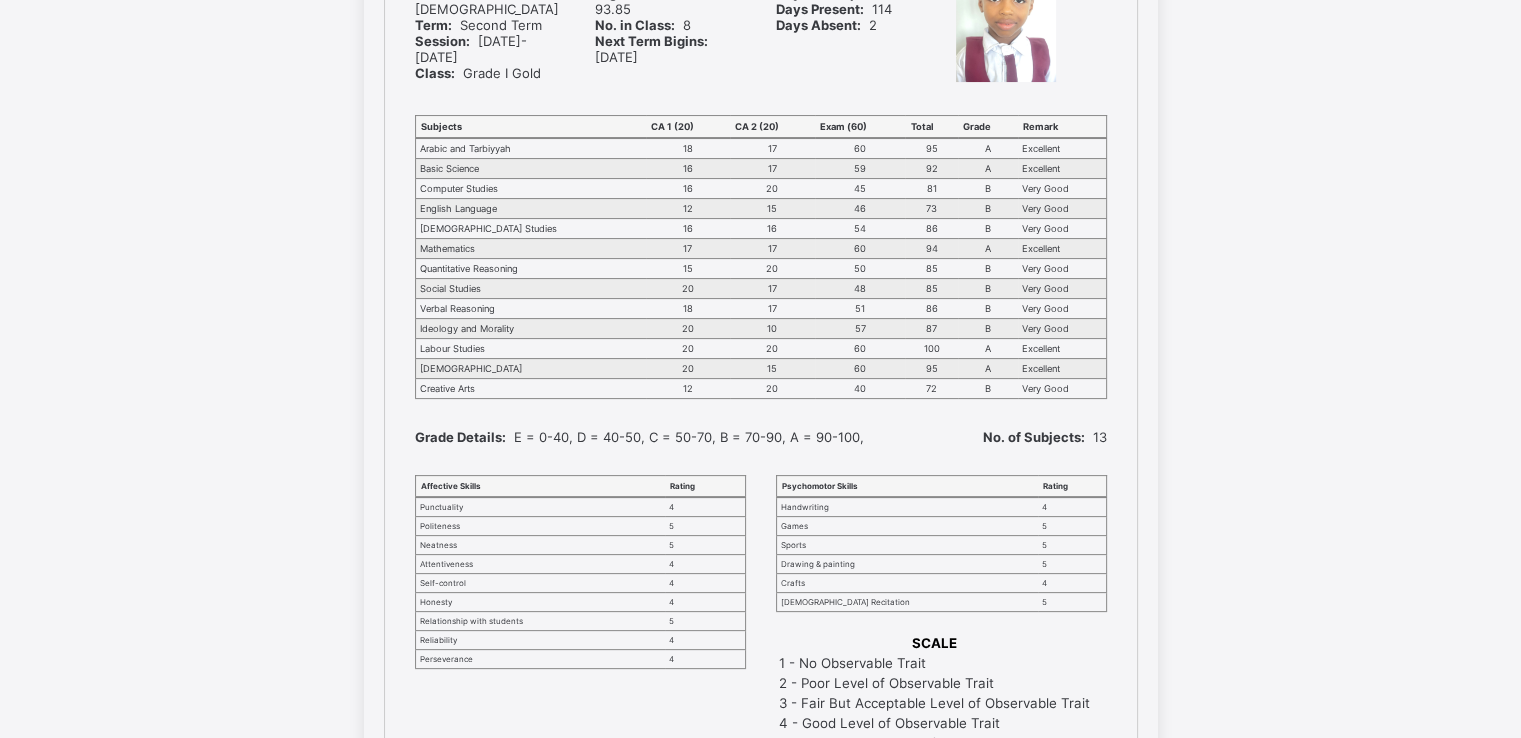 scroll, scrollTop: 352, scrollLeft: 0, axis: vertical 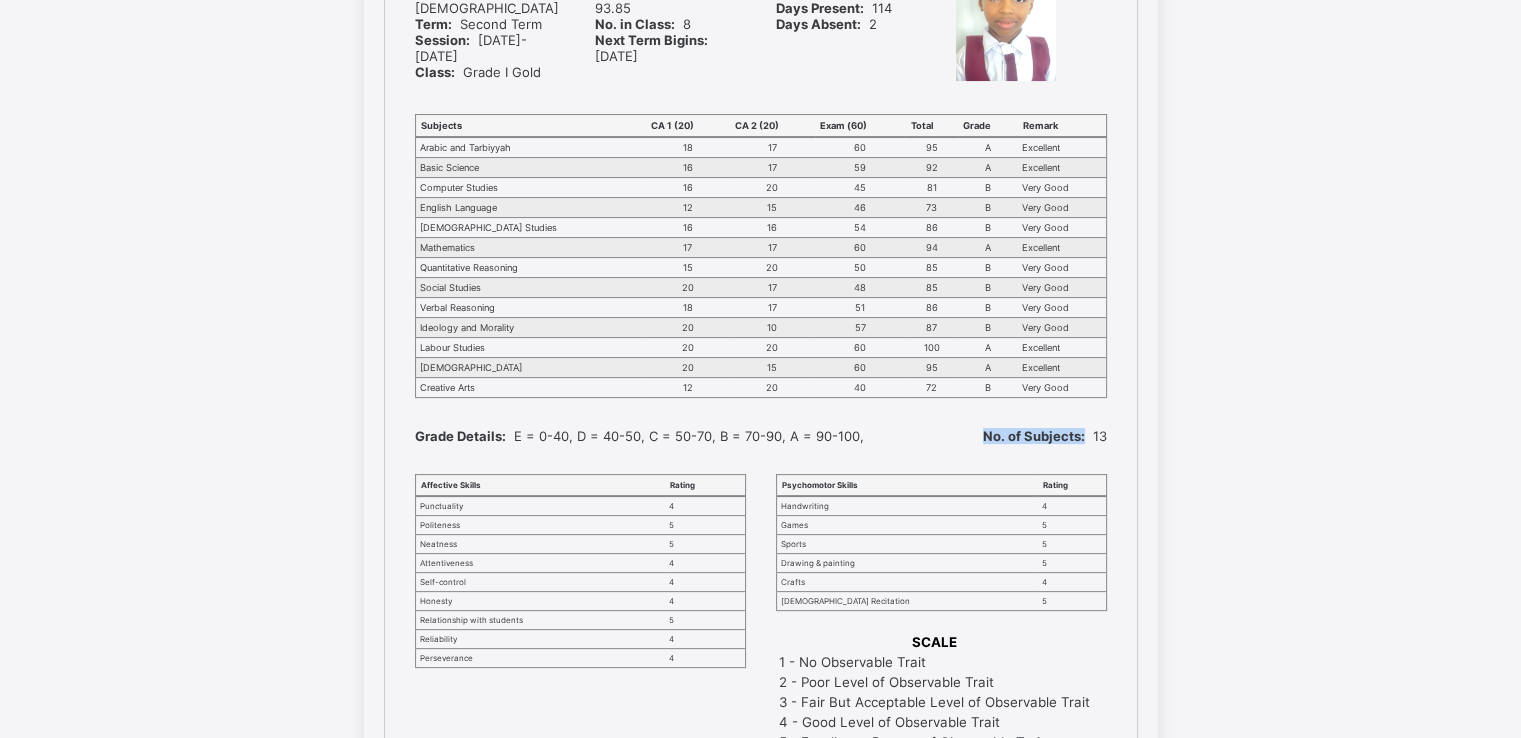 drag, startPoint x: 989, startPoint y: 436, endPoint x: 1093, endPoint y: 441, distance: 104.120125 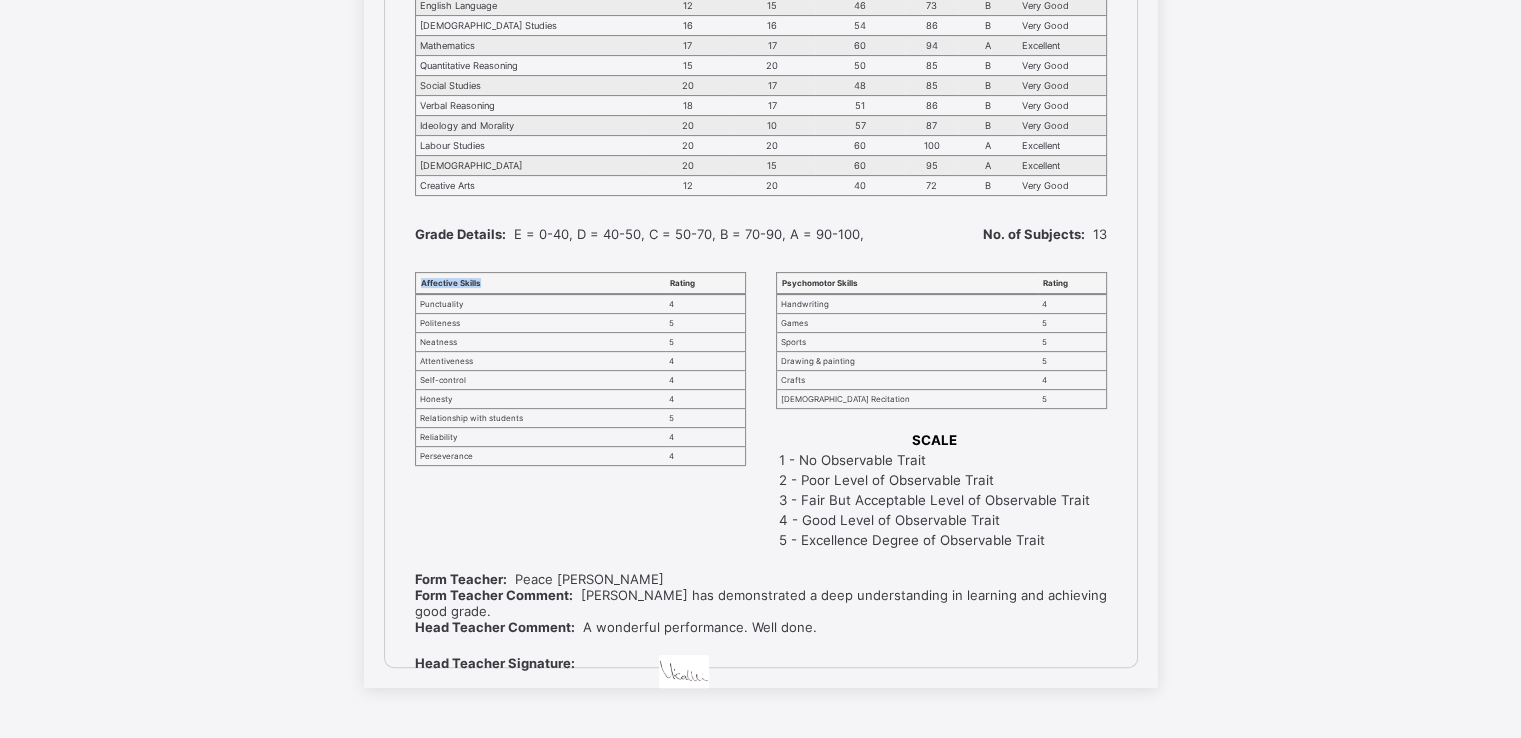 drag, startPoint x: 428, startPoint y: 277, endPoint x: 521, endPoint y: 286, distance: 93.43447 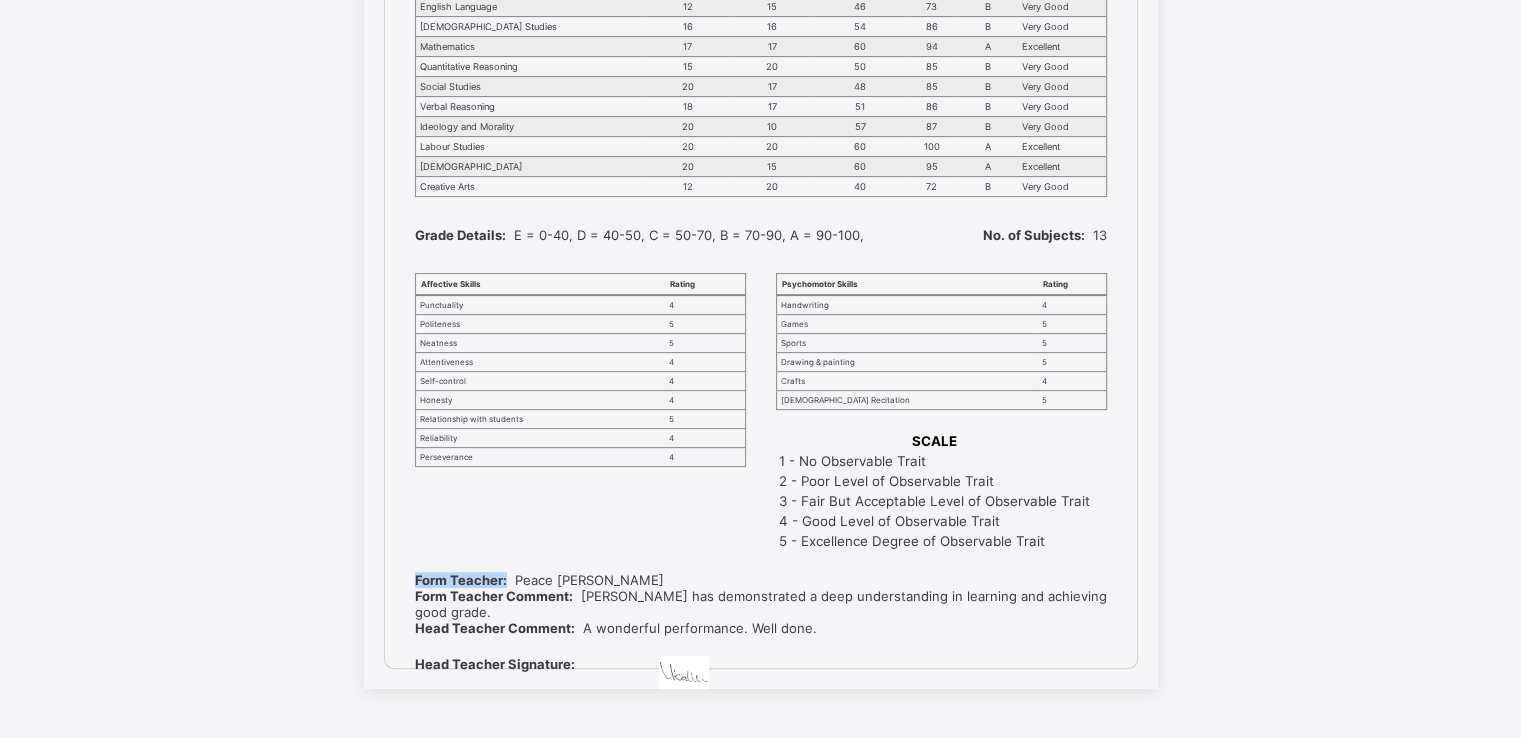 drag, startPoint x: 424, startPoint y: 567, endPoint x: 514, endPoint y: 567, distance: 90 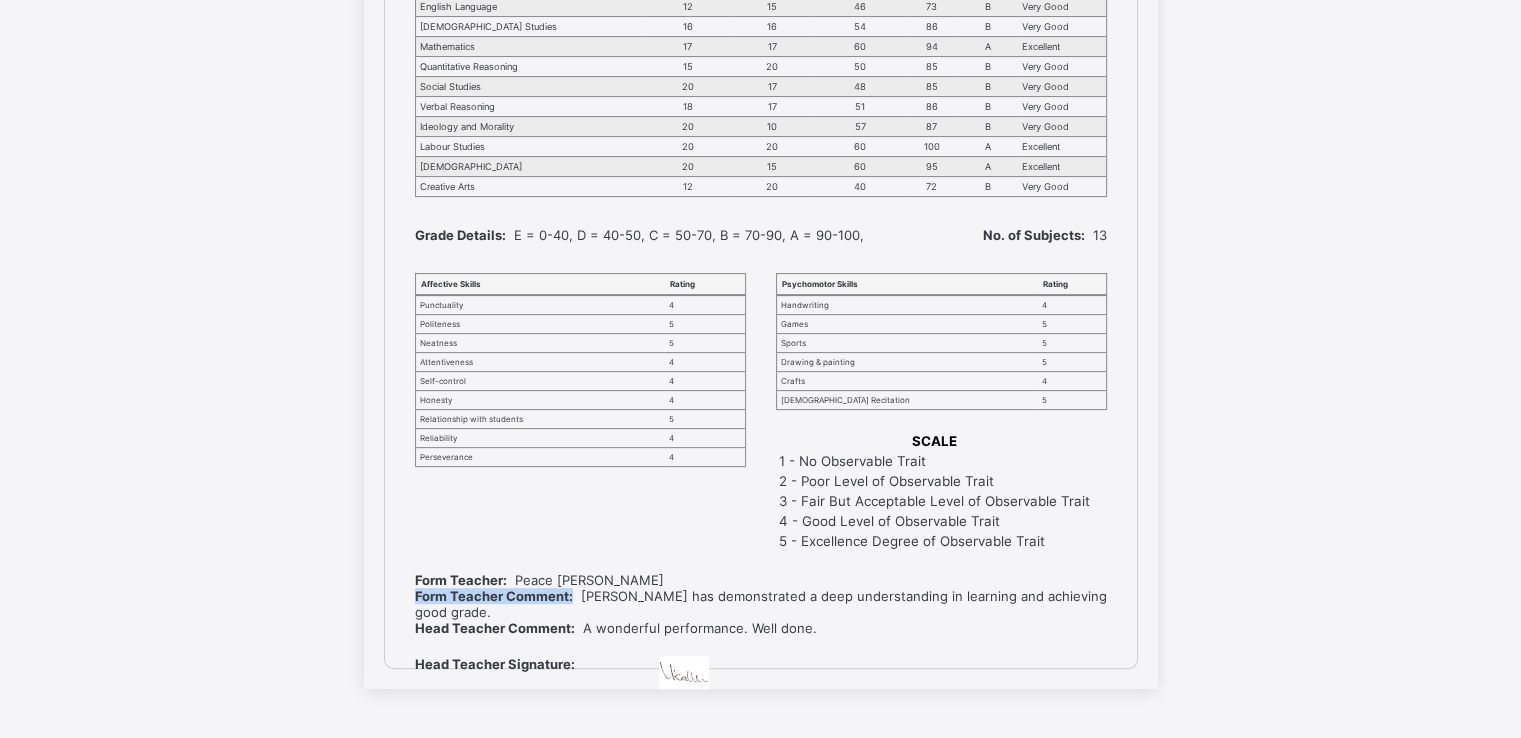 drag, startPoint x: 422, startPoint y: 589, endPoint x: 581, endPoint y: 590, distance: 159.00314 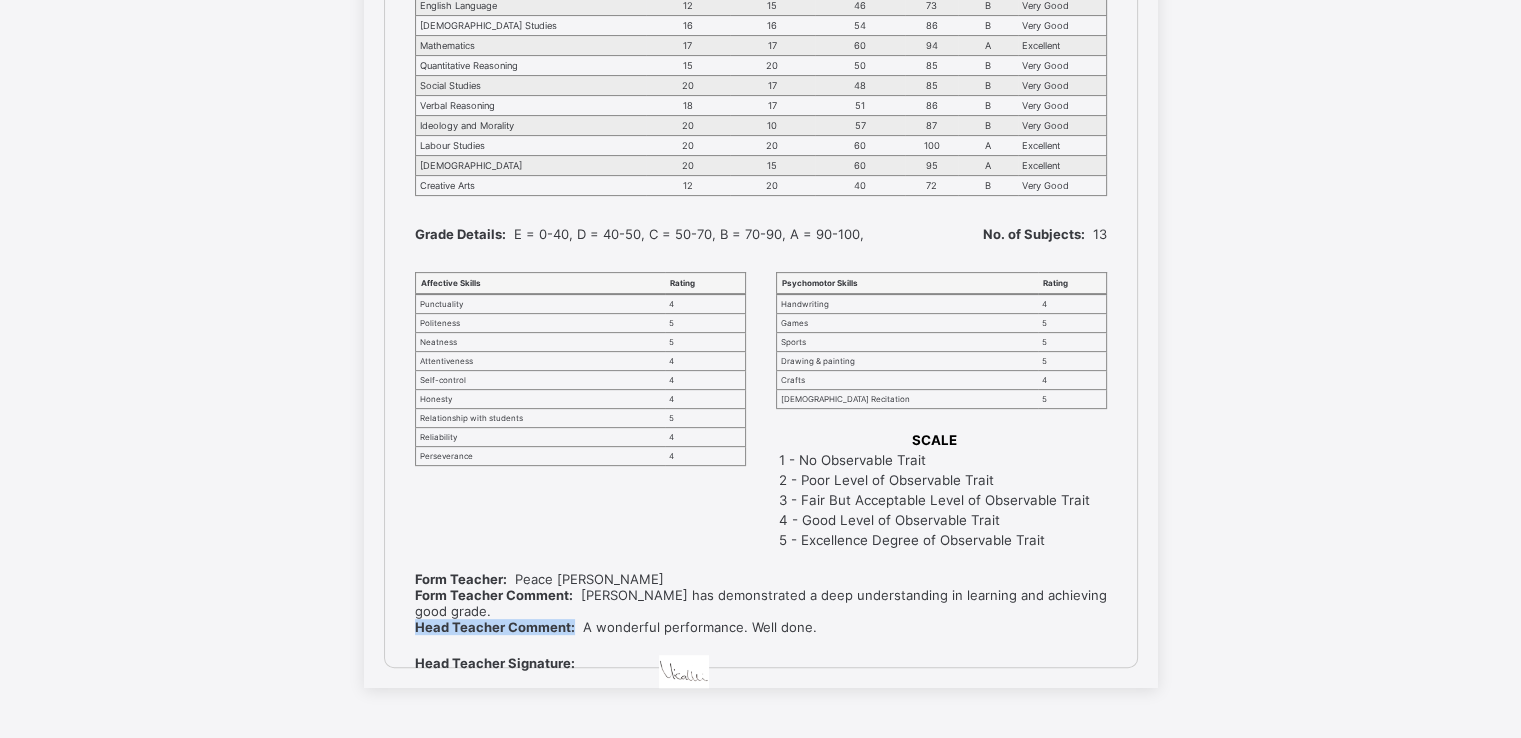 drag, startPoint x: 419, startPoint y: 623, endPoint x: 581, endPoint y: 613, distance: 162.30835 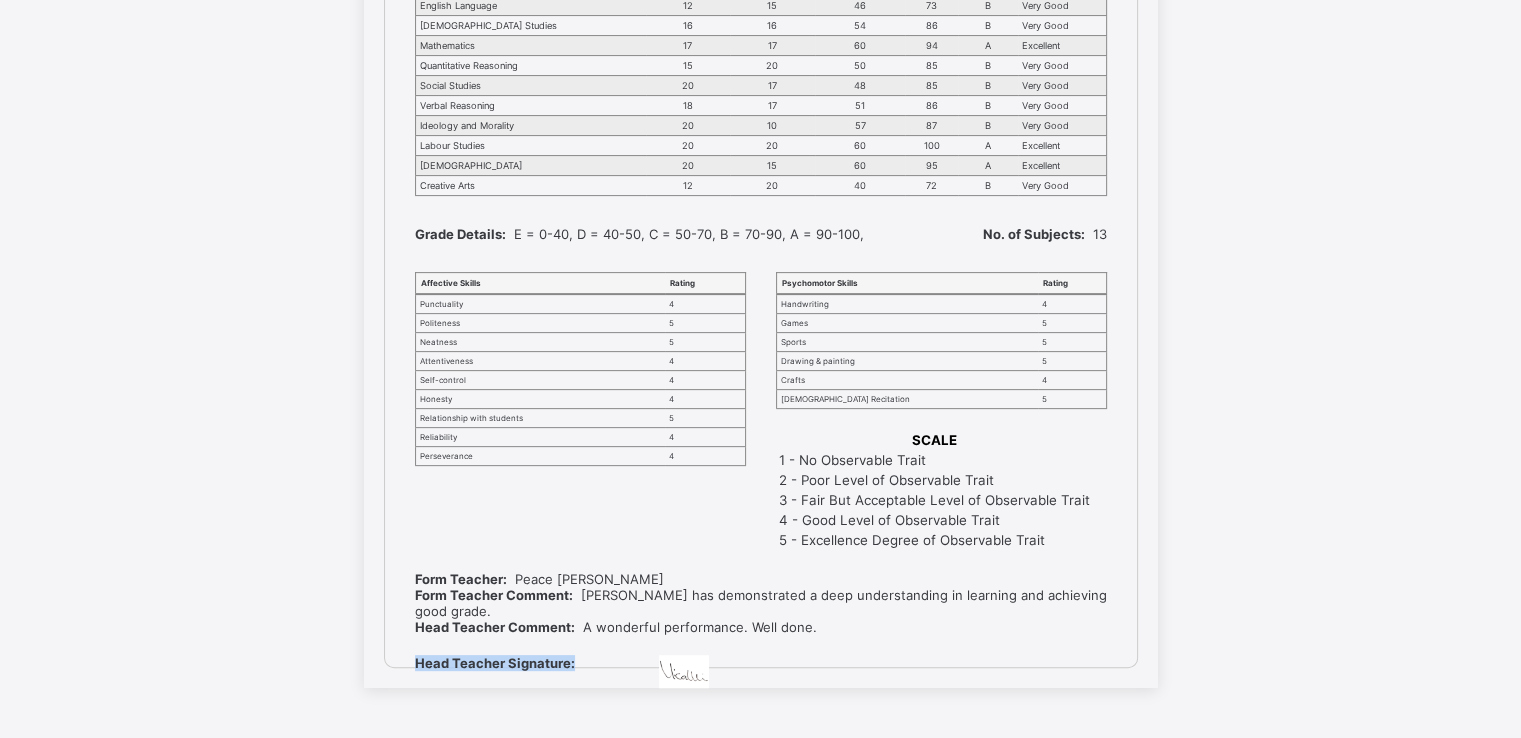 drag, startPoint x: 592, startPoint y: 653, endPoint x: 424, endPoint y: 653, distance: 168 